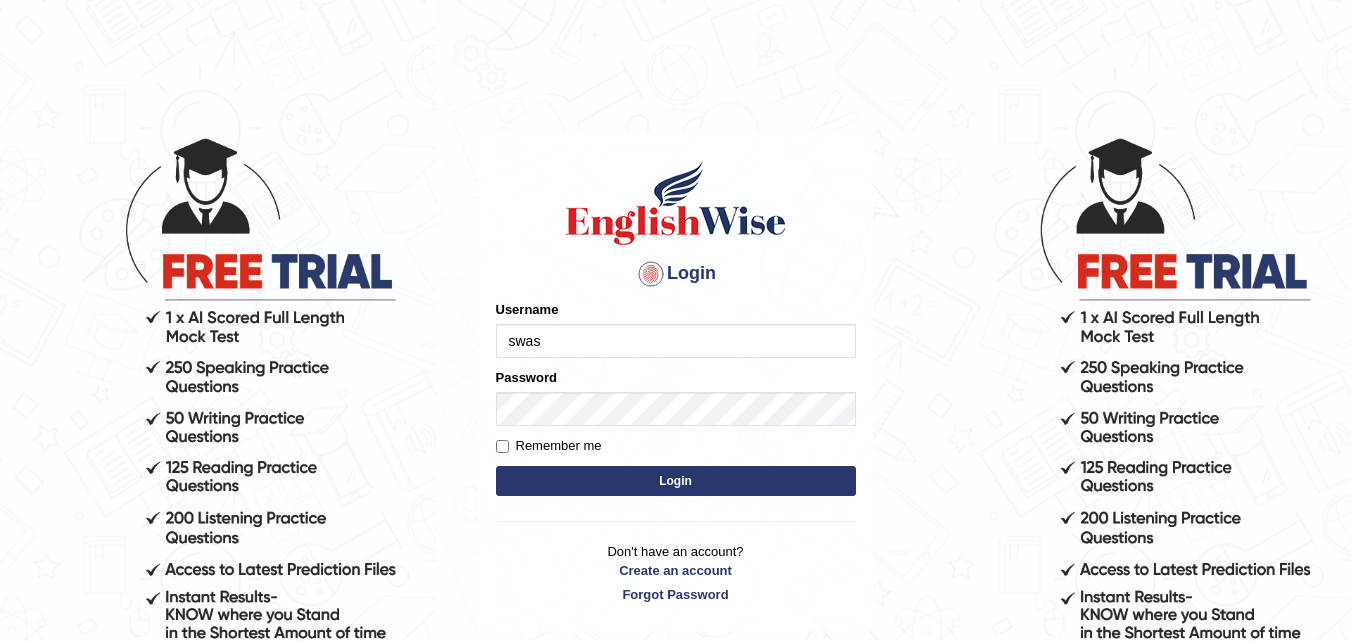 scroll, scrollTop: 0, scrollLeft: 0, axis: both 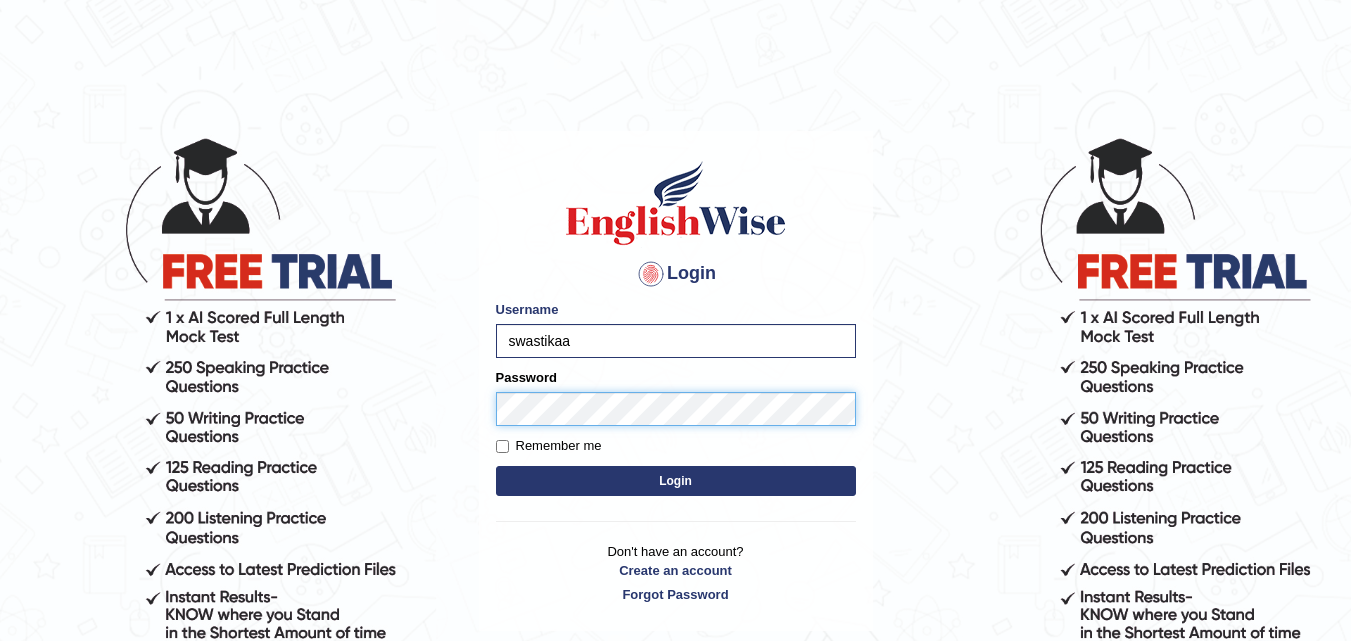 click on "Login" at bounding box center [676, 481] 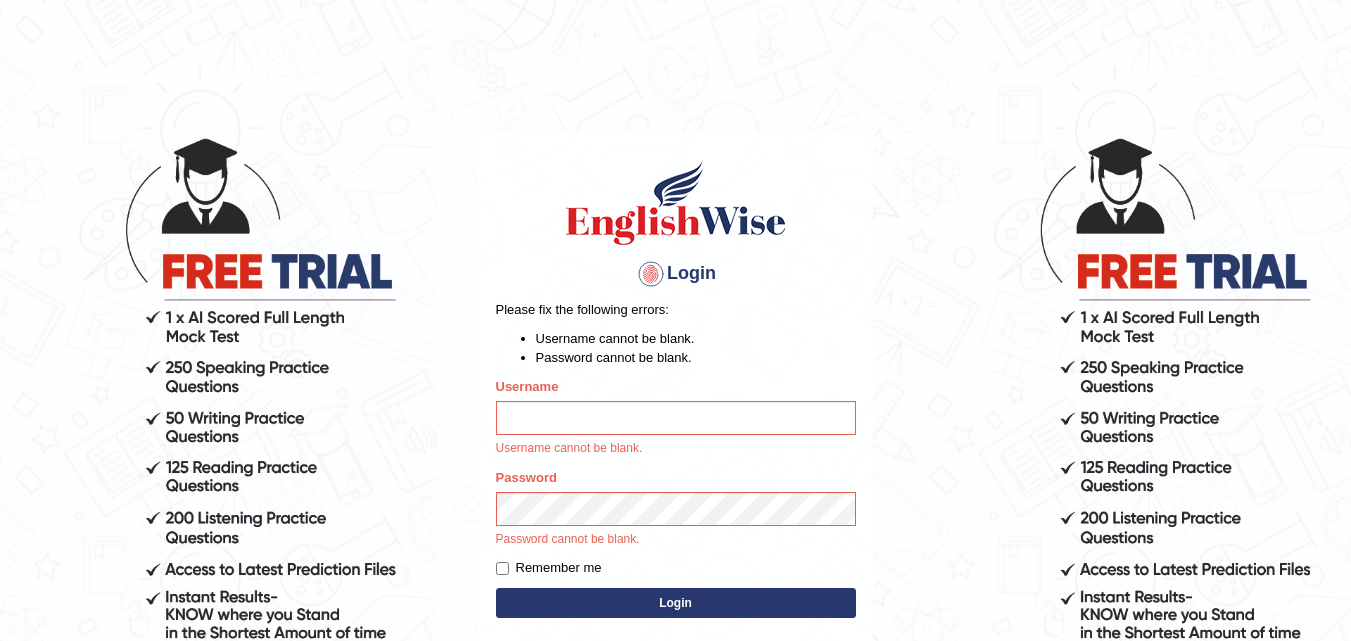 scroll, scrollTop: 0, scrollLeft: 0, axis: both 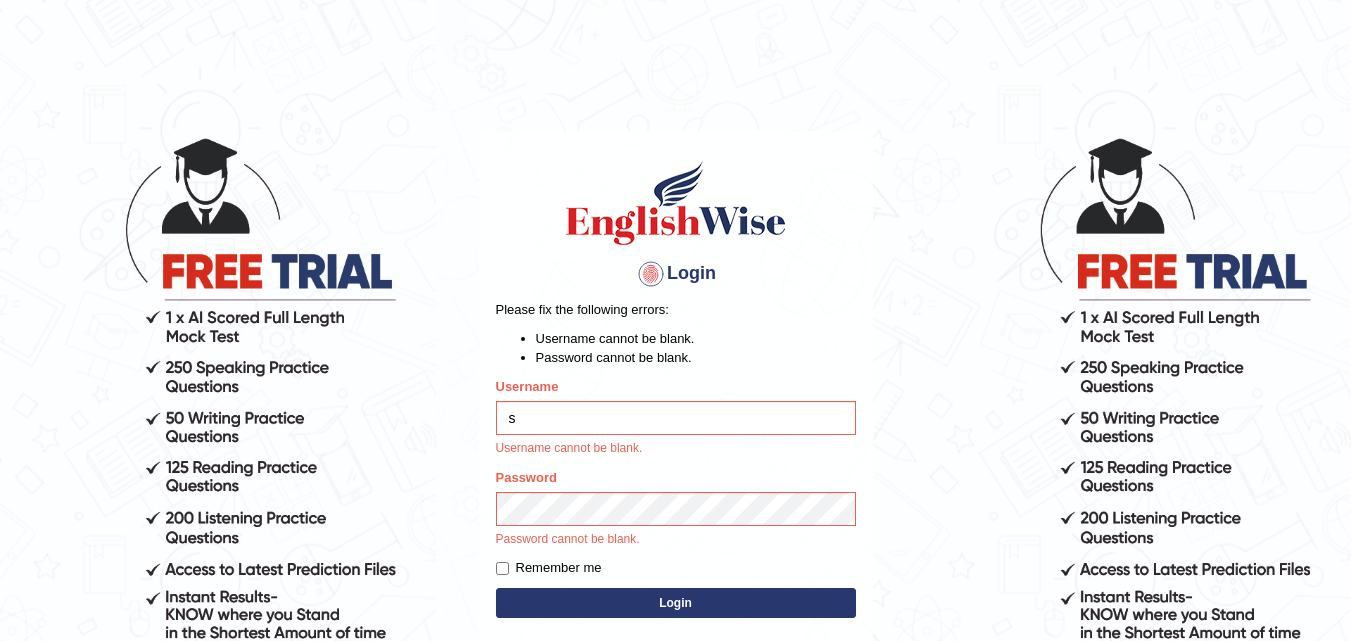 type on "swastikaa" 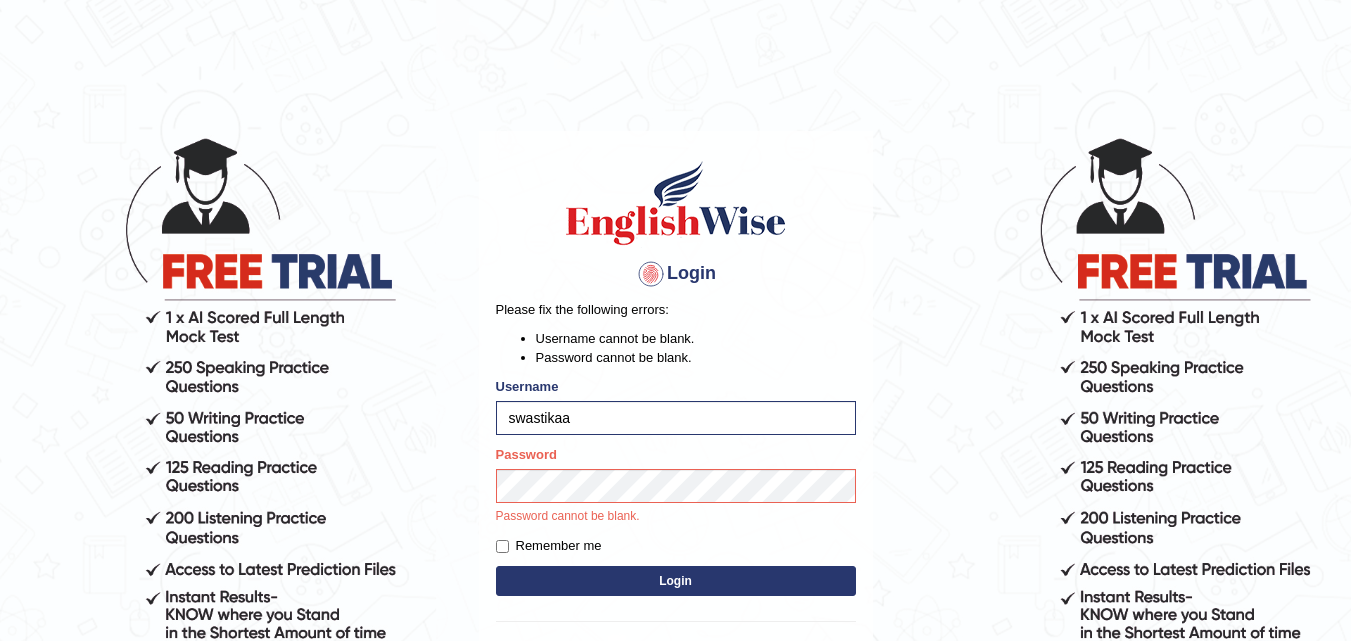 click on "Login" at bounding box center (676, 581) 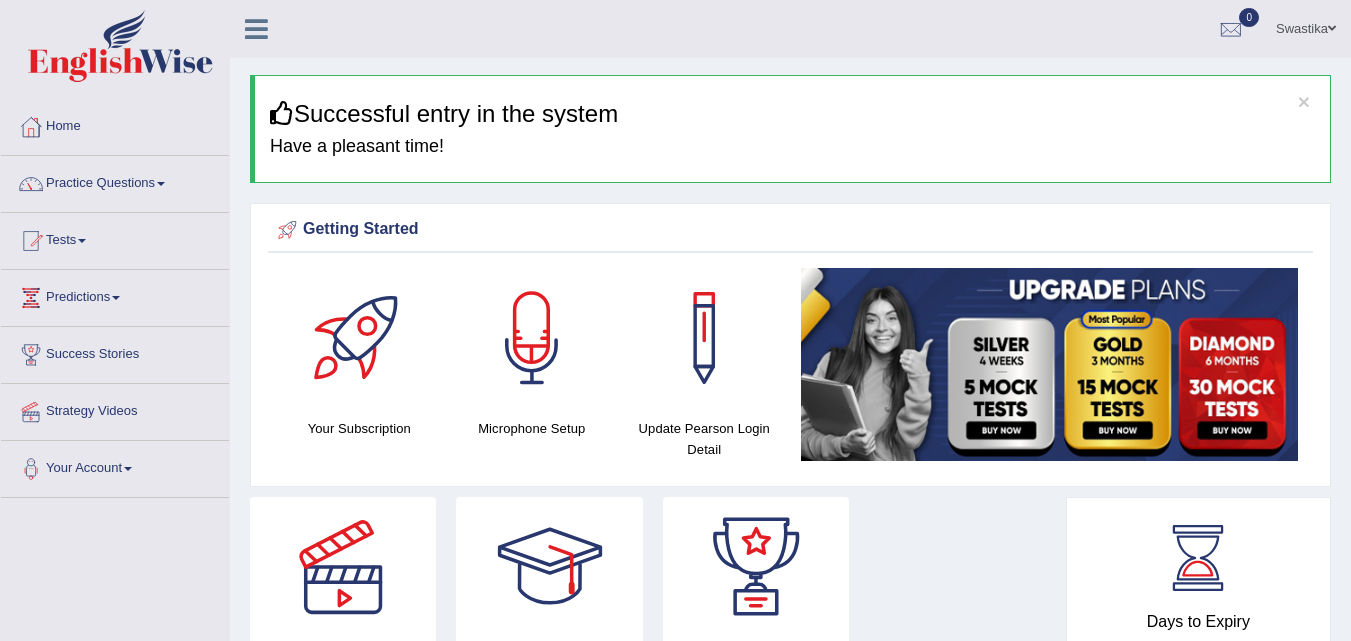 scroll, scrollTop: 0, scrollLeft: 0, axis: both 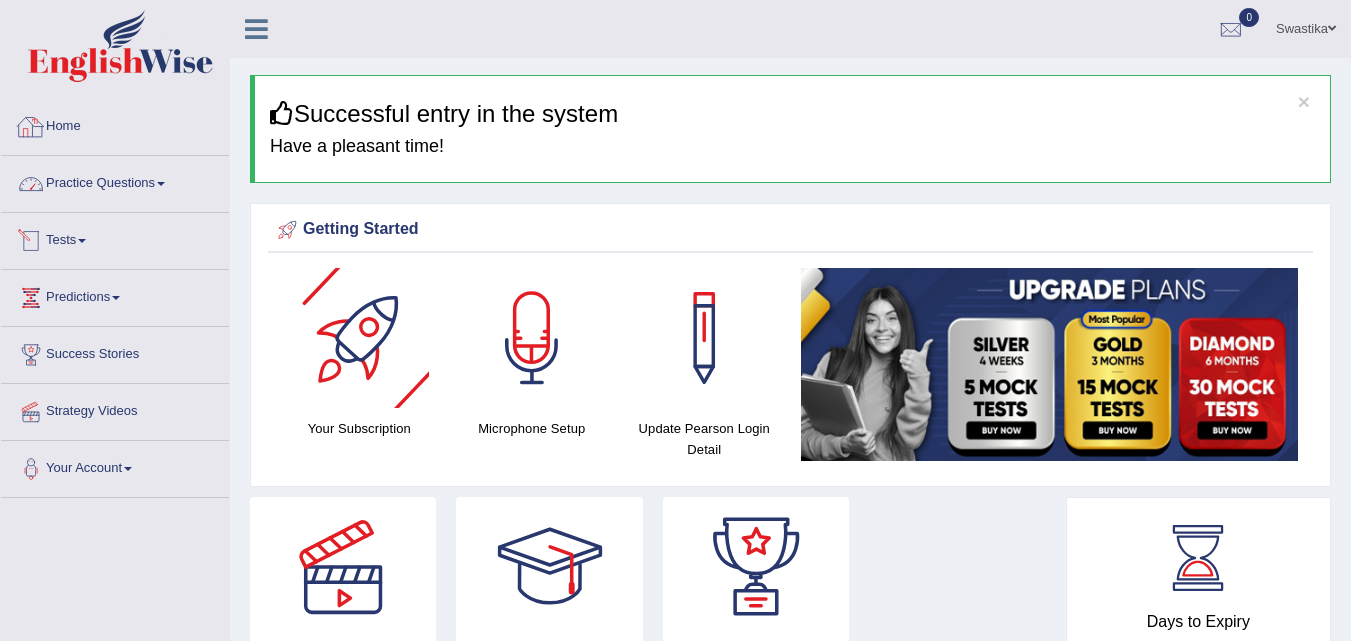 click on "Practice Questions" at bounding box center [115, 181] 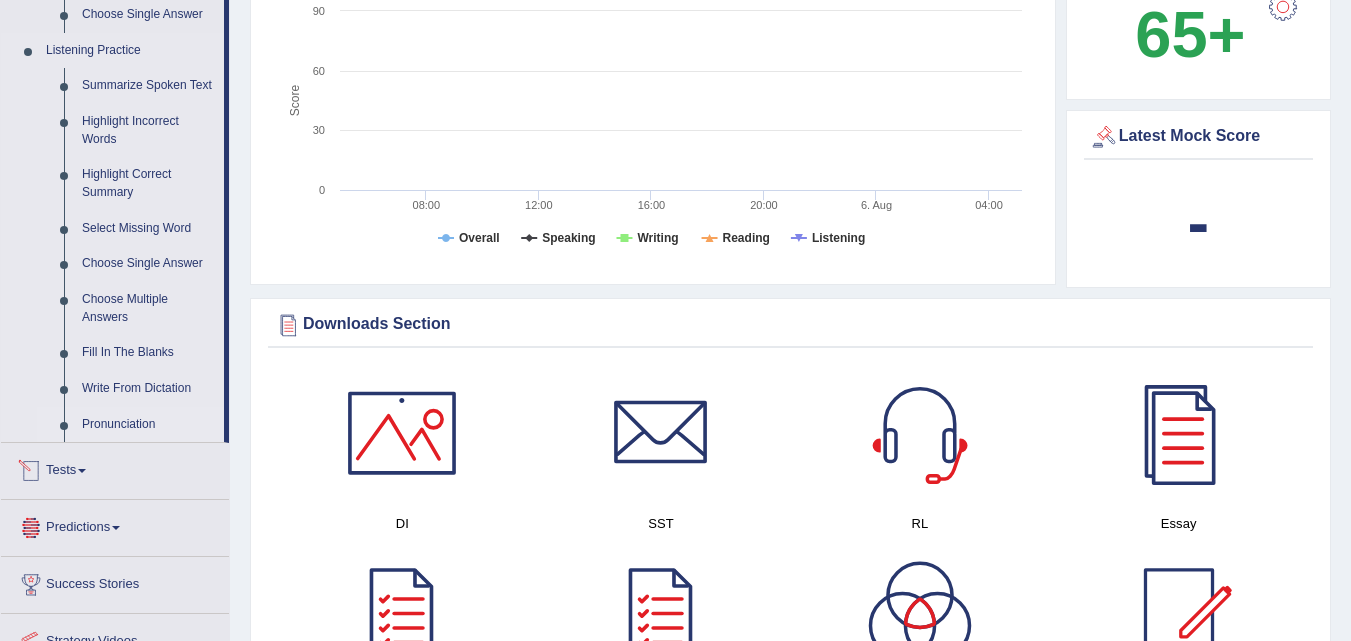scroll, scrollTop: 800, scrollLeft: 0, axis: vertical 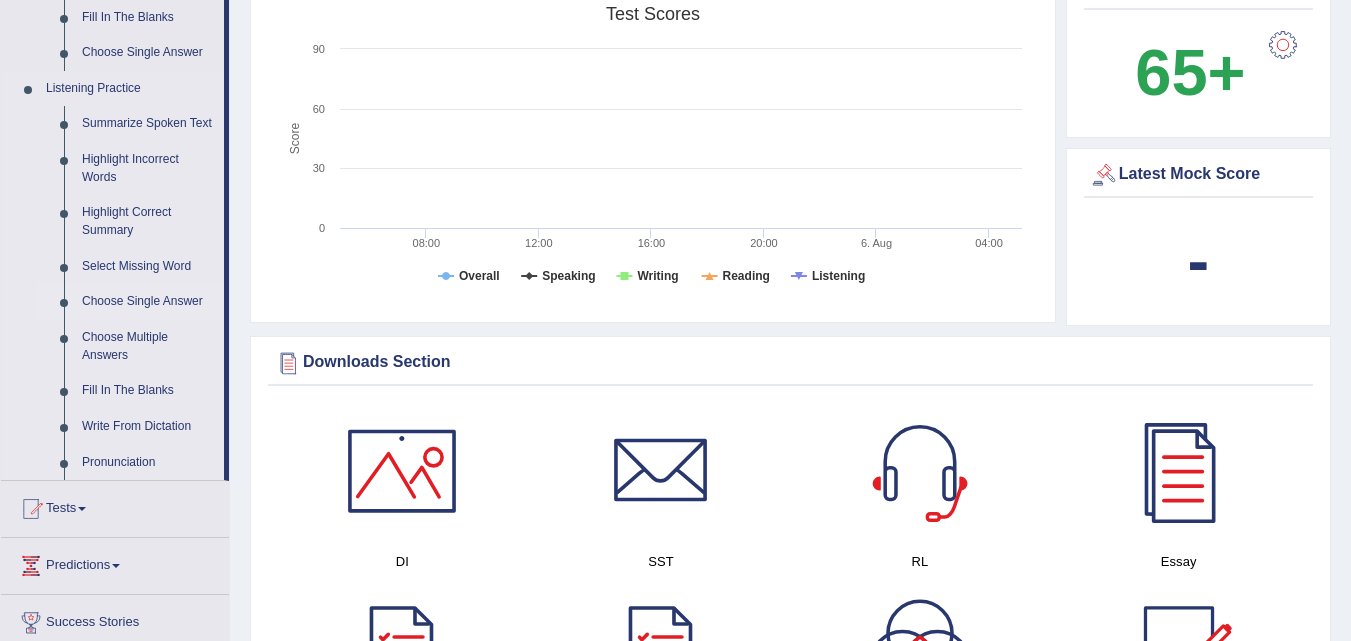 click on "Choose Single Answer" at bounding box center [148, 302] 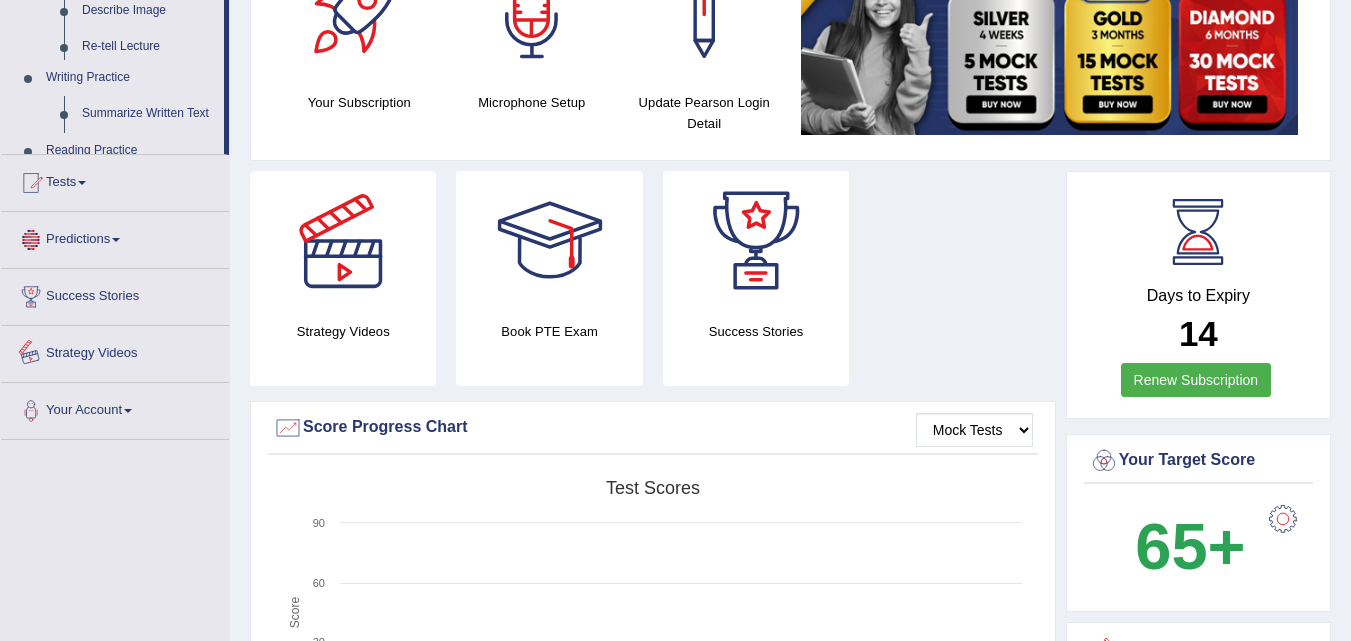 scroll, scrollTop: 585, scrollLeft: 0, axis: vertical 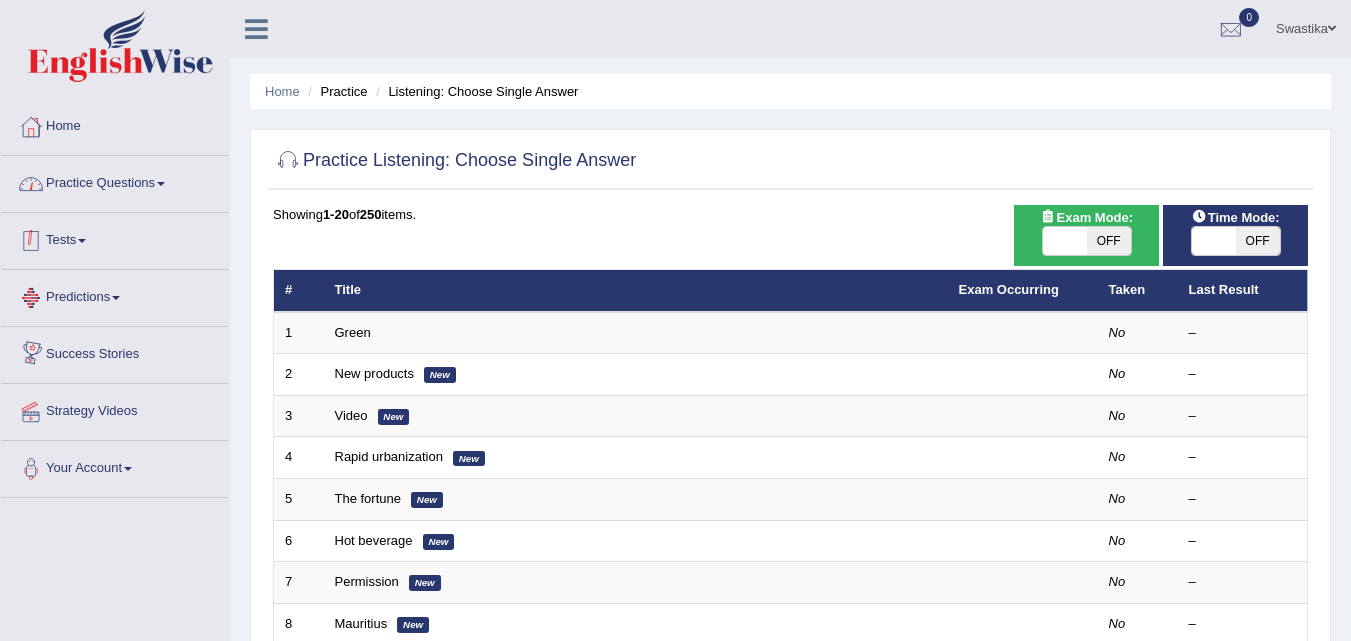 click on "Practice Questions" at bounding box center [115, 181] 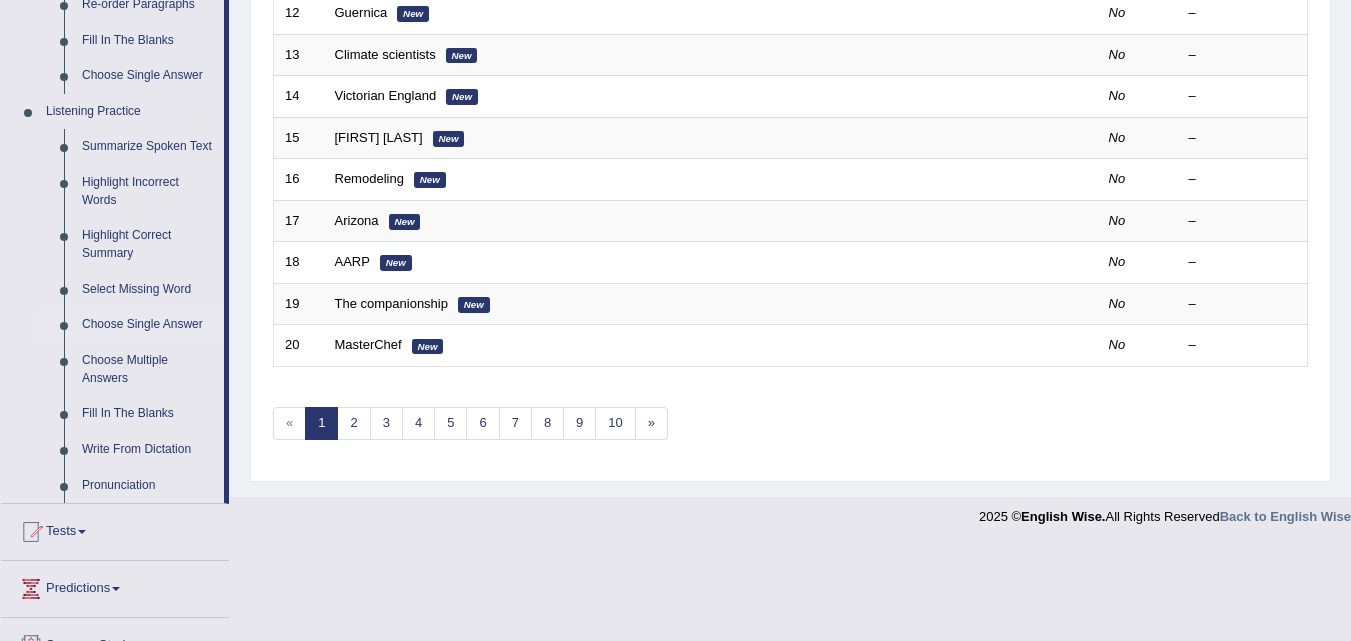 scroll, scrollTop: 800, scrollLeft: 0, axis: vertical 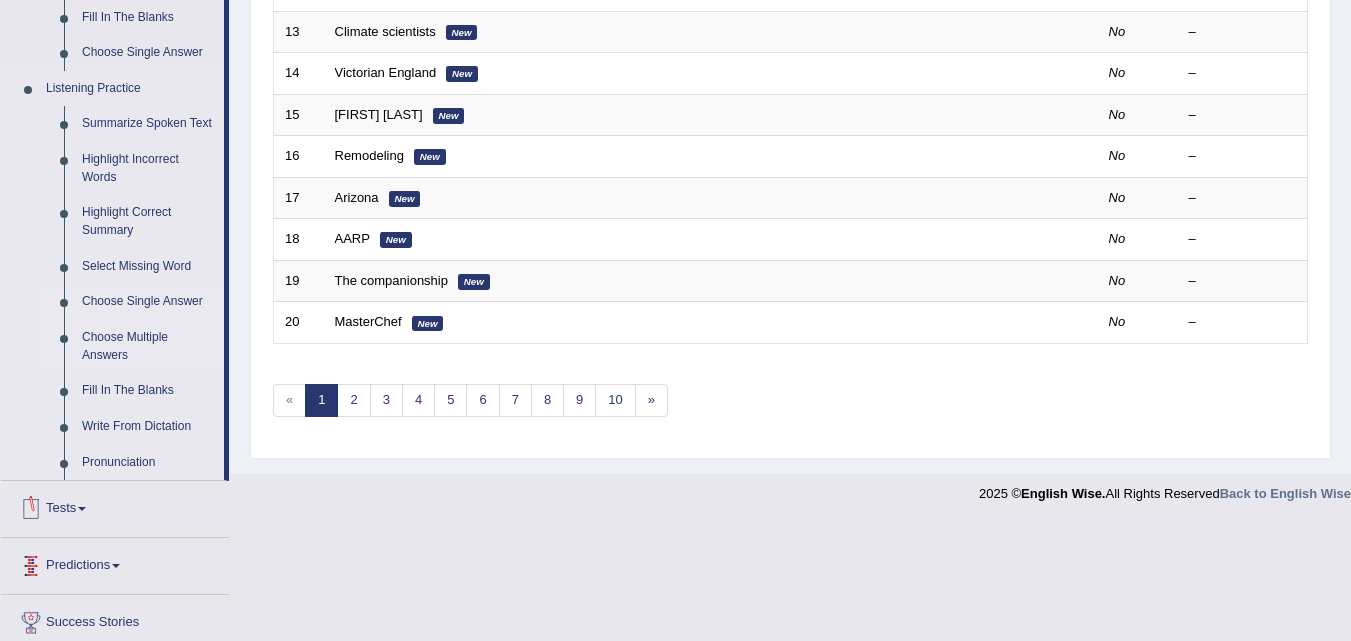 click on "Choose Multiple Answers" at bounding box center (148, 346) 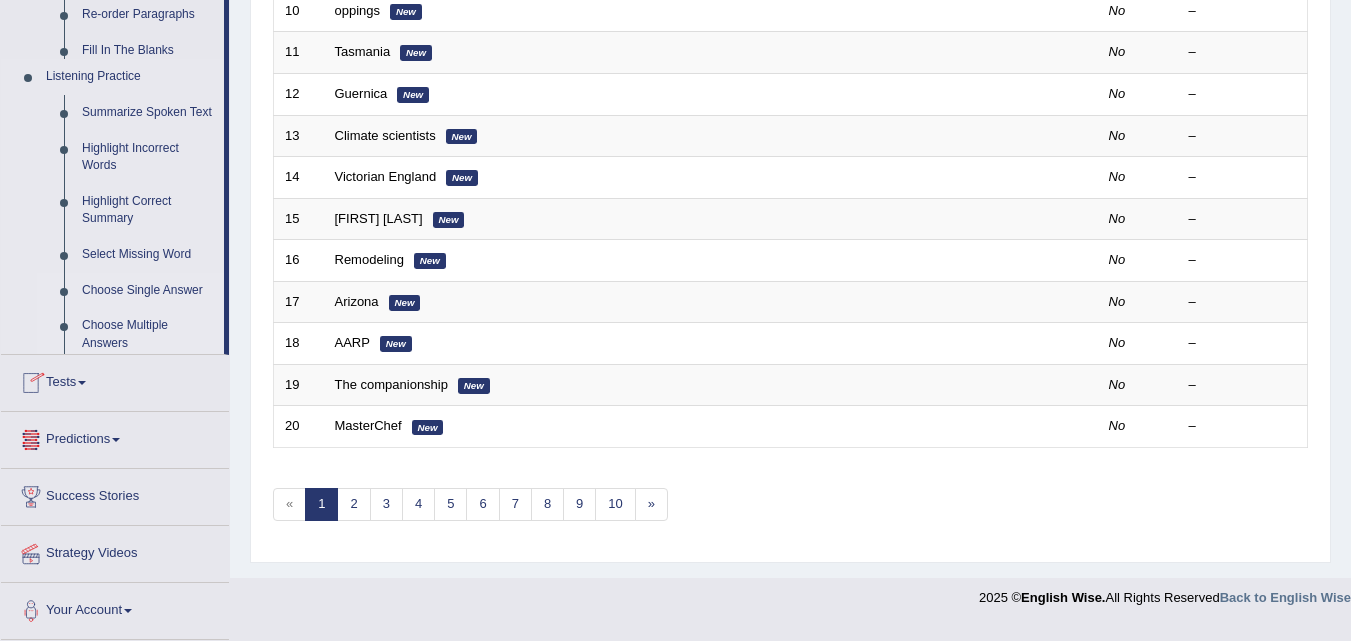 scroll, scrollTop: 683, scrollLeft: 0, axis: vertical 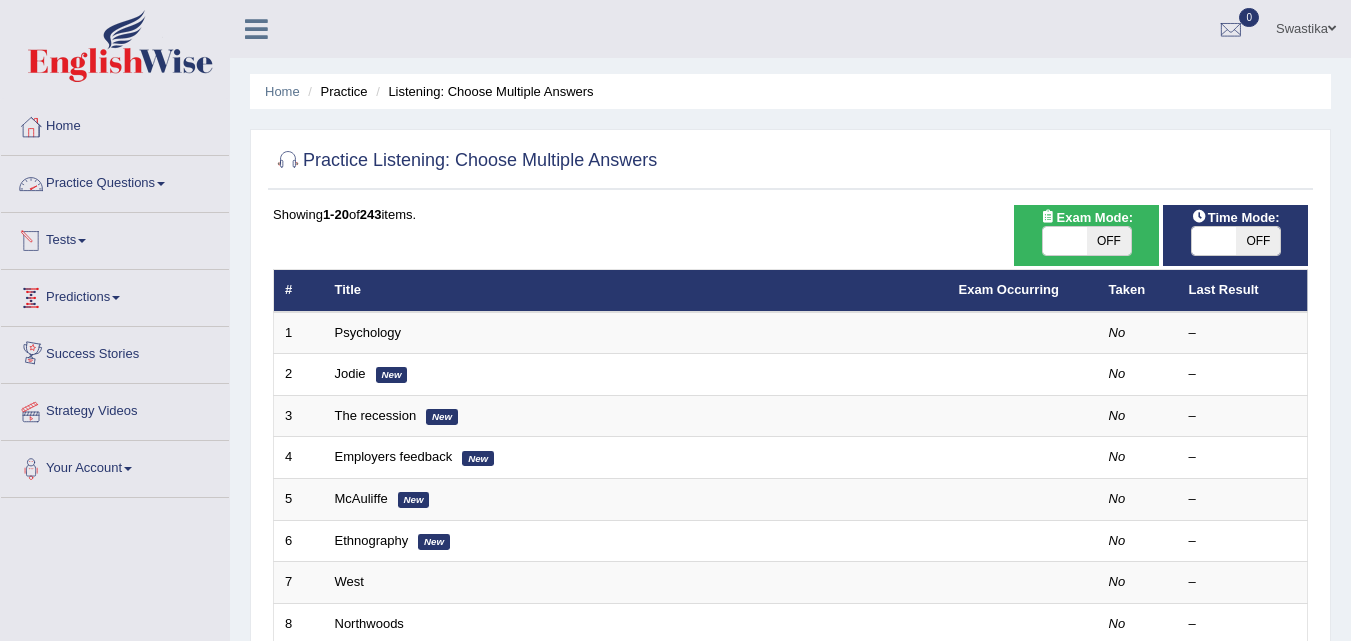 click on "Practice Questions" at bounding box center (115, 181) 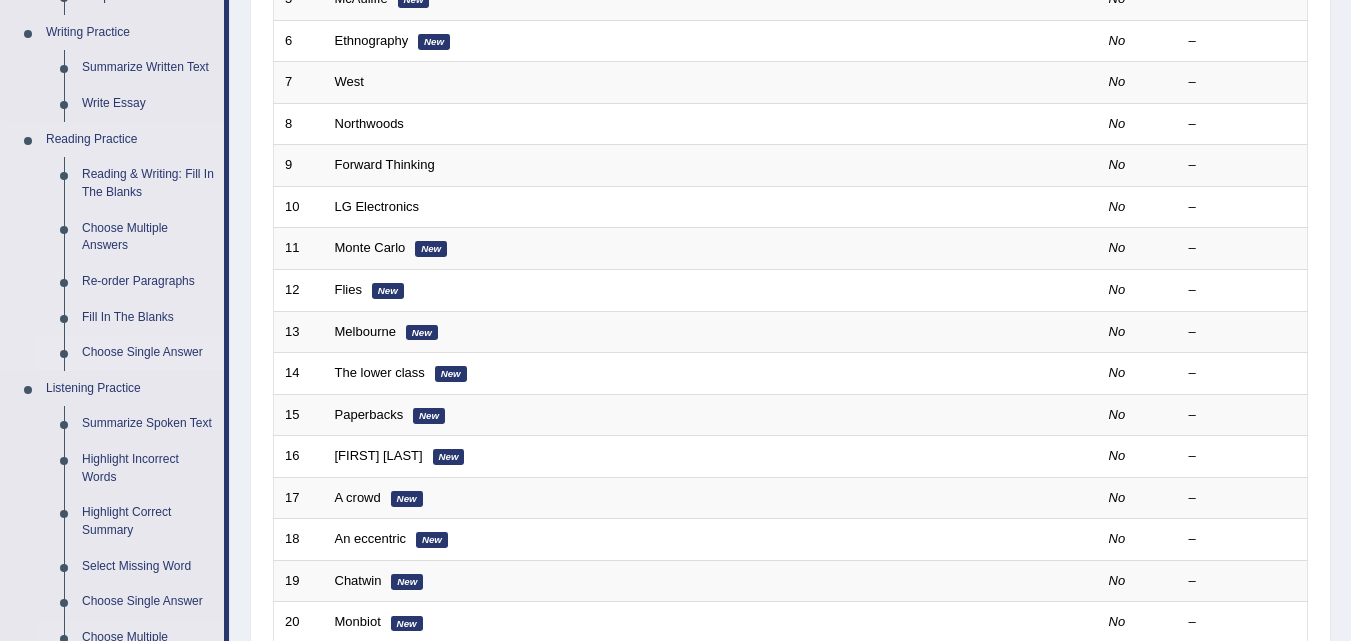scroll, scrollTop: 700, scrollLeft: 0, axis: vertical 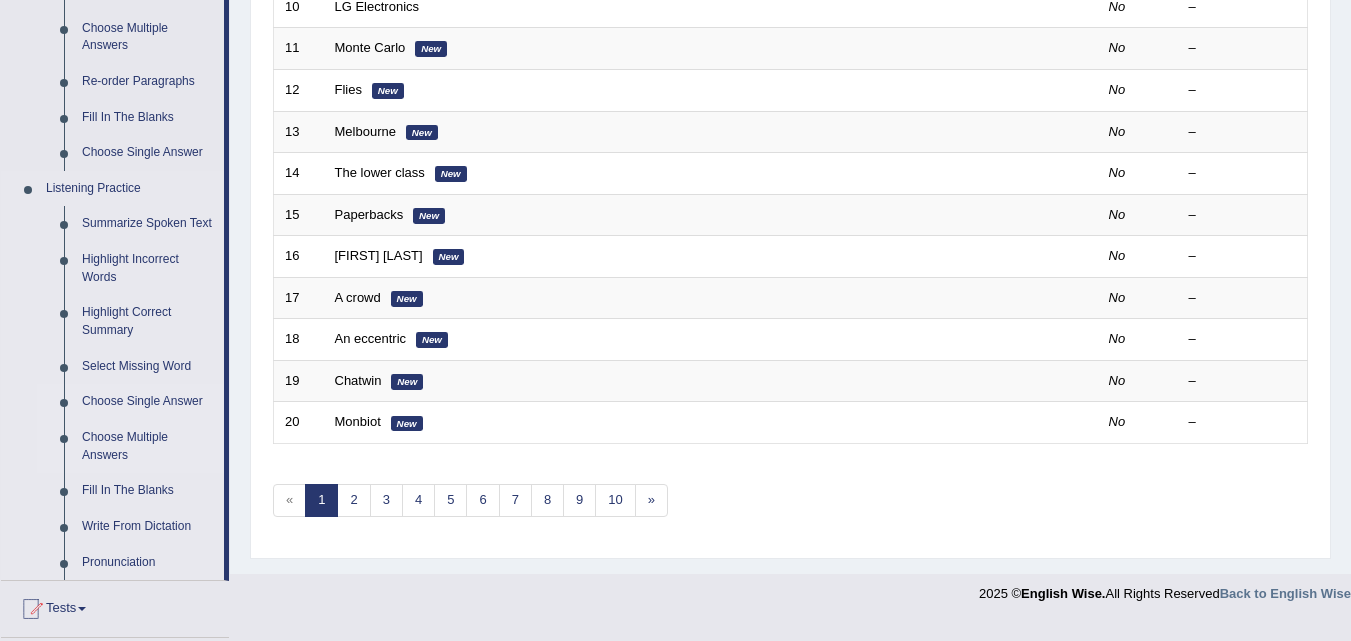 click on "Choose Single Answer" at bounding box center (148, 402) 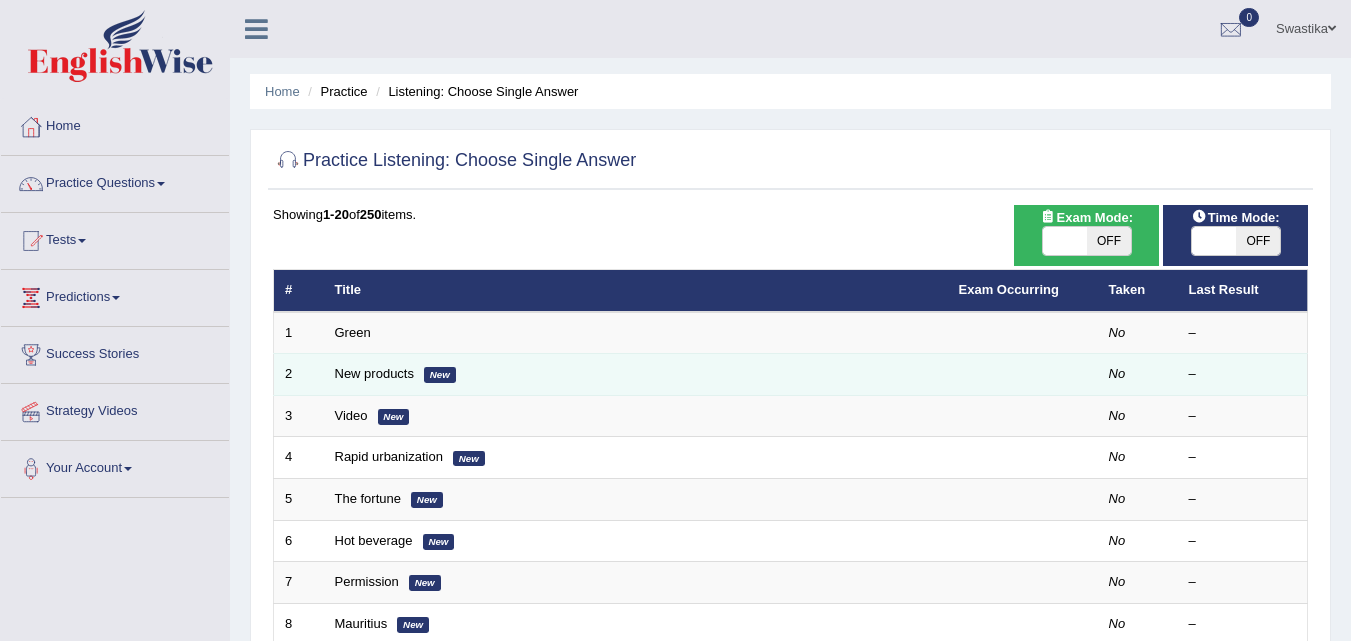 scroll, scrollTop: 0, scrollLeft: 0, axis: both 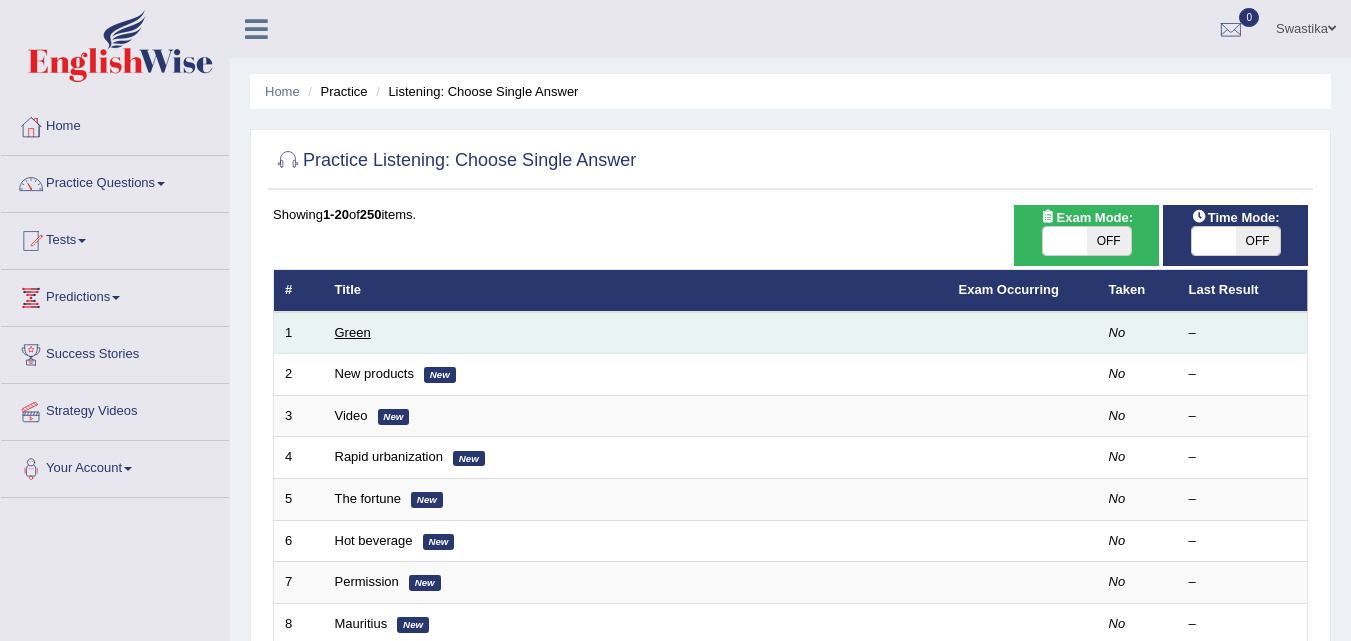 click on "Green" at bounding box center [353, 332] 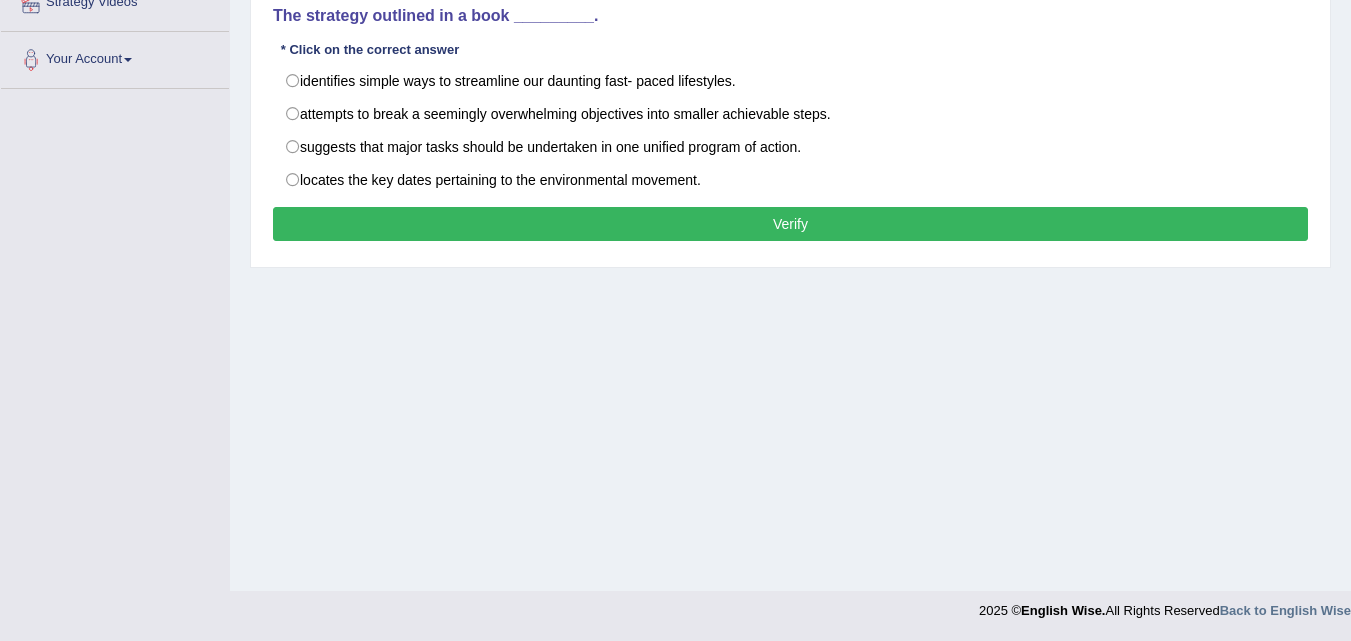 scroll, scrollTop: 0, scrollLeft: 0, axis: both 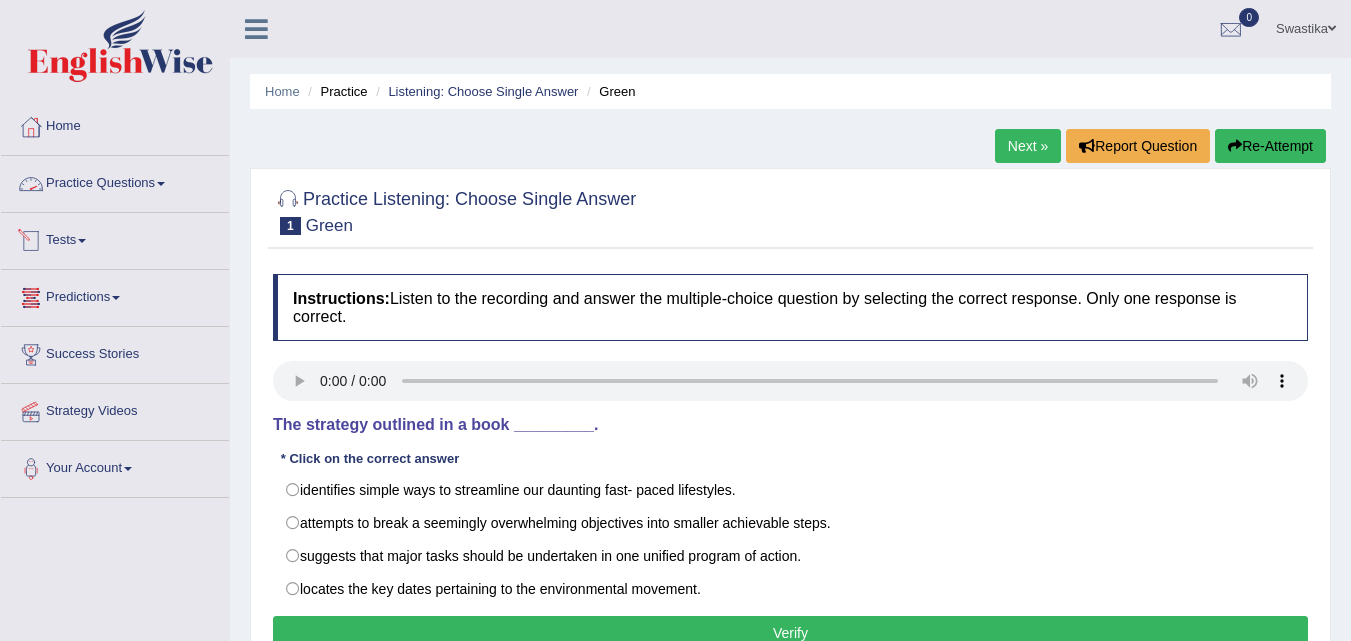click on "Practice Questions" at bounding box center (115, 181) 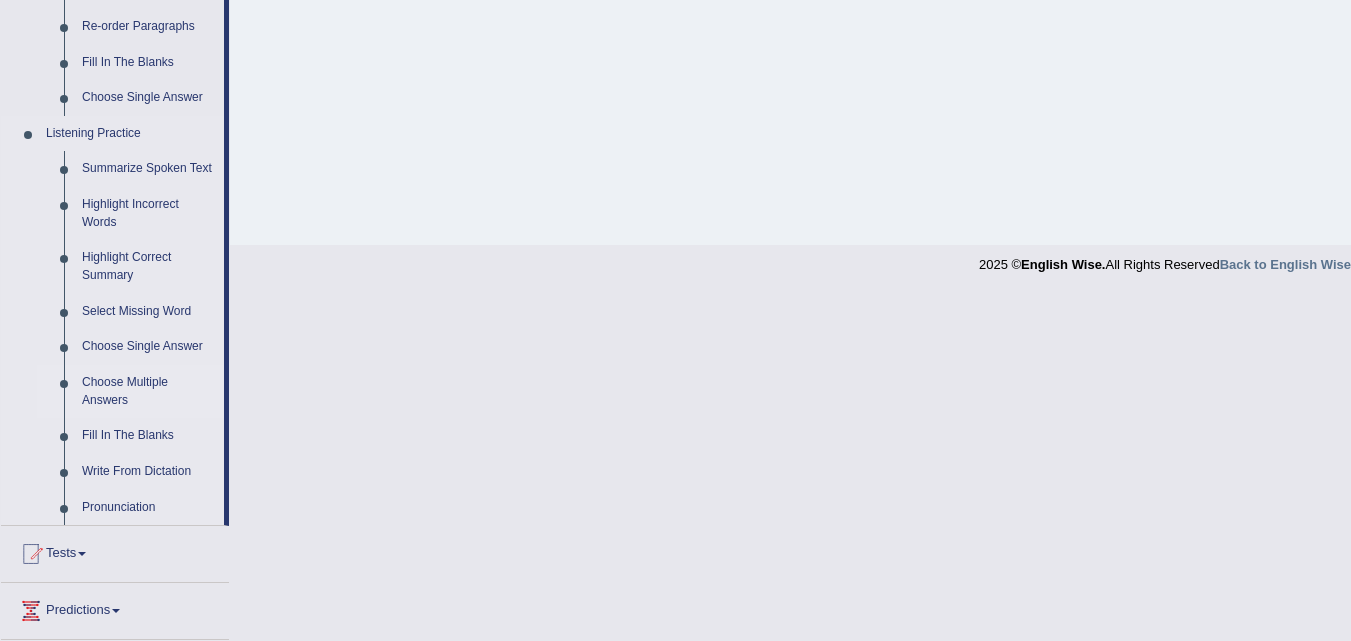 scroll, scrollTop: 800, scrollLeft: 0, axis: vertical 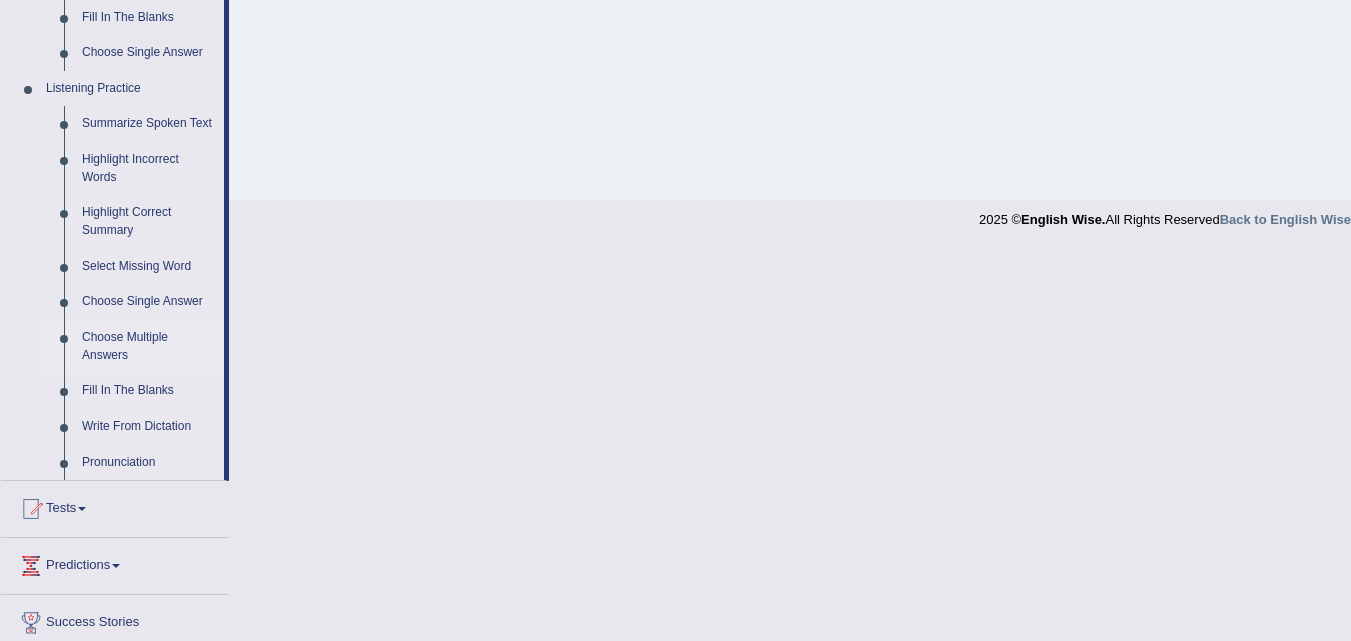 click on "Choose Multiple Answers" at bounding box center [148, 346] 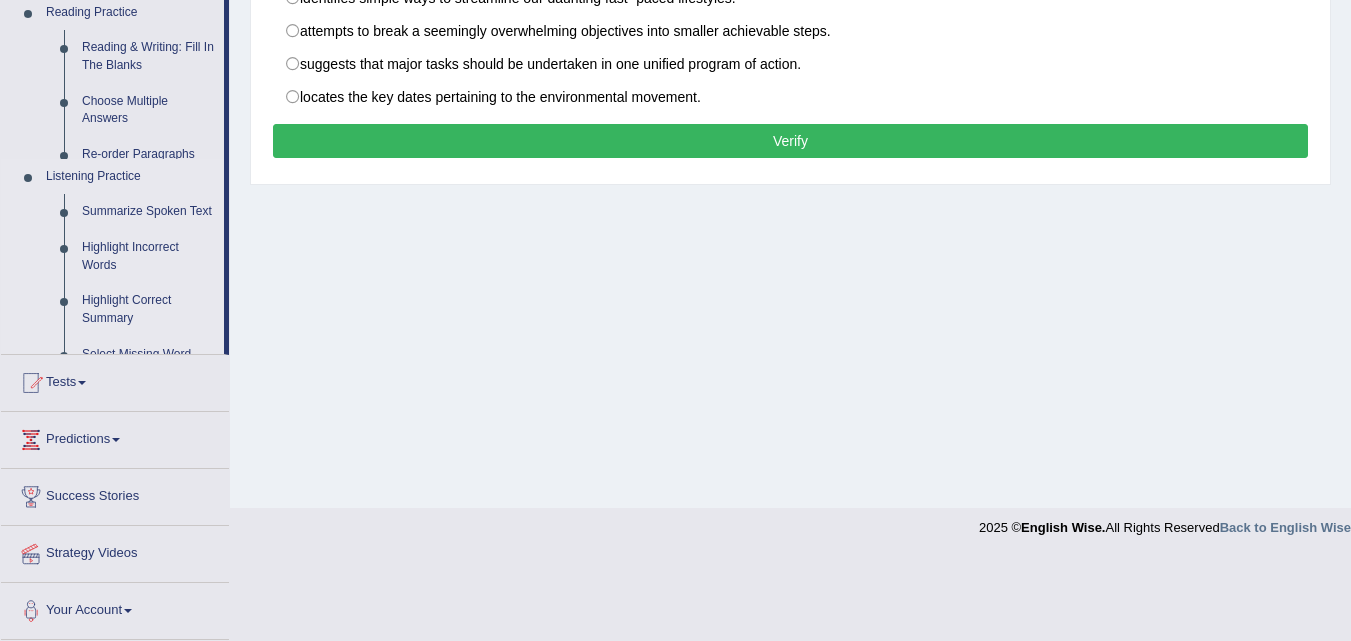 scroll, scrollTop: 377, scrollLeft: 0, axis: vertical 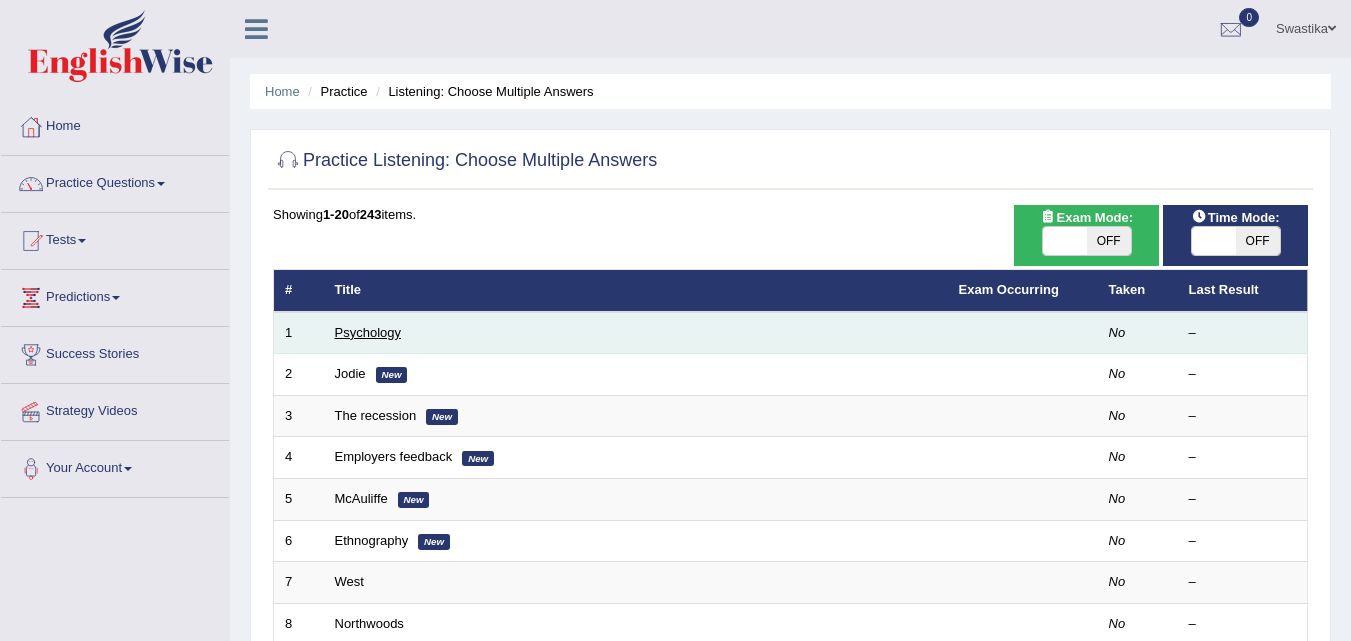 click on "Psychology" at bounding box center [368, 332] 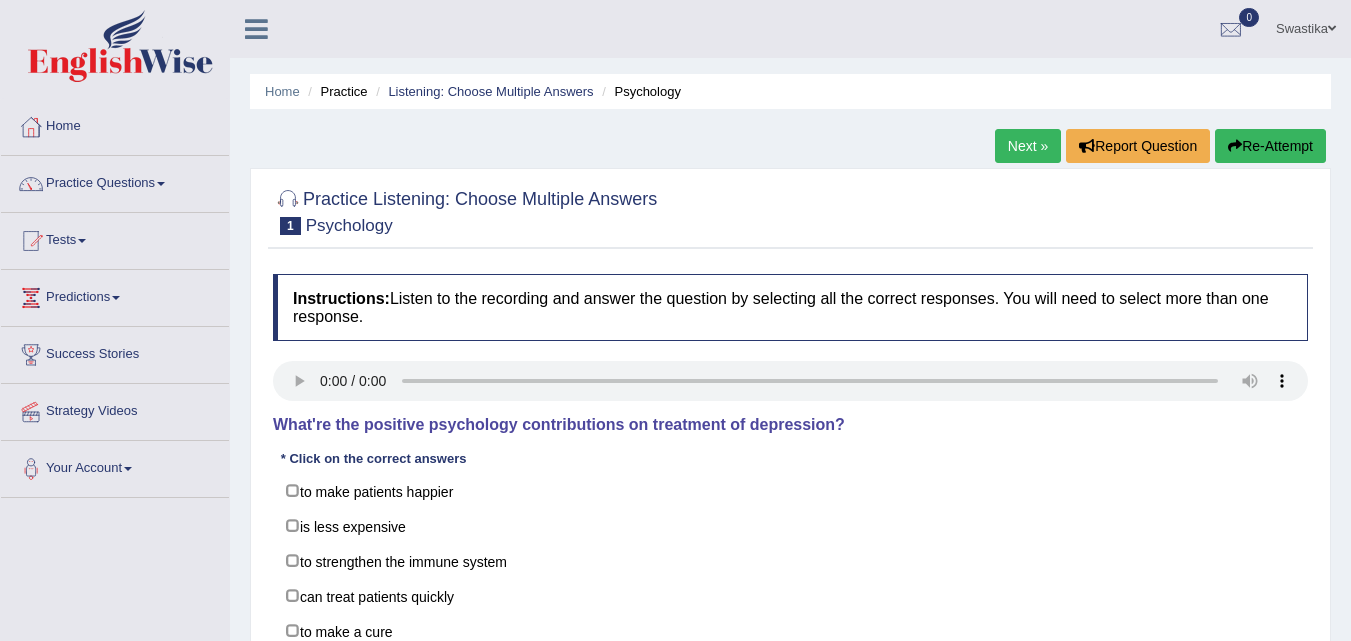 scroll, scrollTop: 0, scrollLeft: 0, axis: both 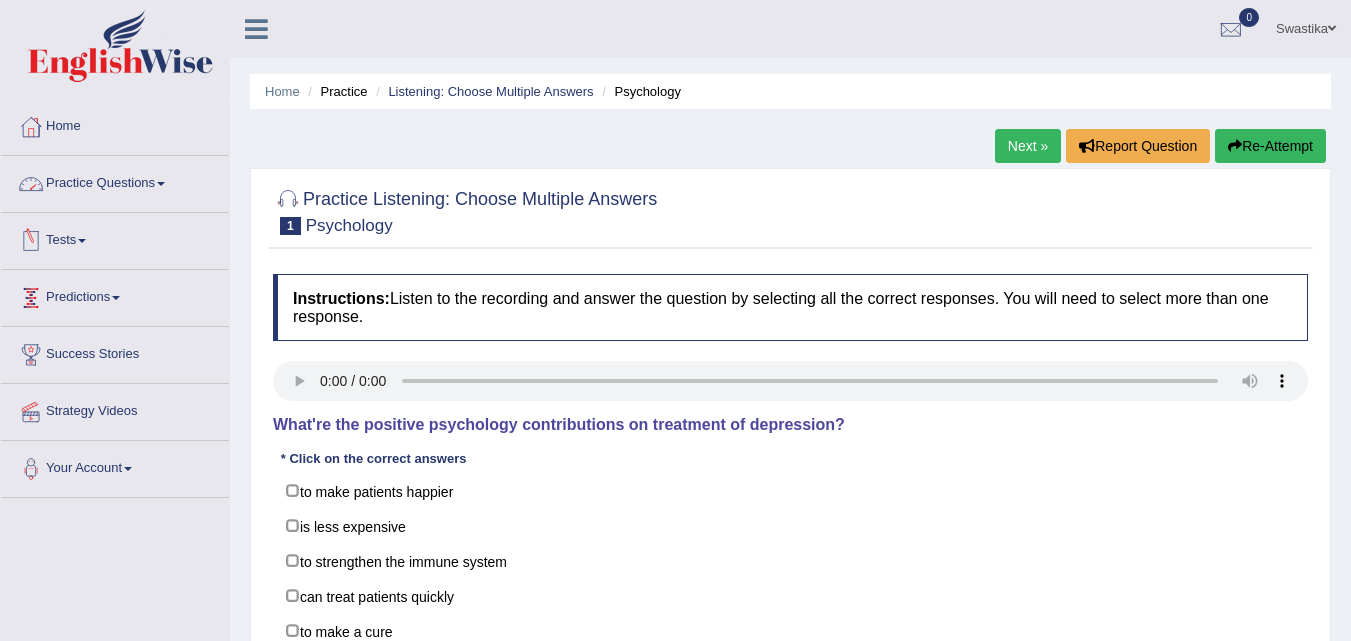 click on "Practice Questions" at bounding box center [115, 181] 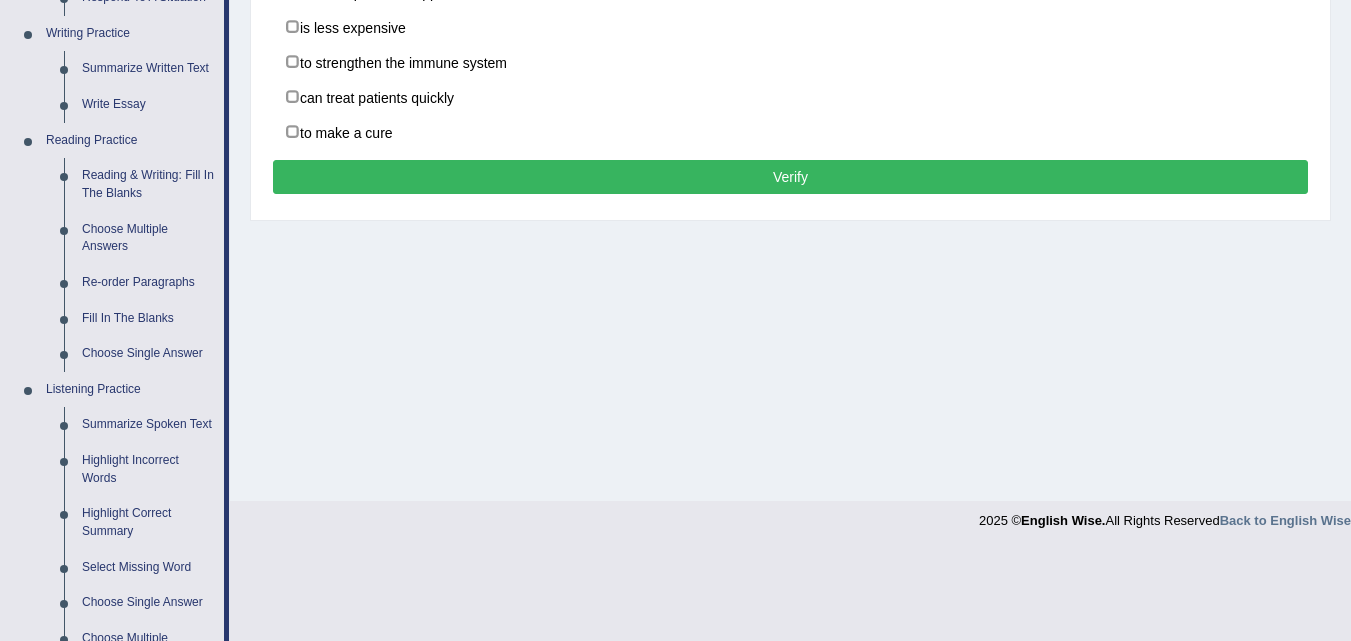 scroll, scrollTop: 500, scrollLeft: 0, axis: vertical 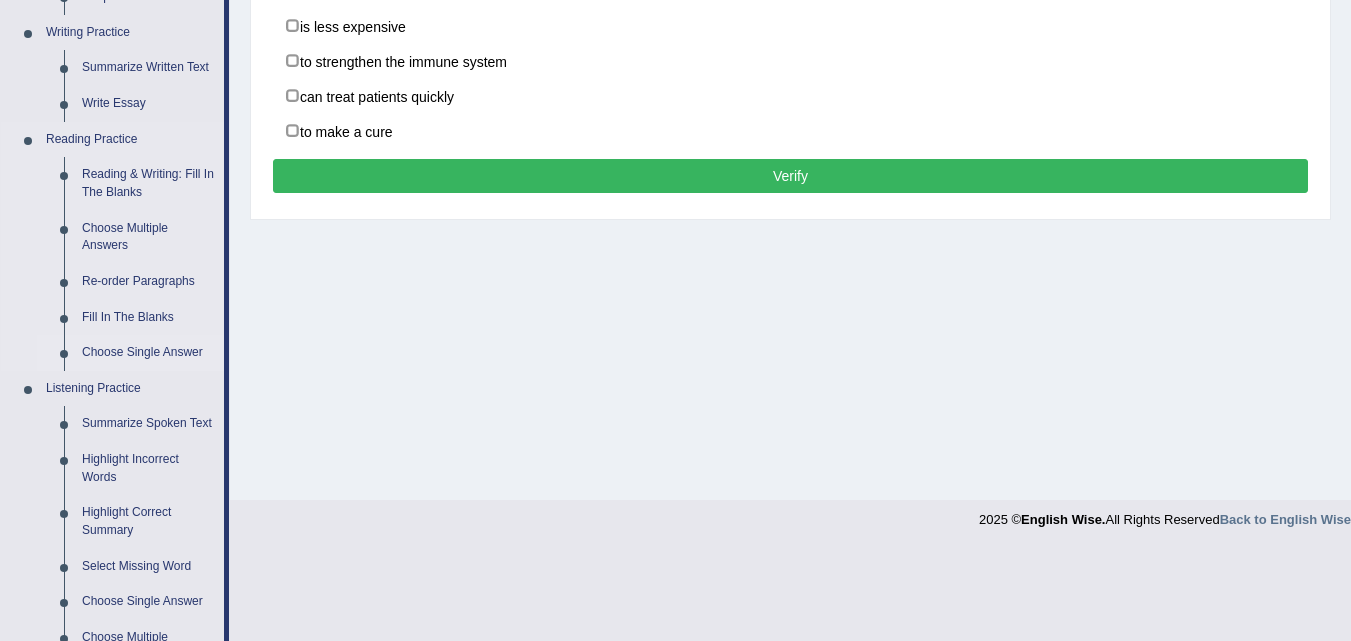 click on "Choose Single Answer" at bounding box center [148, 353] 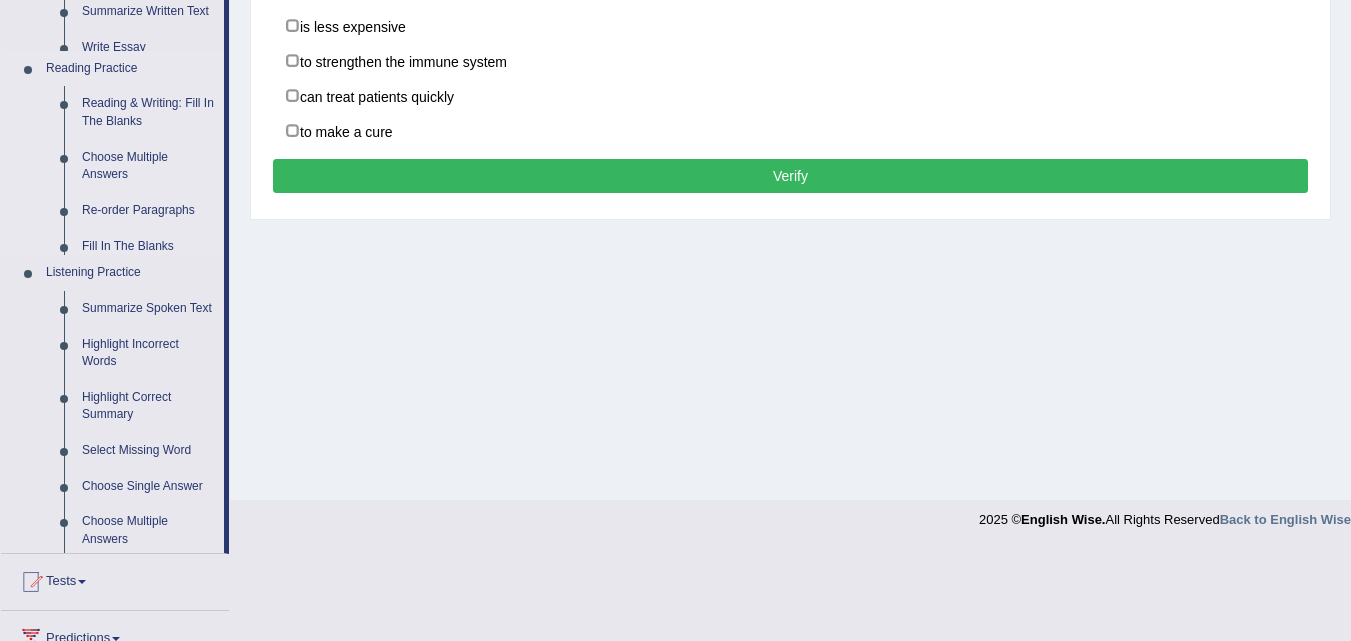 scroll, scrollTop: 409, scrollLeft: 0, axis: vertical 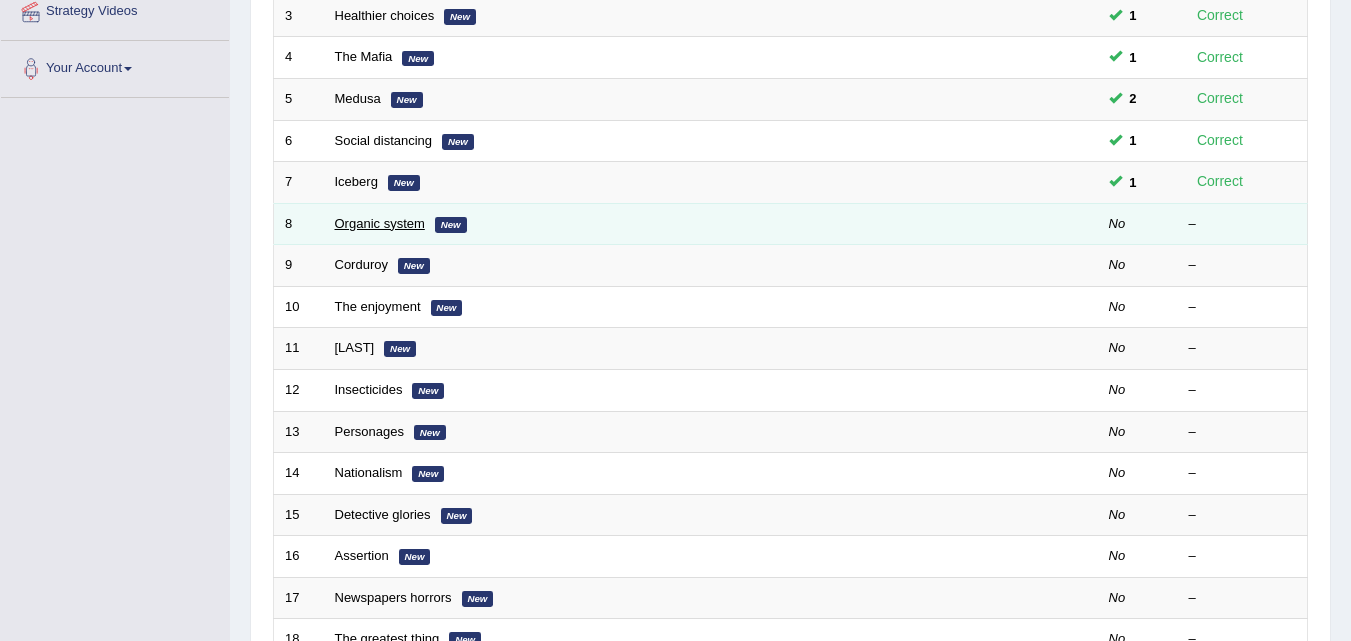 click on "Organic system" at bounding box center [380, 223] 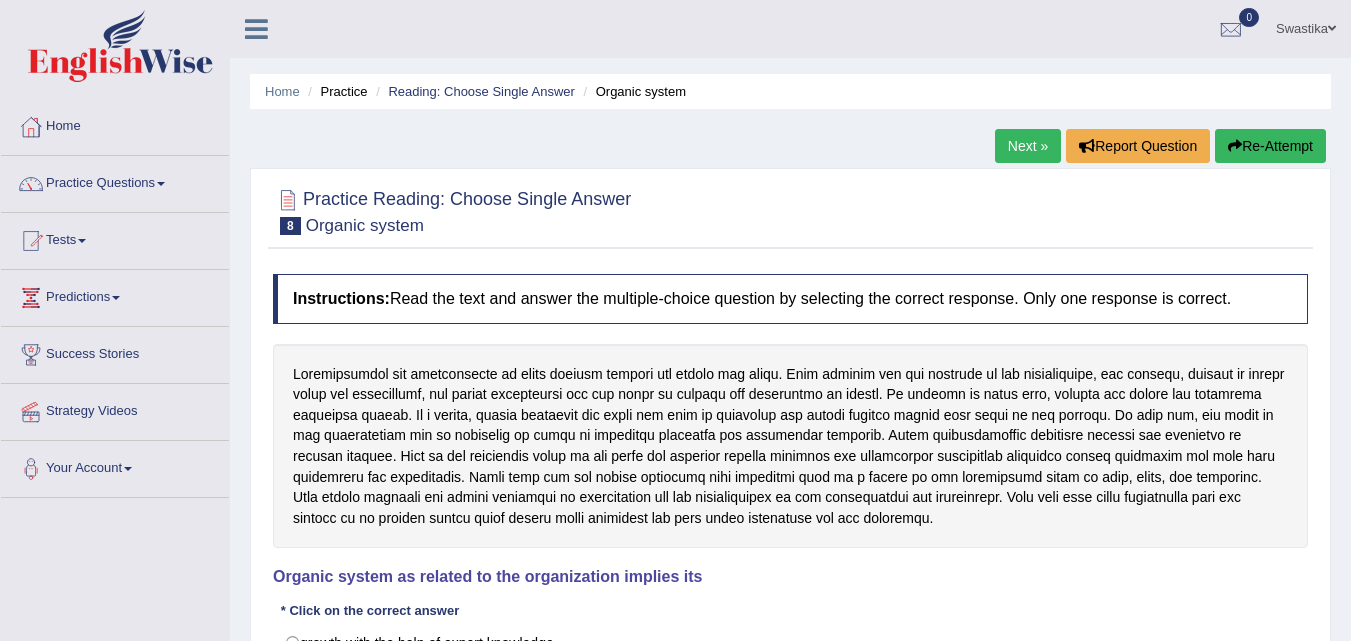 scroll, scrollTop: 0, scrollLeft: 0, axis: both 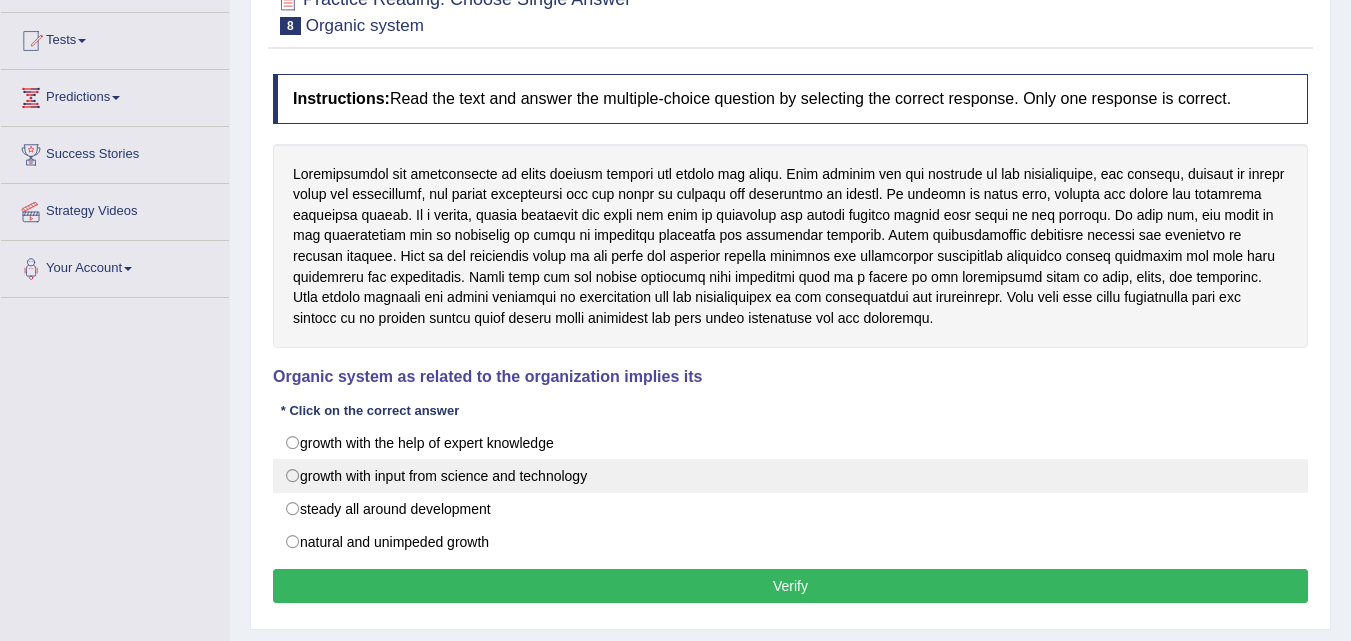 click on "growth with input from science and technology" at bounding box center (790, 476) 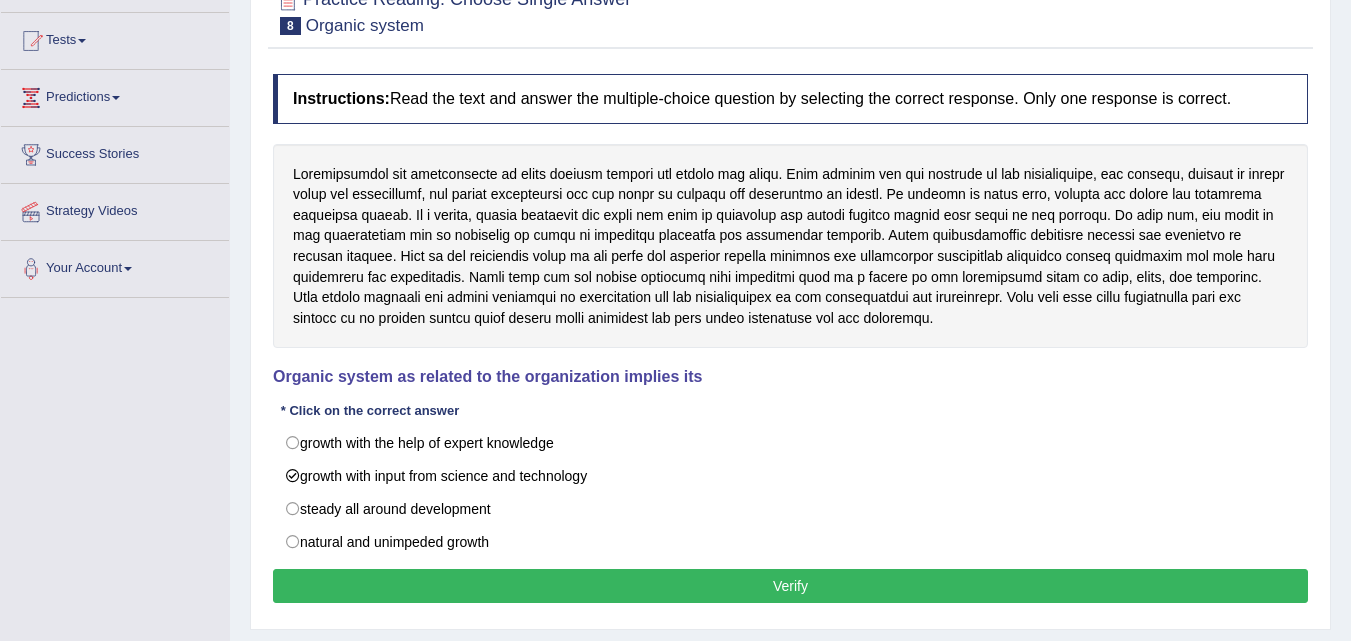 click on "Verify" at bounding box center (790, 586) 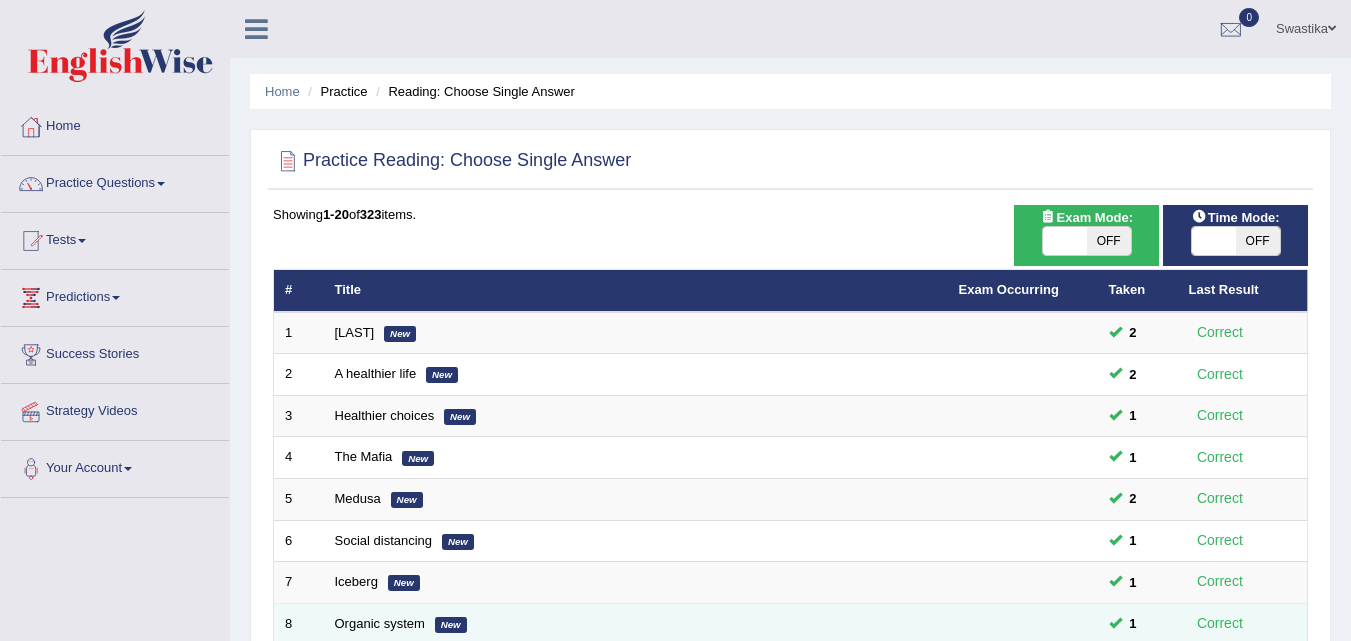 scroll, scrollTop: 400, scrollLeft: 0, axis: vertical 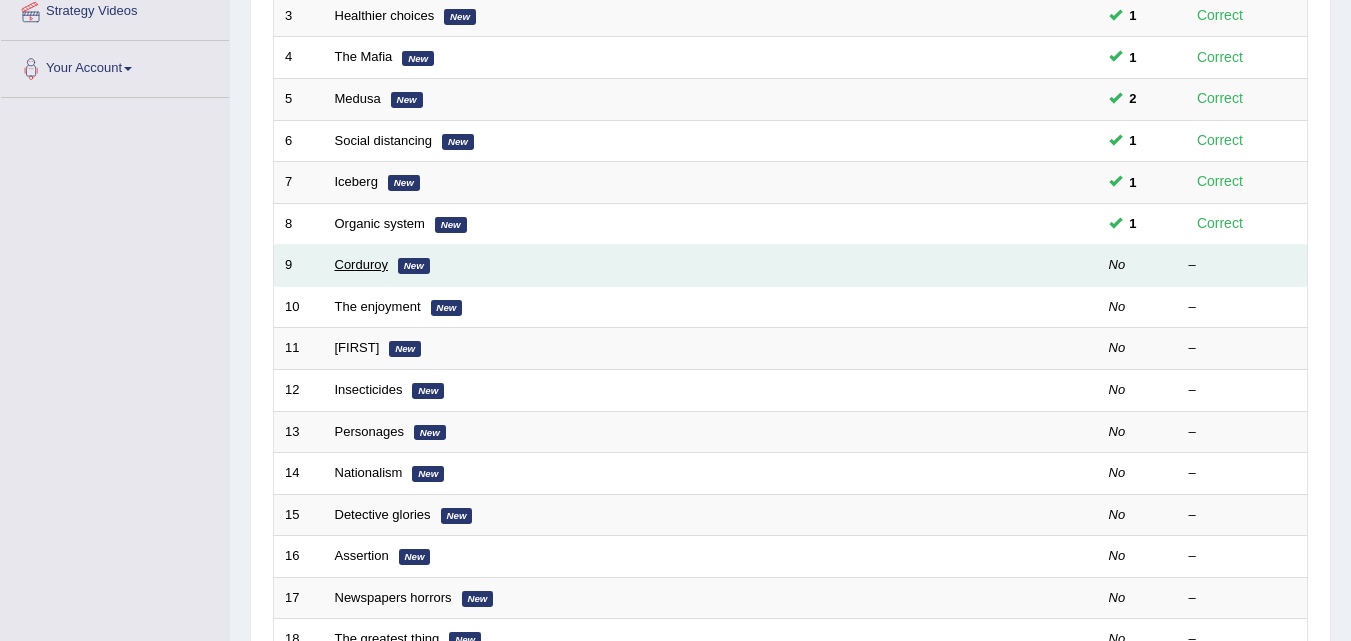 click on "Corduroy" at bounding box center [361, 264] 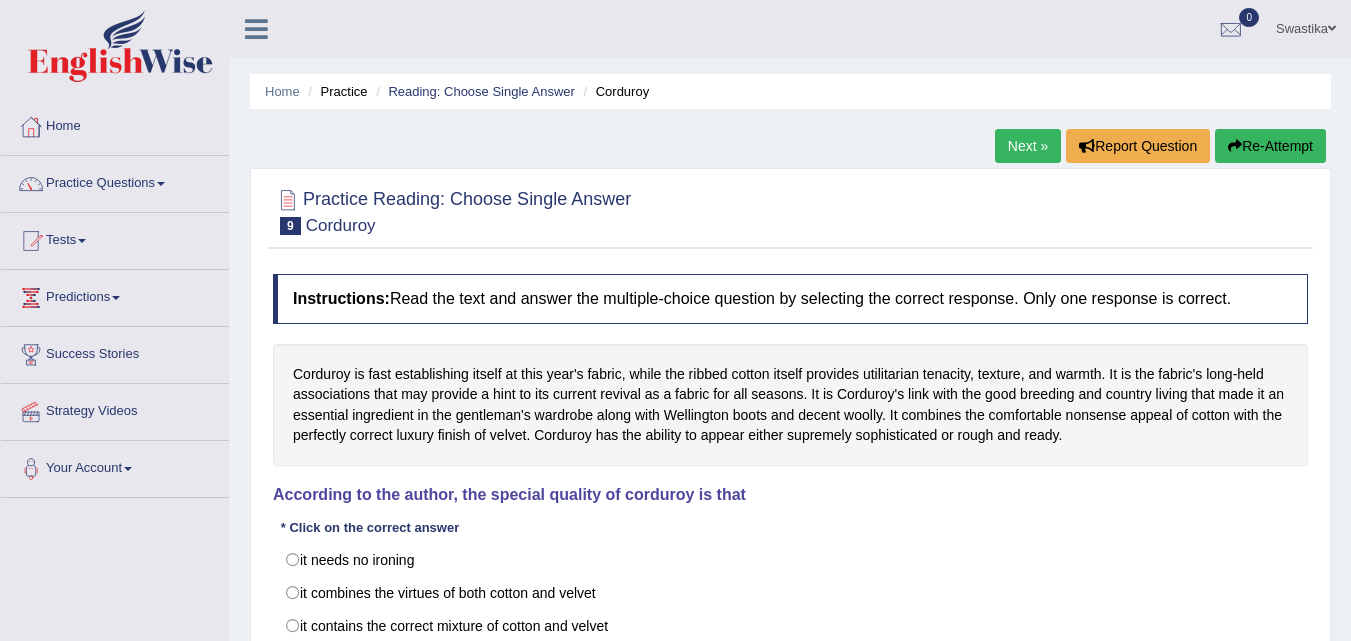 scroll, scrollTop: 0, scrollLeft: 0, axis: both 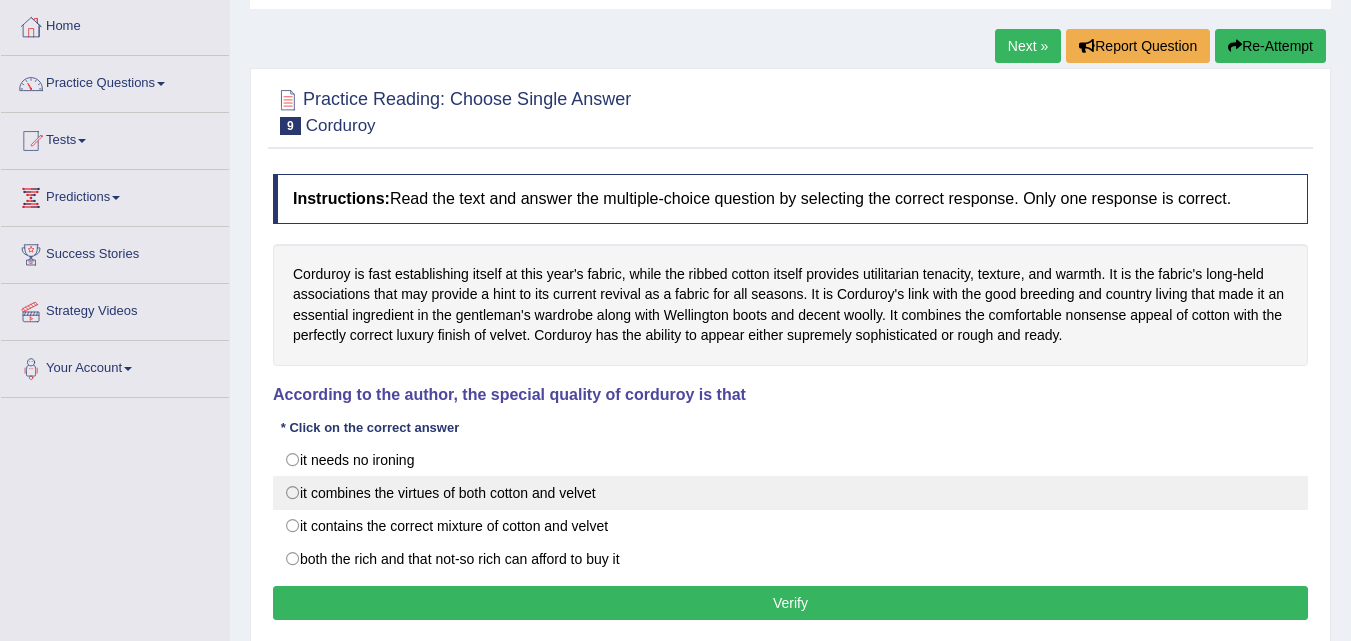 click on "it combines the virtues of both cotton and velvet" at bounding box center [790, 493] 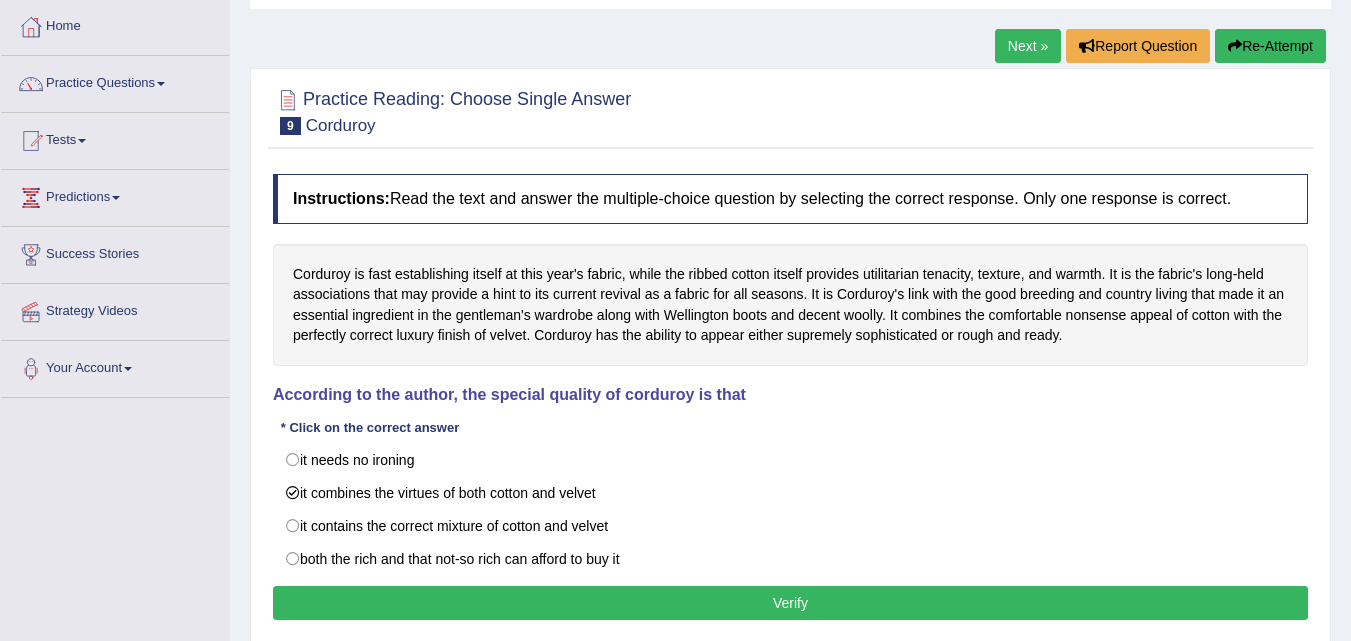 click on "Verify" at bounding box center [790, 603] 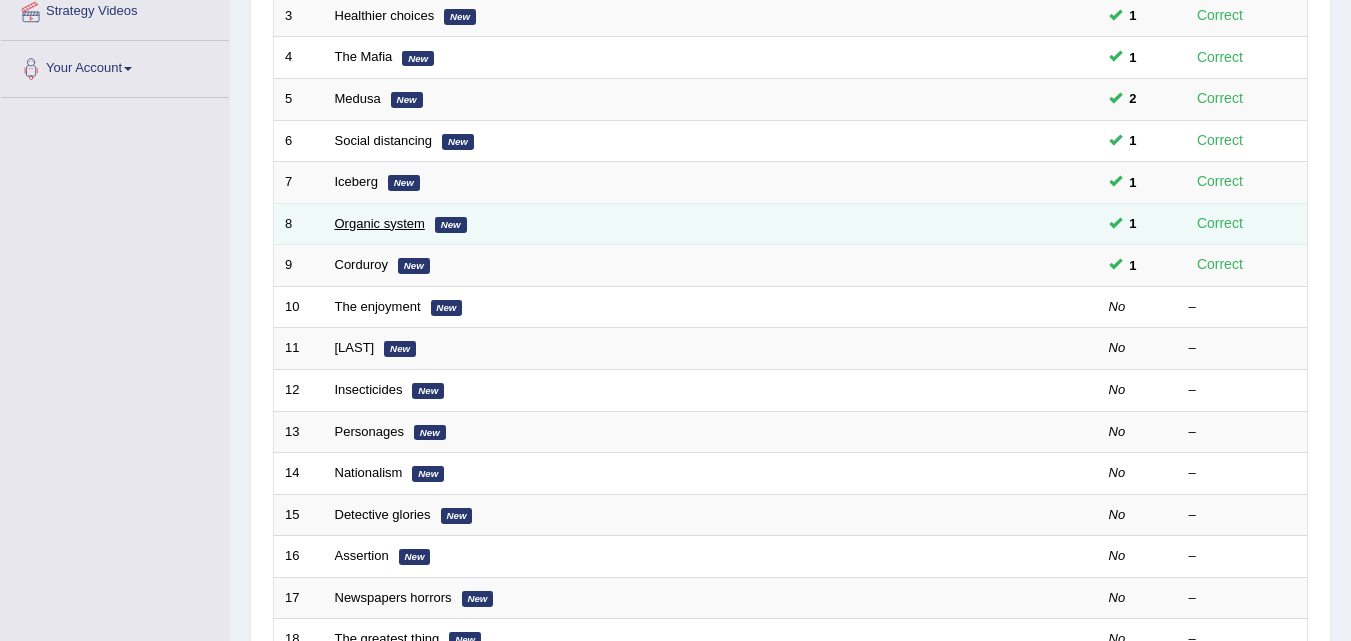 scroll, scrollTop: 400, scrollLeft: 0, axis: vertical 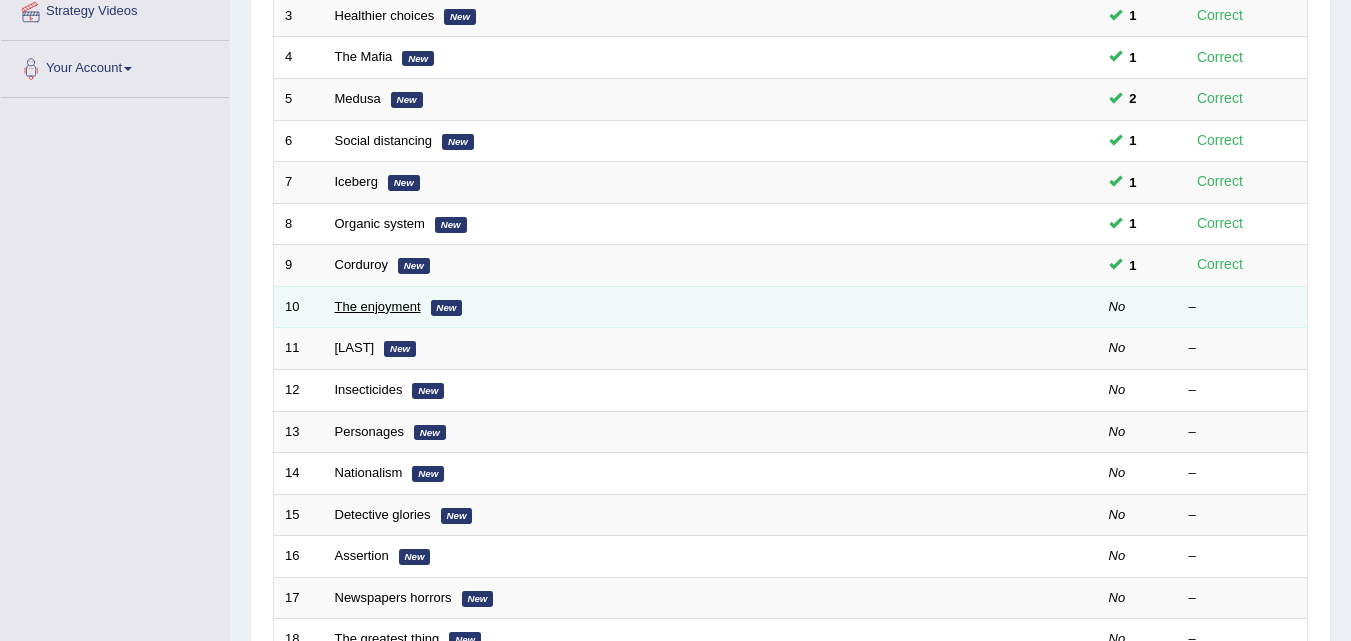 click on "The enjoyment" at bounding box center (378, 306) 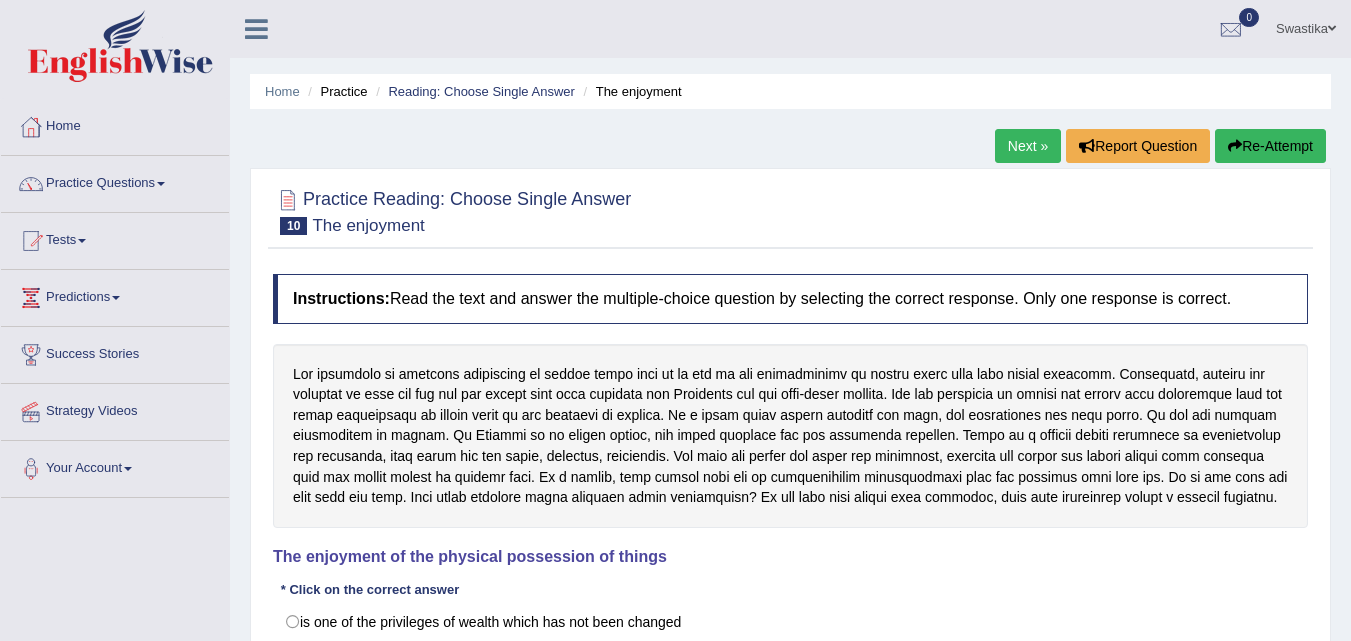 scroll, scrollTop: 0, scrollLeft: 0, axis: both 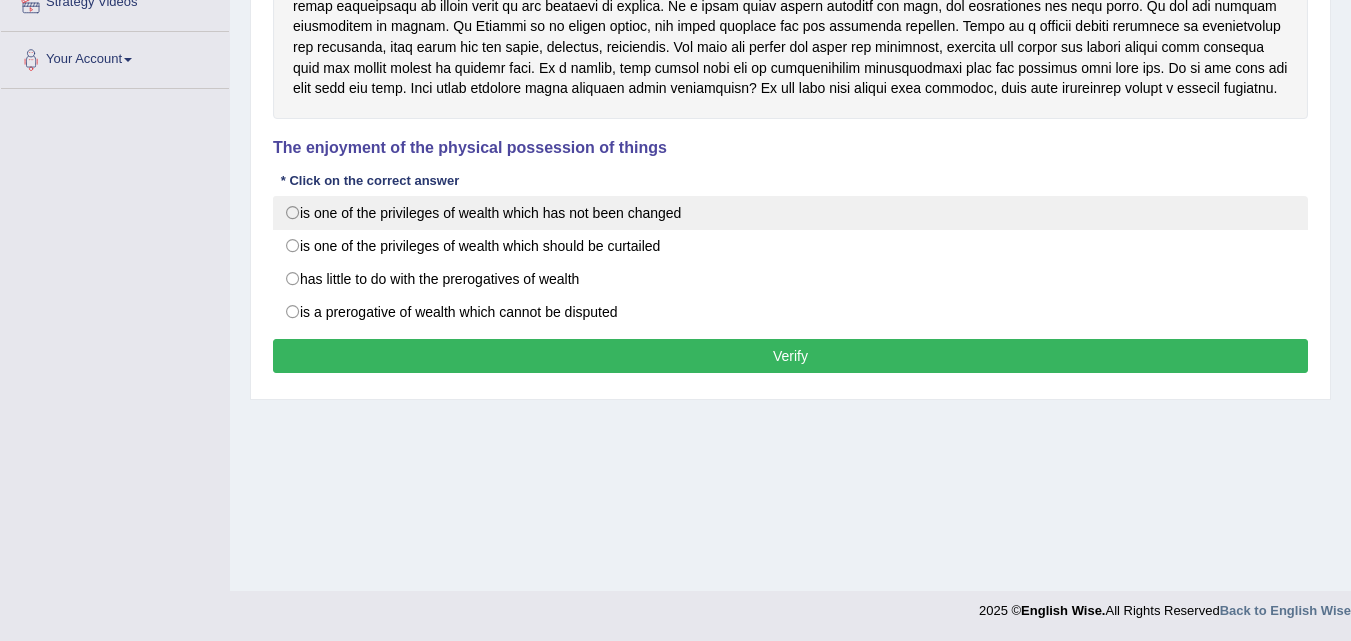 click on "is one of the privileges of wealth which has not been changed" at bounding box center [790, 213] 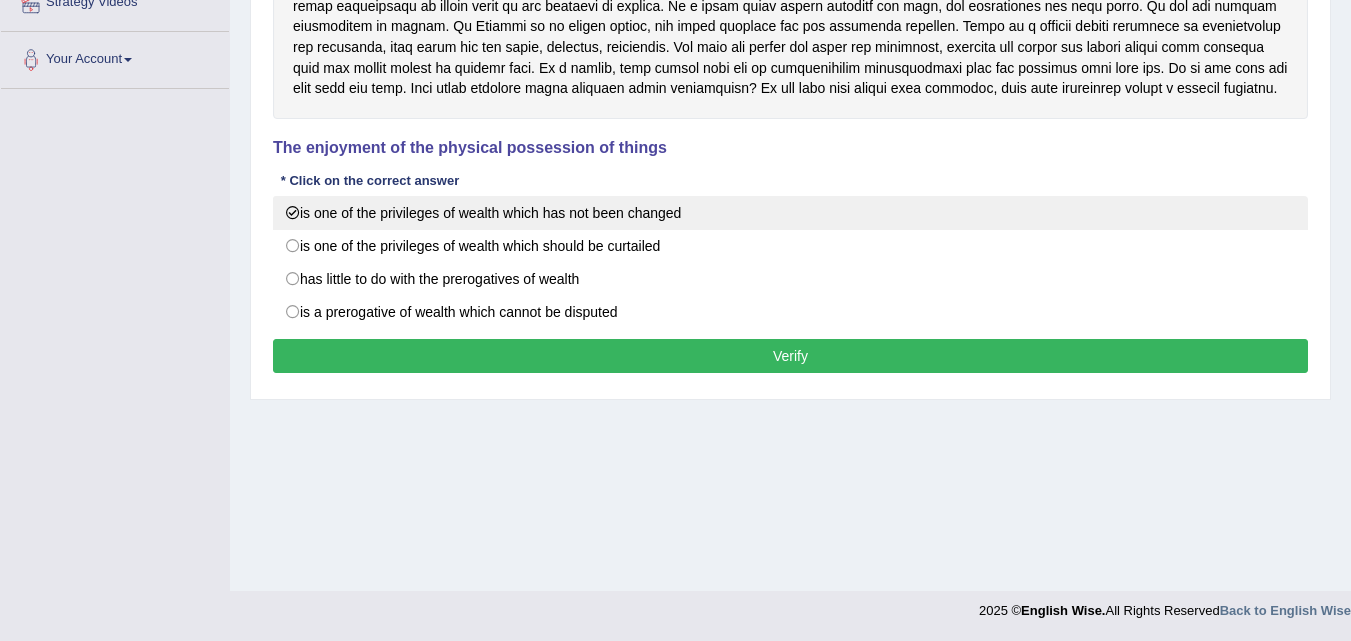 click on "is one of the privileges of wealth which has not been changed" at bounding box center [790, 213] 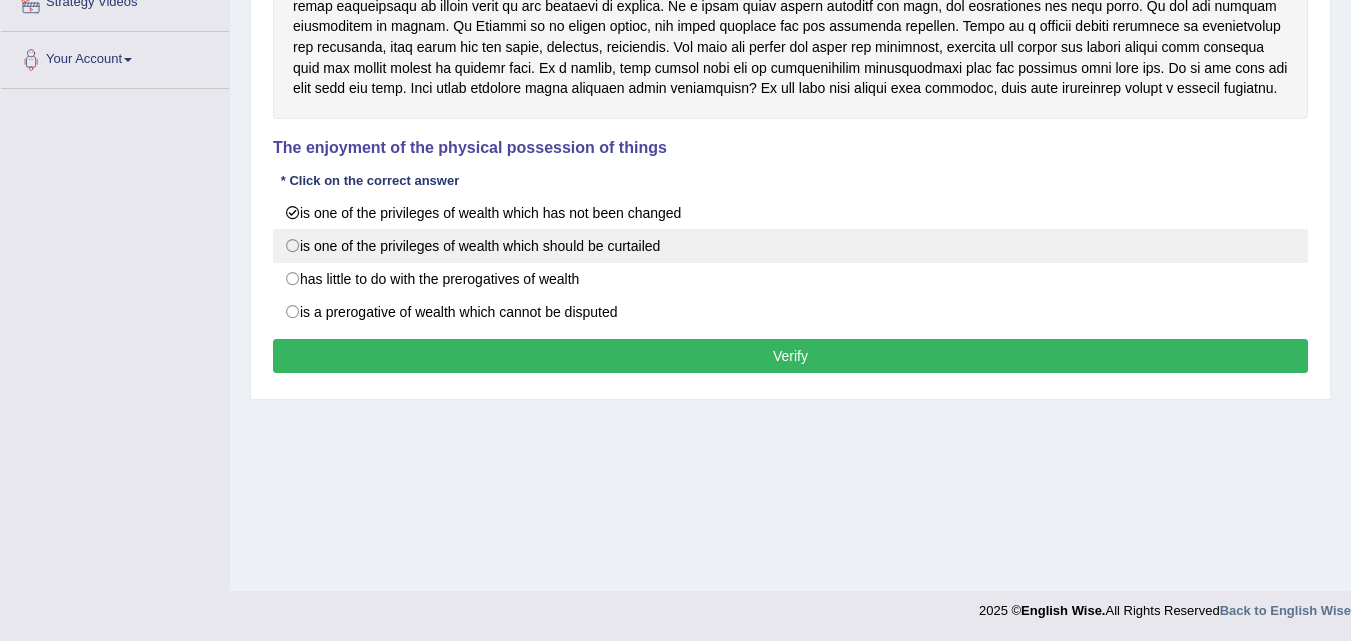 click on "is one of the privileges of wealth which should be curtailed" at bounding box center (790, 246) 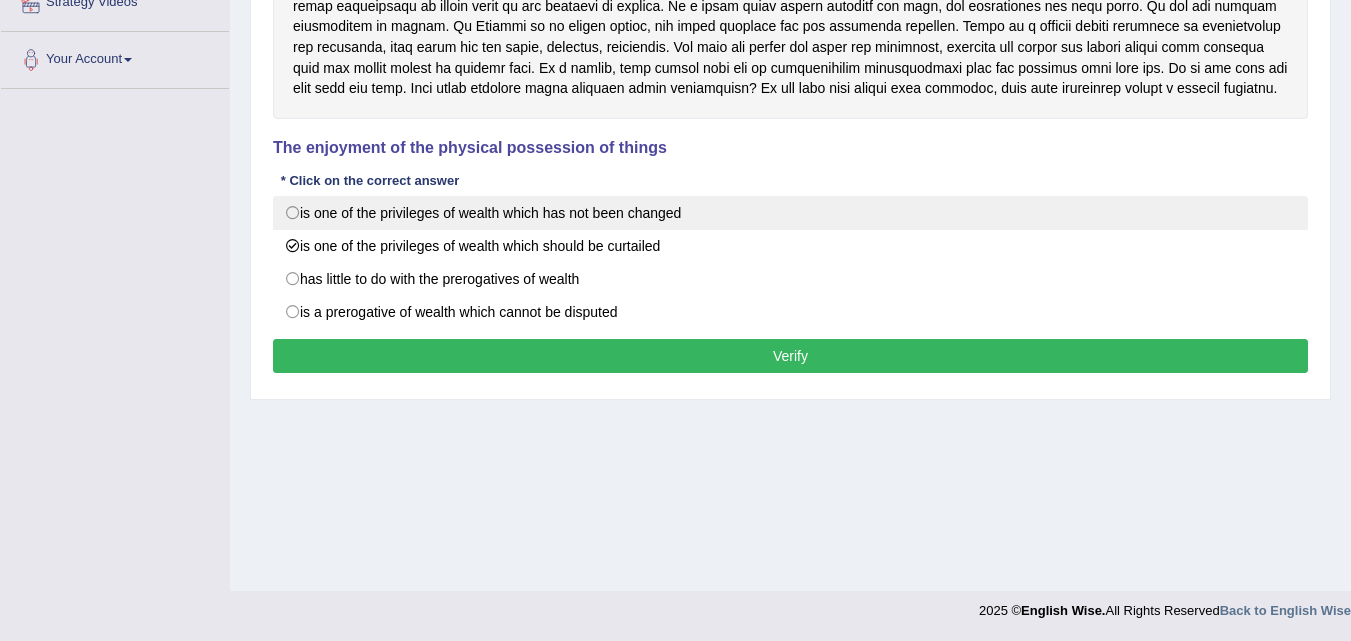 click on "is one of the privileges of wealth which has not been changed" at bounding box center [790, 213] 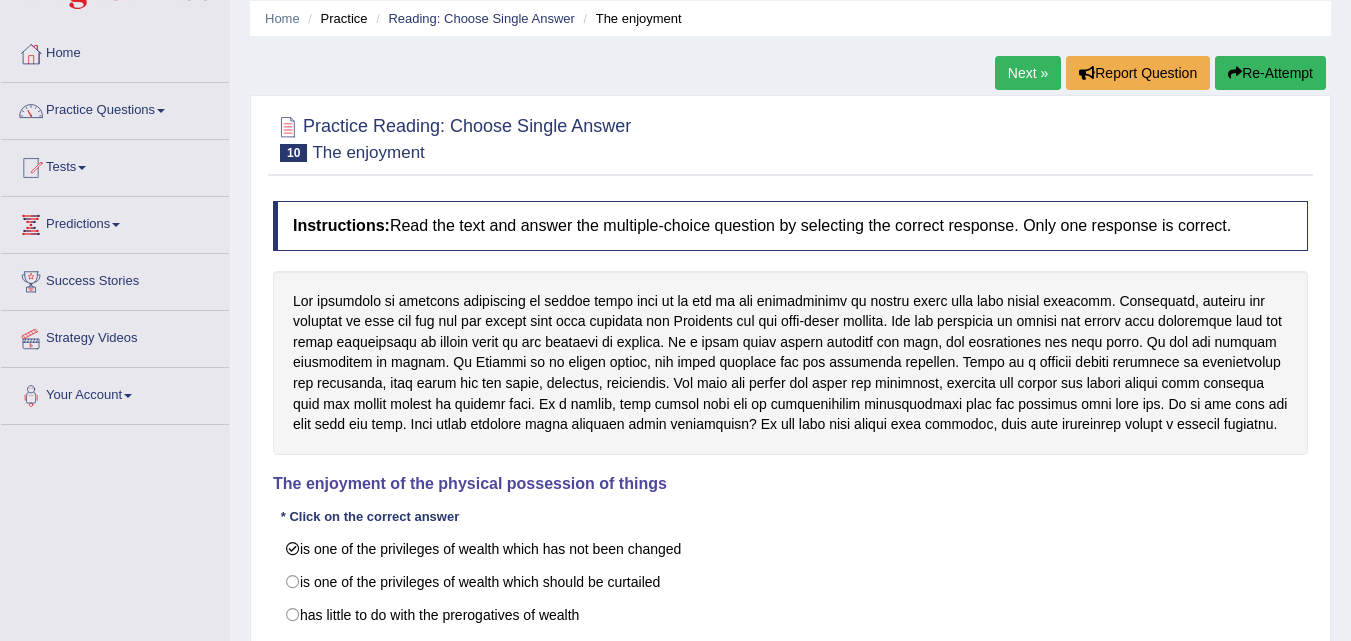 scroll, scrollTop: 200, scrollLeft: 0, axis: vertical 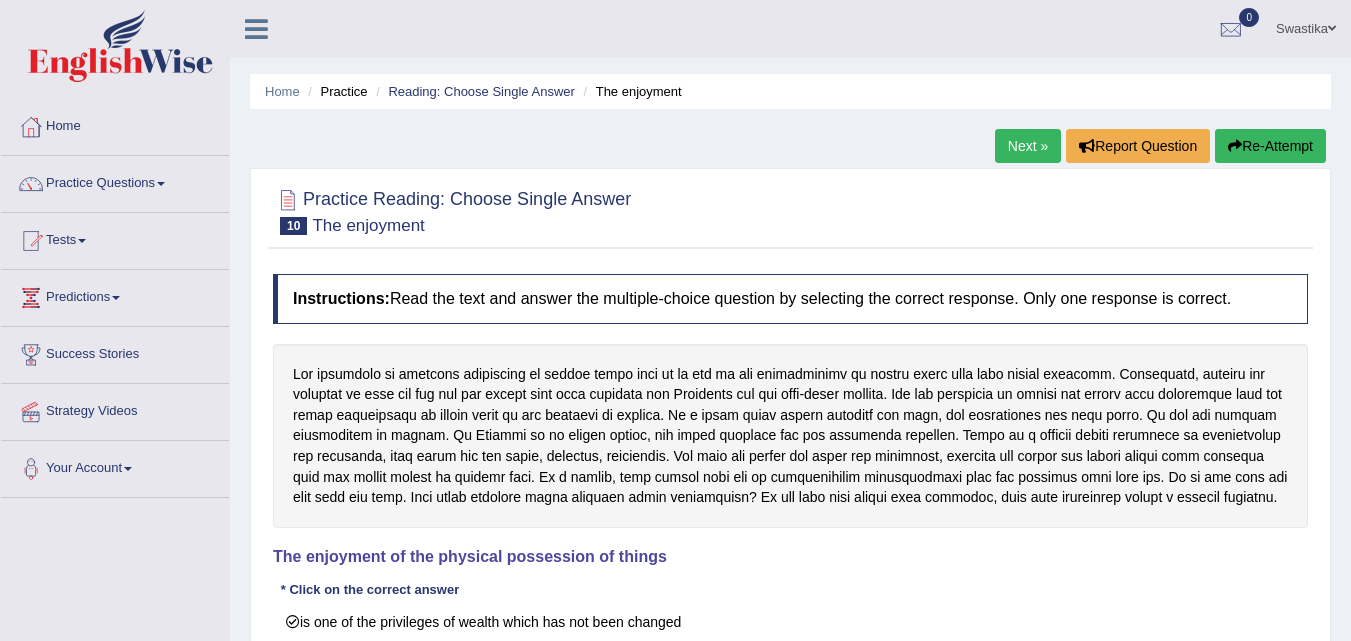 click on "Next »" at bounding box center (1028, 146) 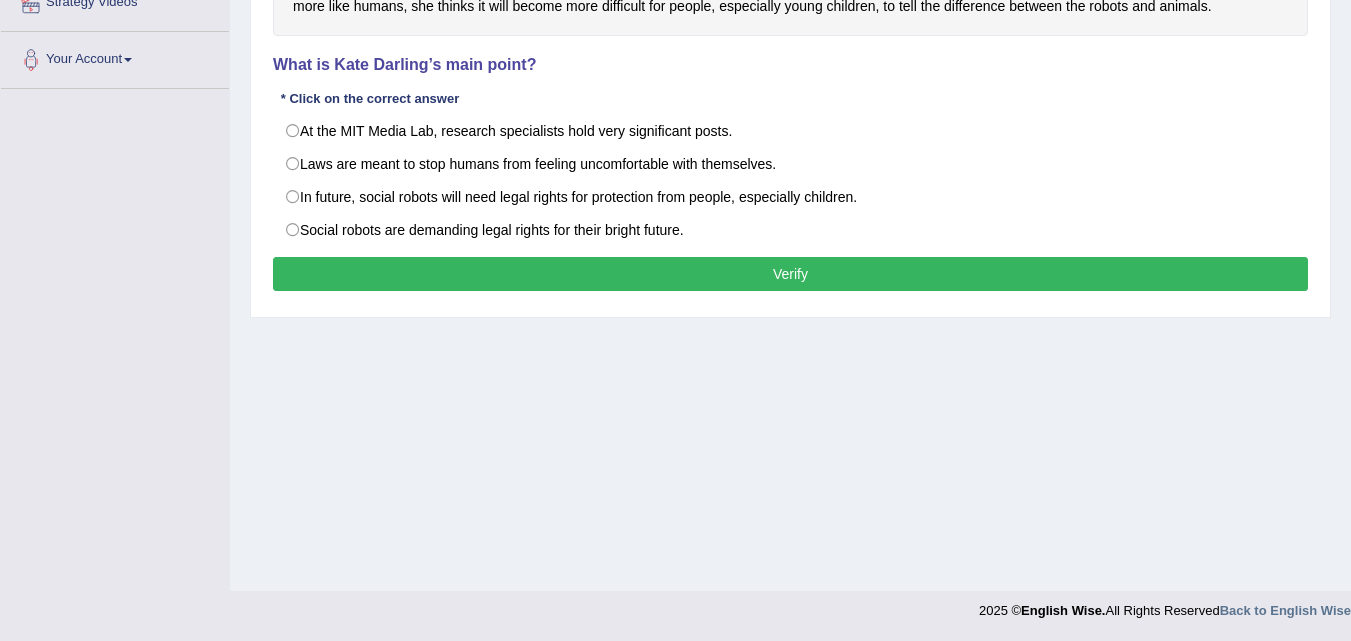 scroll, scrollTop: 409, scrollLeft: 0, axis: vertical 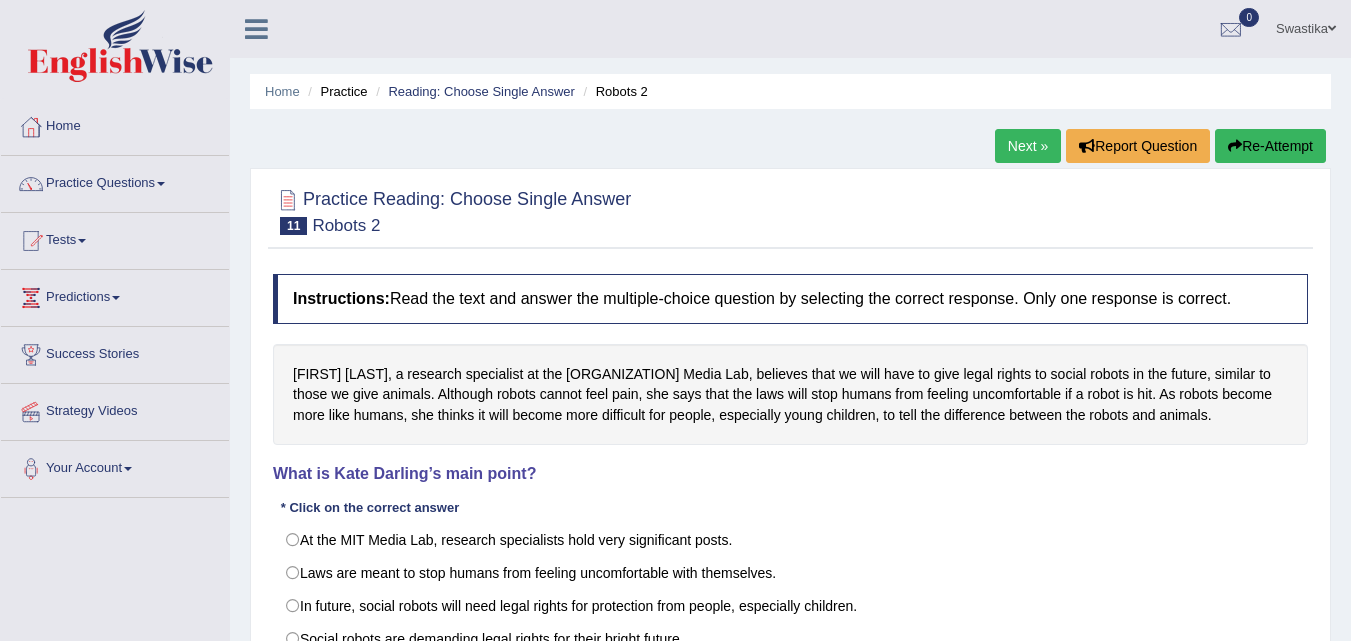 click on "Next »" at bounding box center (1028, 146) 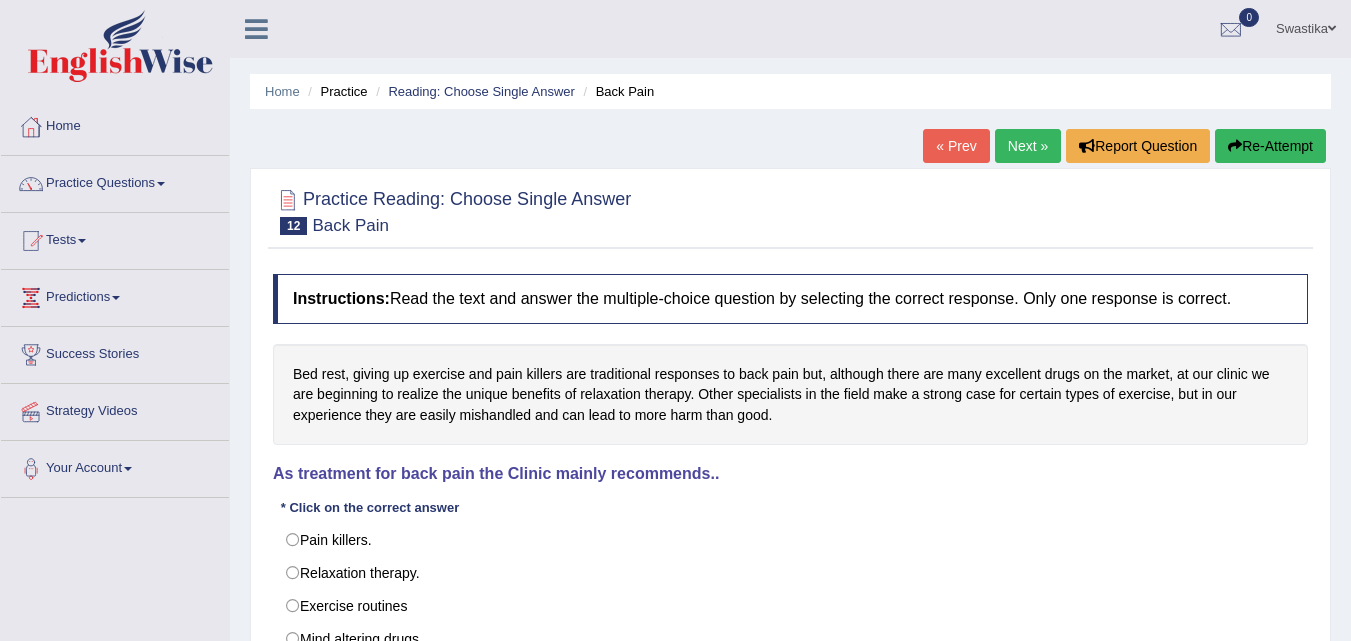 scroll, scrollTop: 409, scrollLeft: 0, axis: vertical 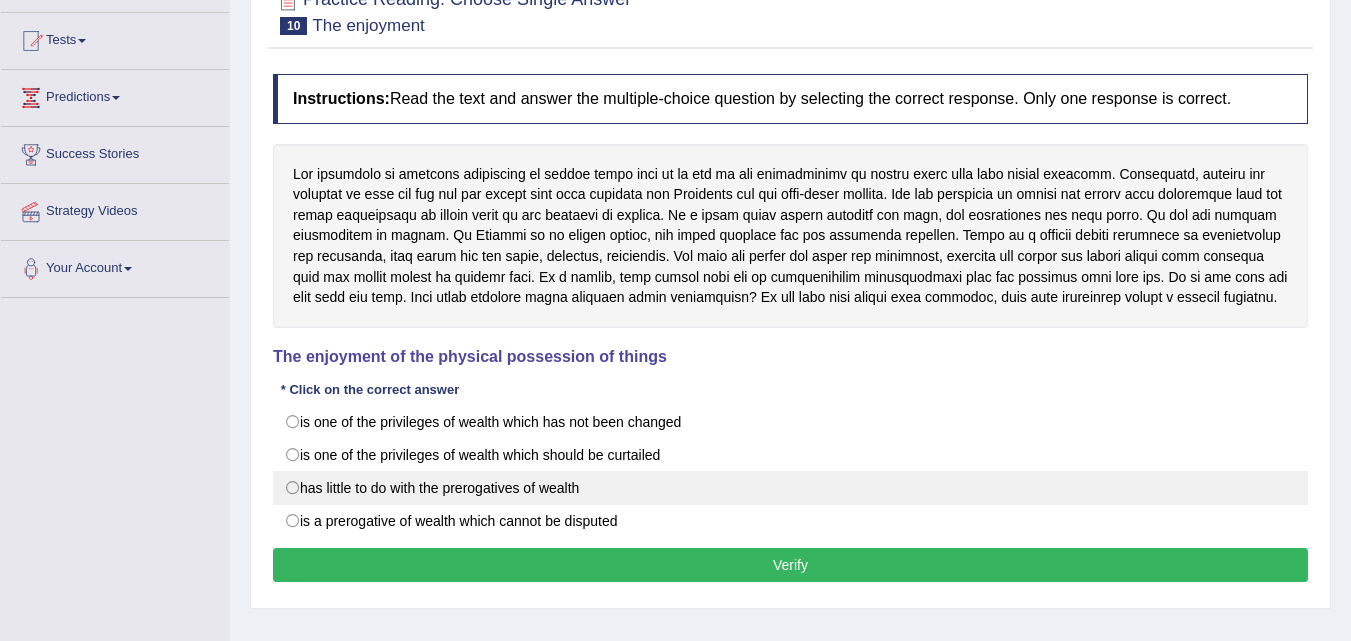 click on "has little to do with the prerogatives of wealth" at bounding box center (790, 488) 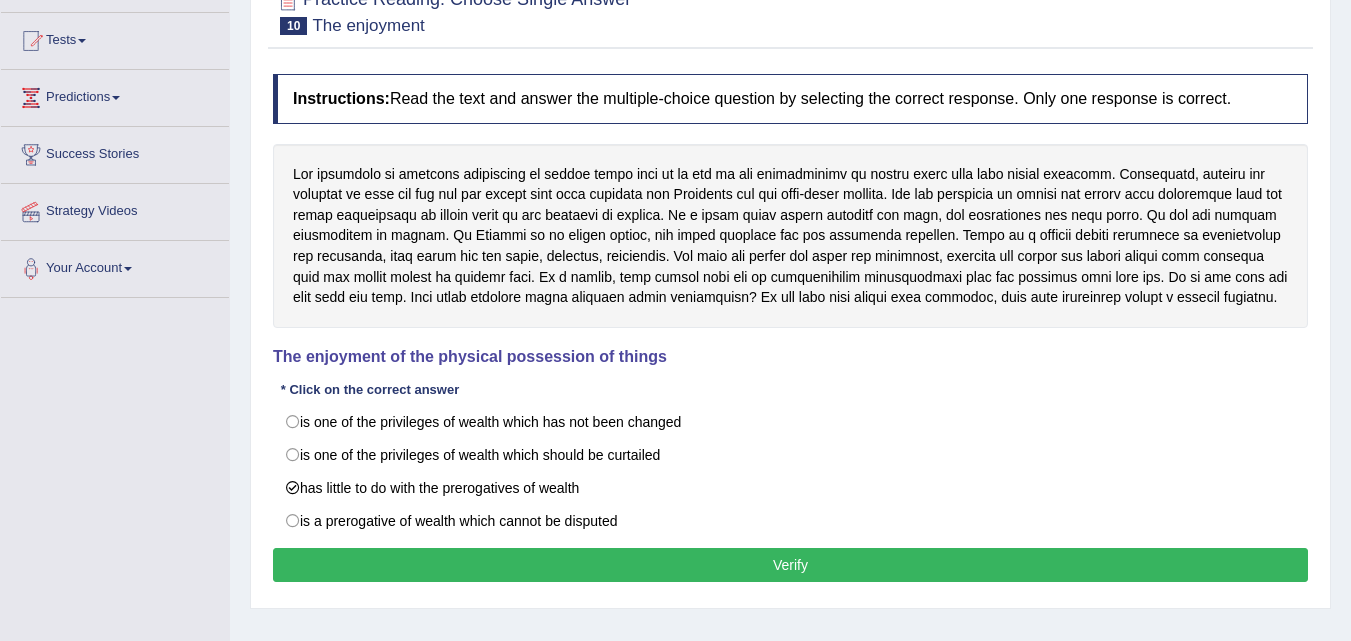 click on "Verify" at bounding box center [790, 565] 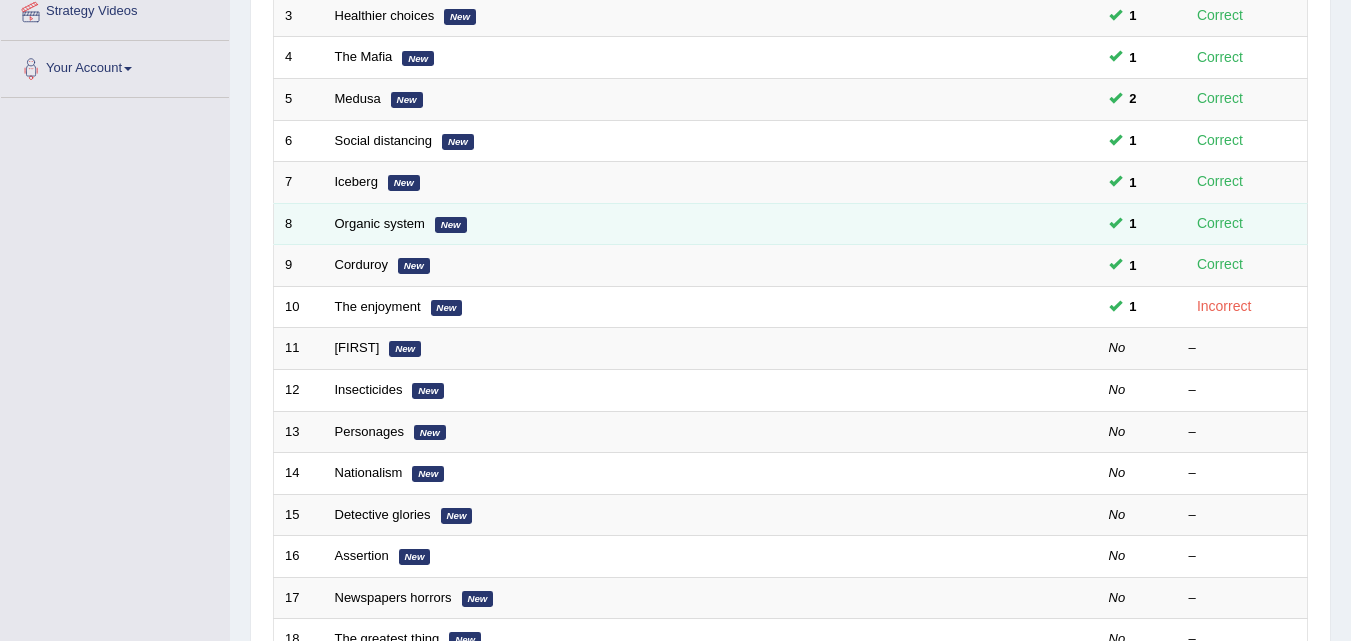 scroll, scrollTop: 400, scrollLeft: 0, axis: vertical 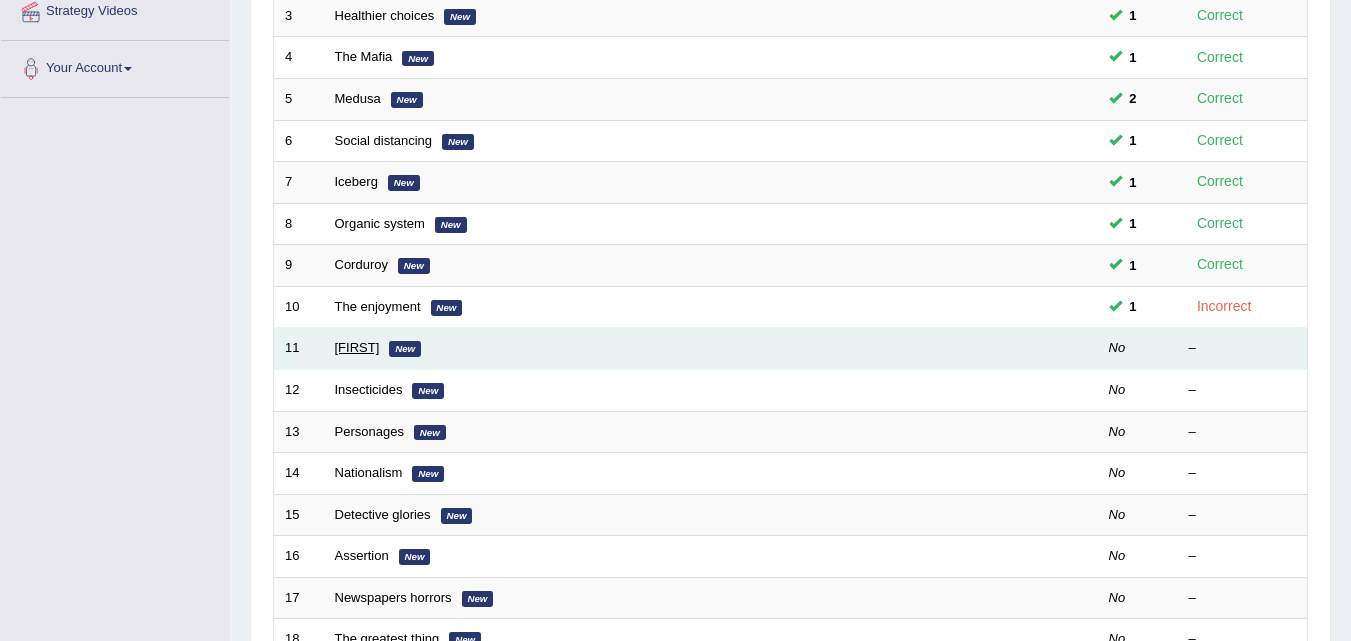 click on "[FIRST]" at bounding box center [357, 347] 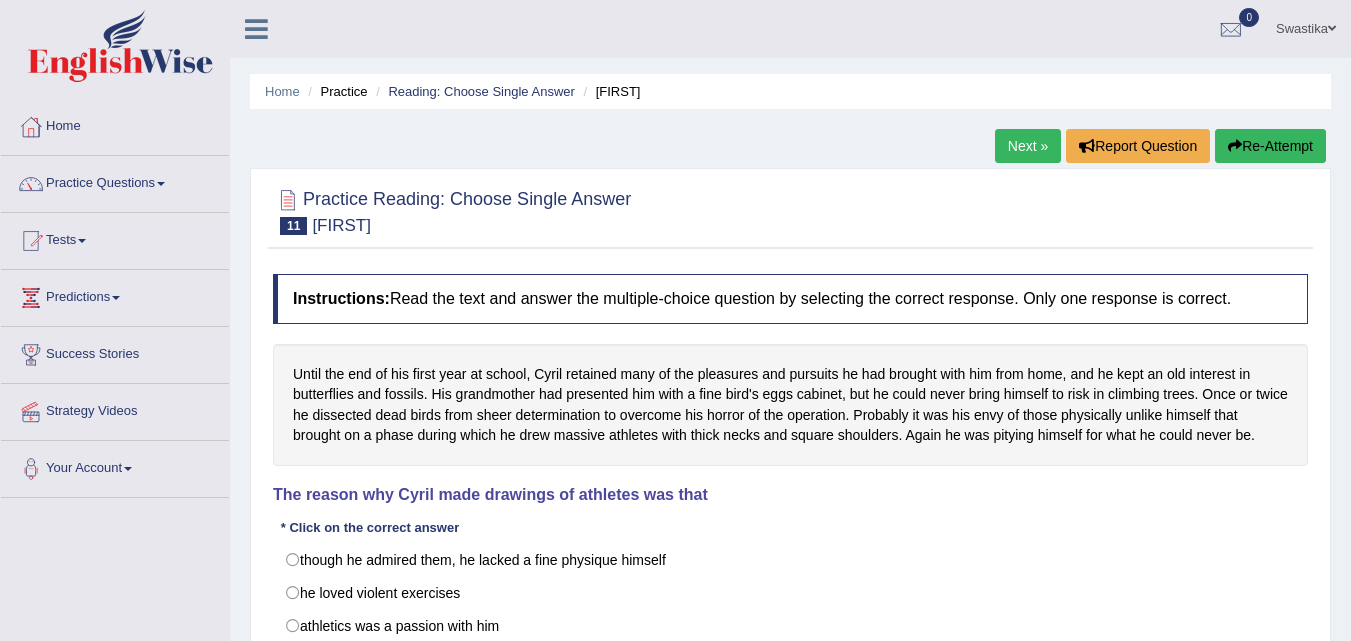 scroll, scrollTop: 0, scrollLeft: 0, axis: both 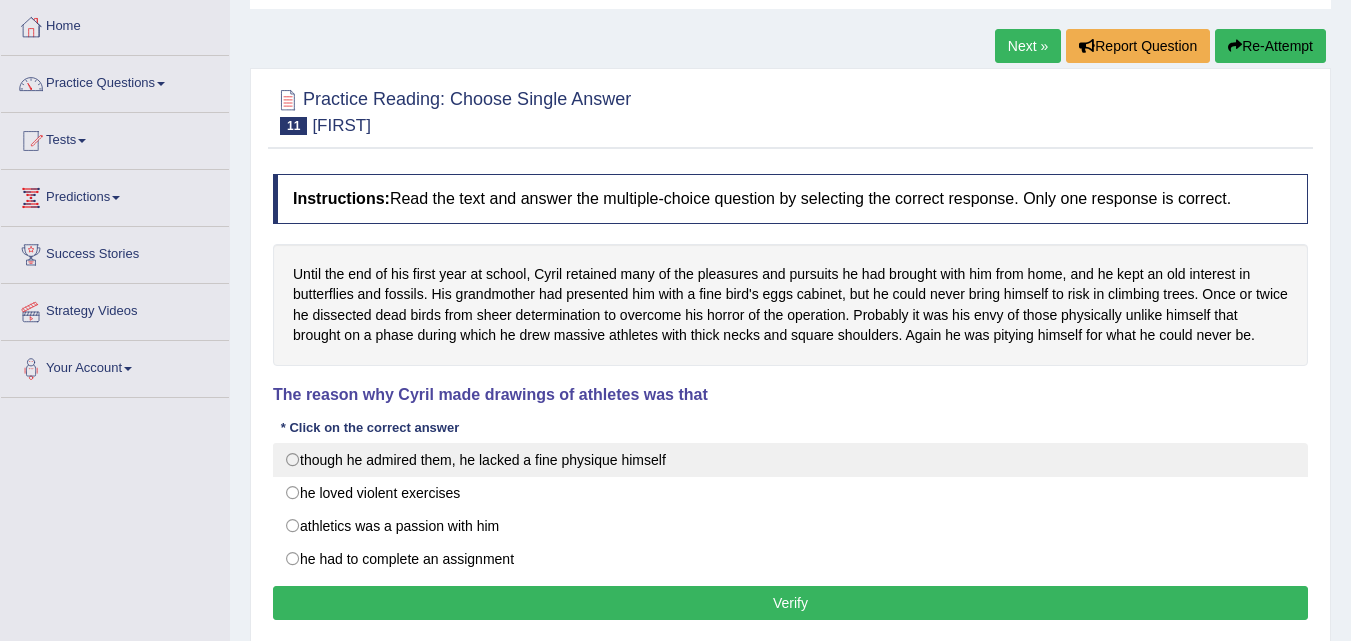 click on "though he admired them, he lacked a fine physique himself" at bounding box center [790, 460] 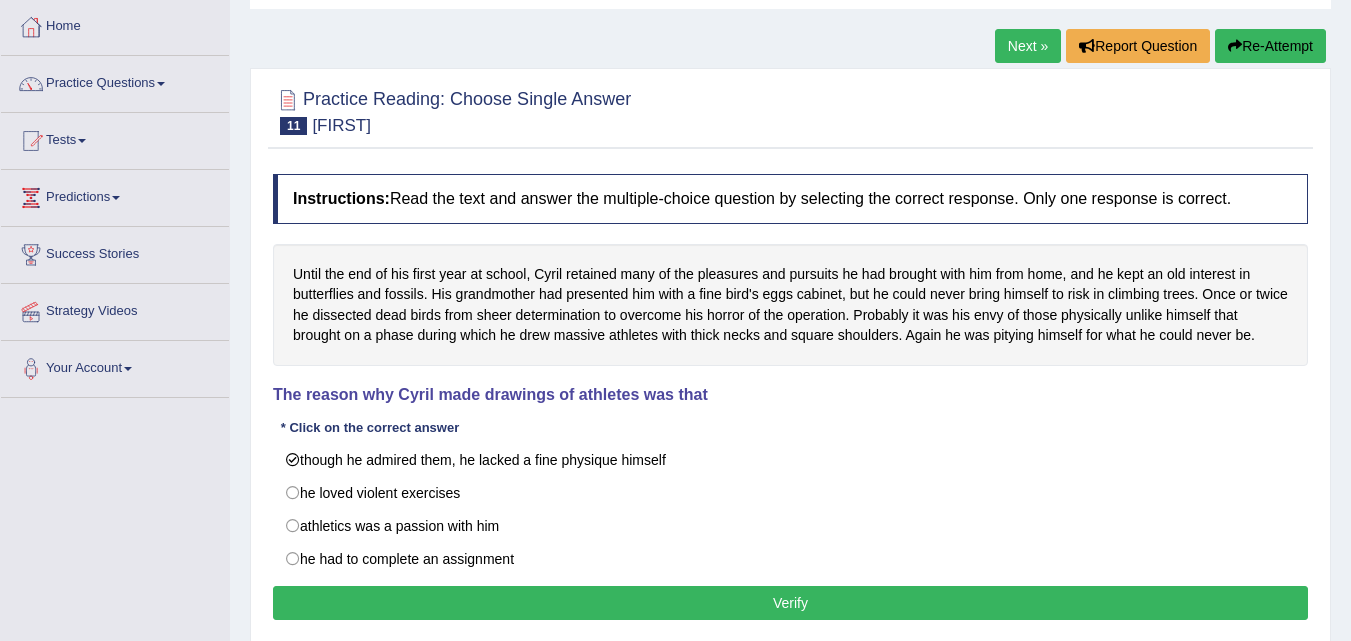 click on "Verify" at bounding box center (790, 603) 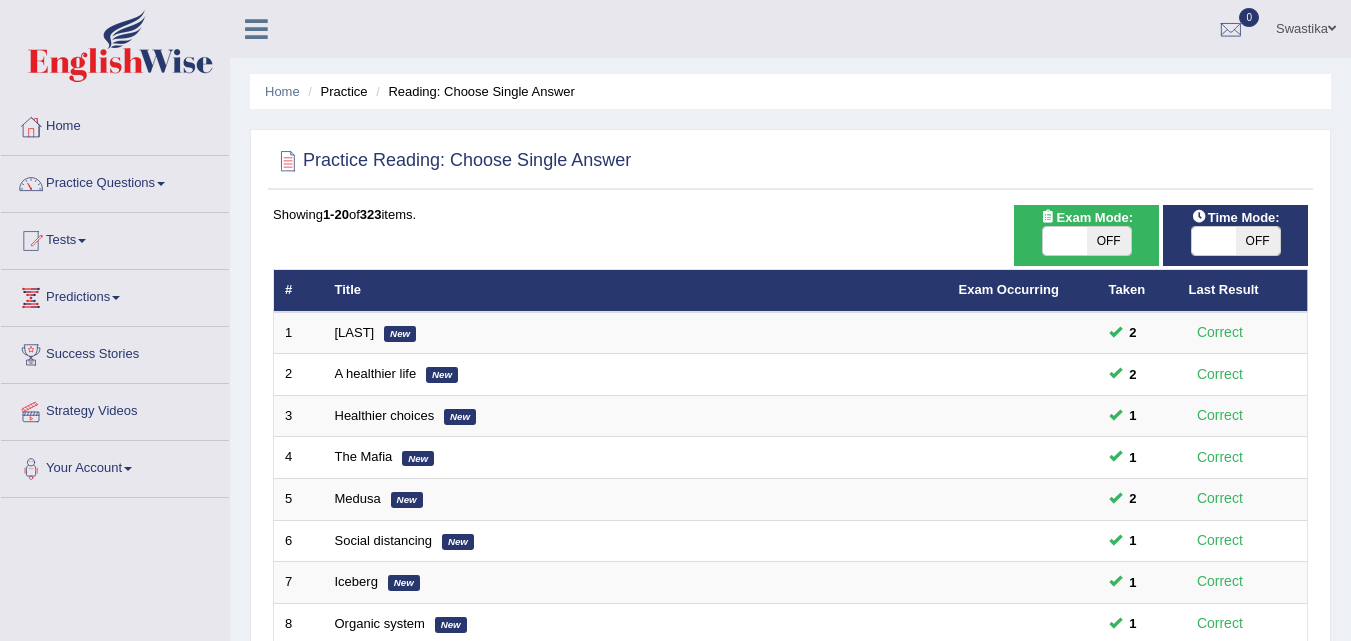 scroll, scrollTop: 400, scrollLeft: 0, axis: vertical 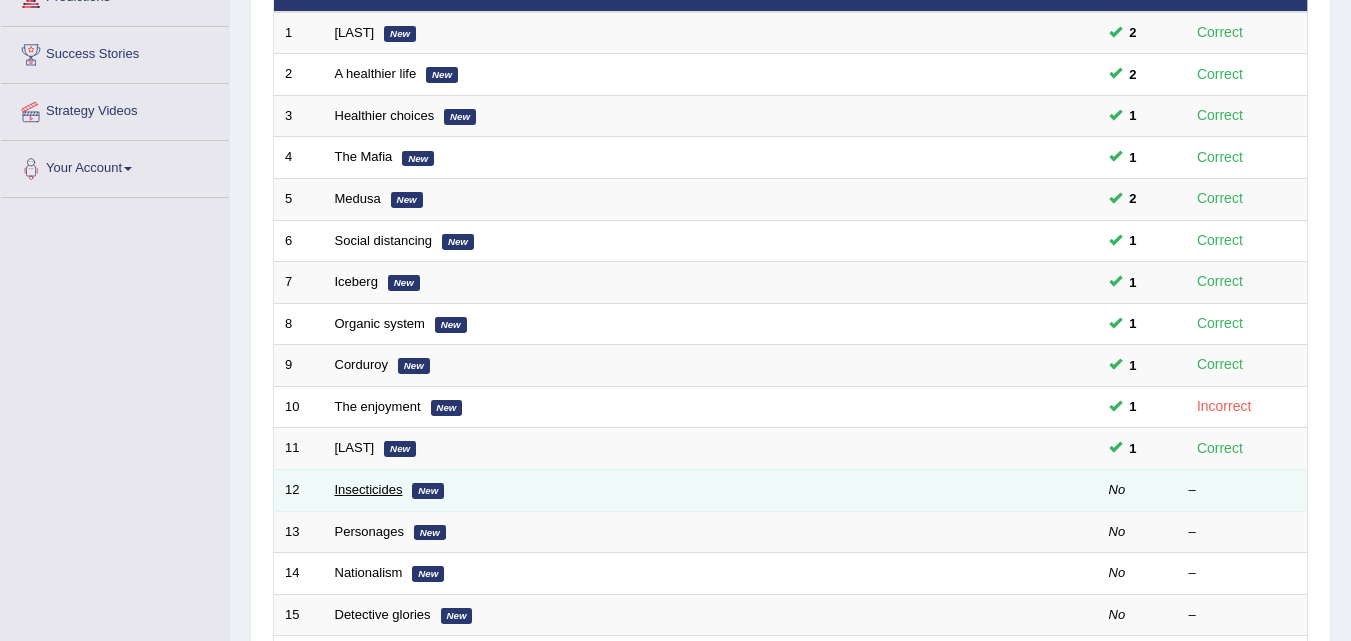 click on "Insecticides" at bounding box center (369, 489) 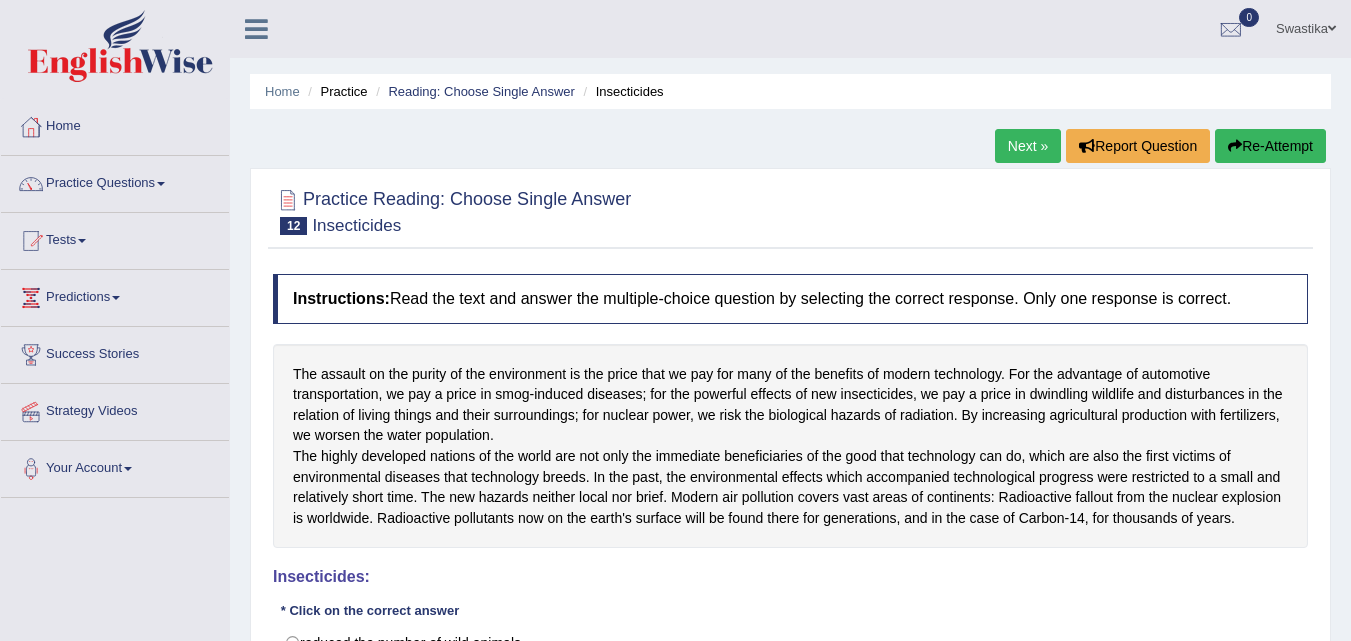 scroll, scrollTop: 0, scrollLeft: 0, axis: both 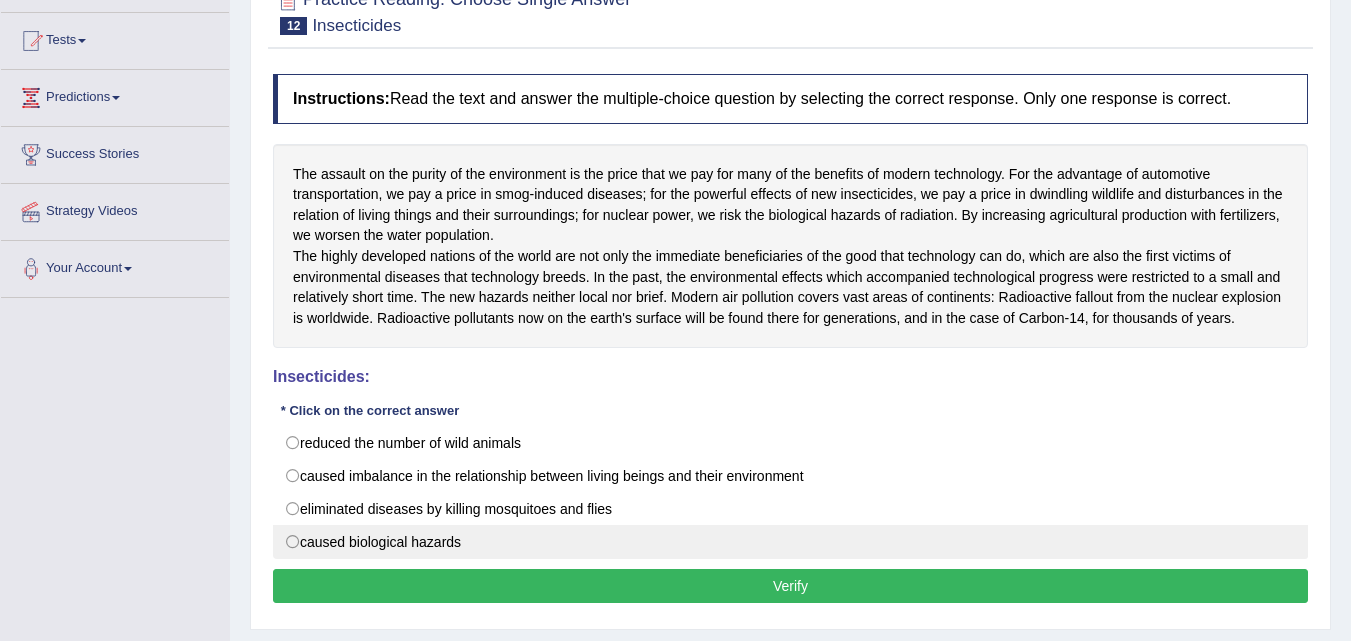 click on "caused biological hazards" at bounding box center (790, 542) 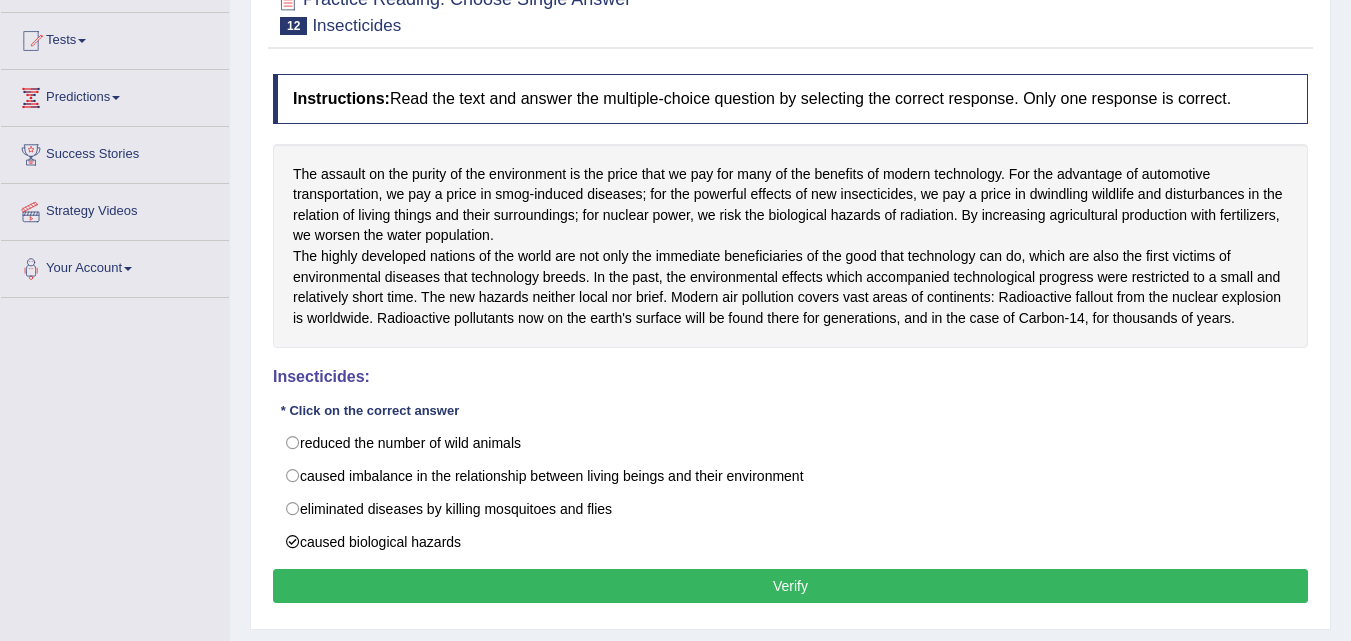 click on "Verify" at bounding box center (790, 586) 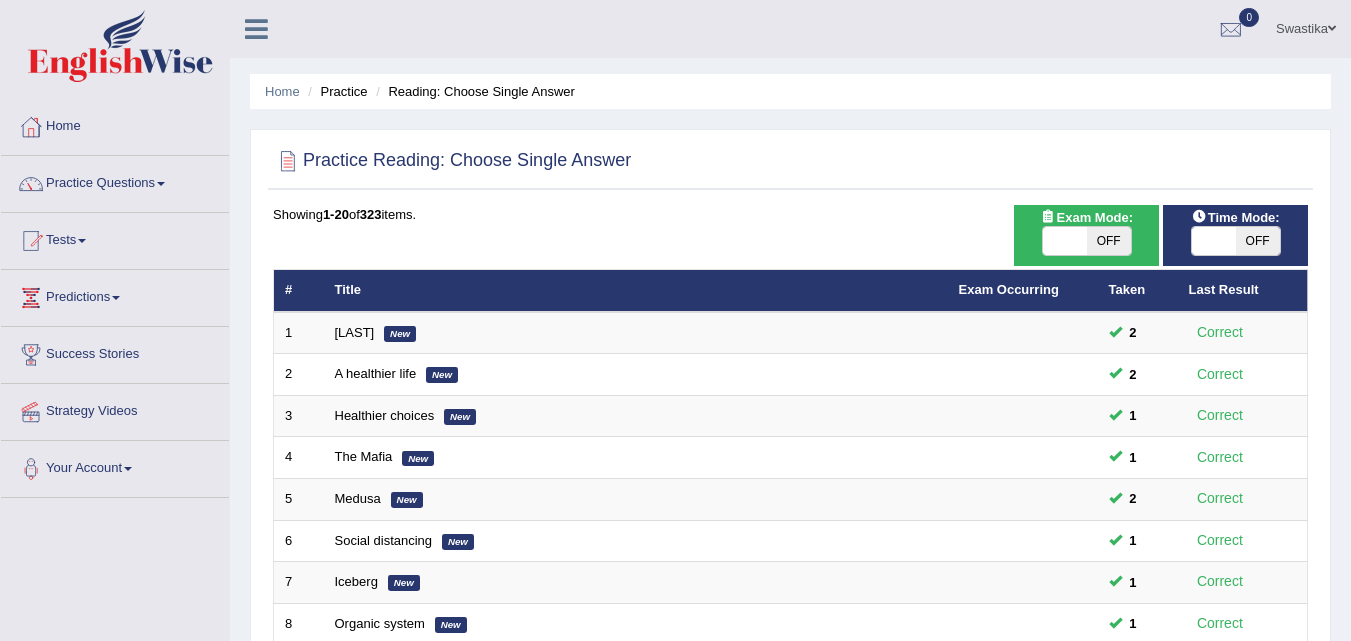 scroll, scrollTop: 300, scrollLeft: 0, axis: vertical 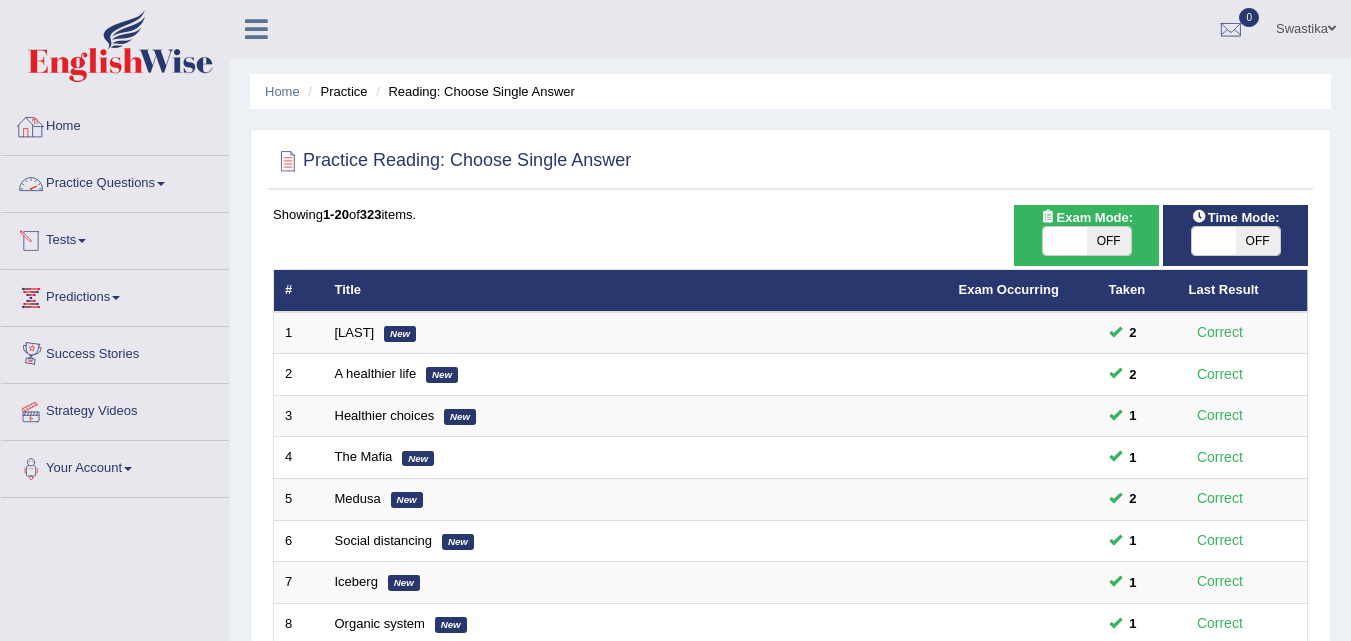 click on "Practice Questions" at bounding box center (115, 181) 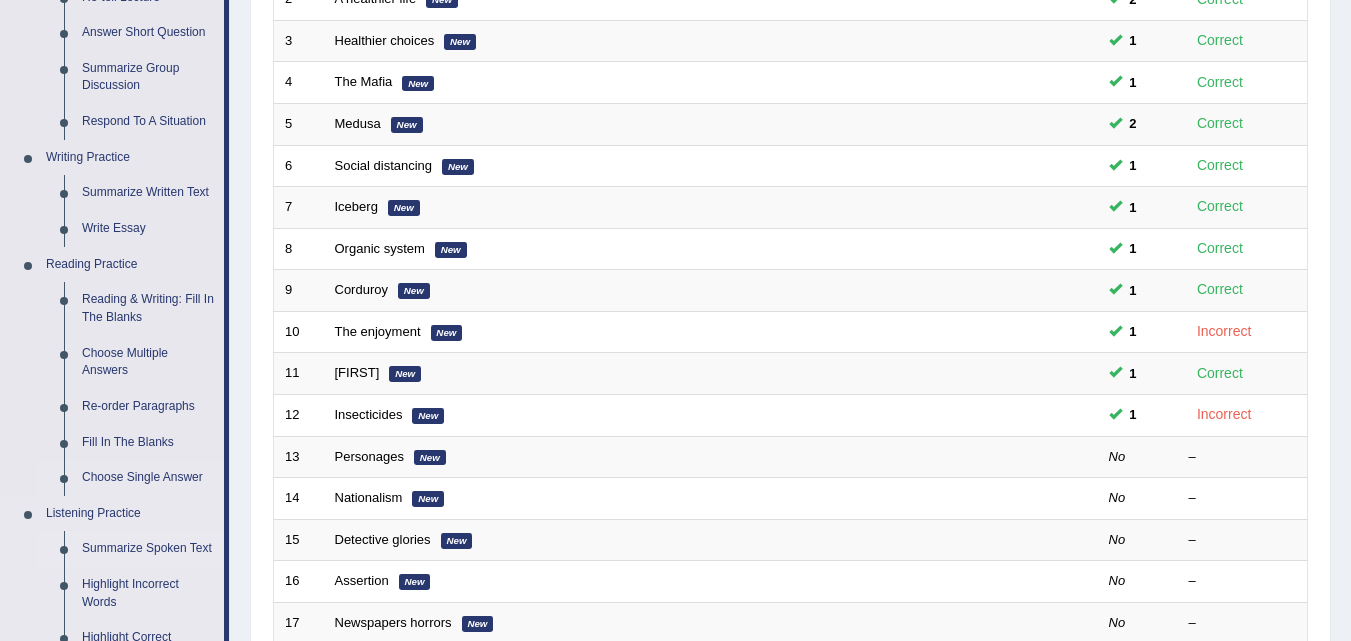 scroll, scrollTop: 300, scrollLeft: 0, axis: vertical 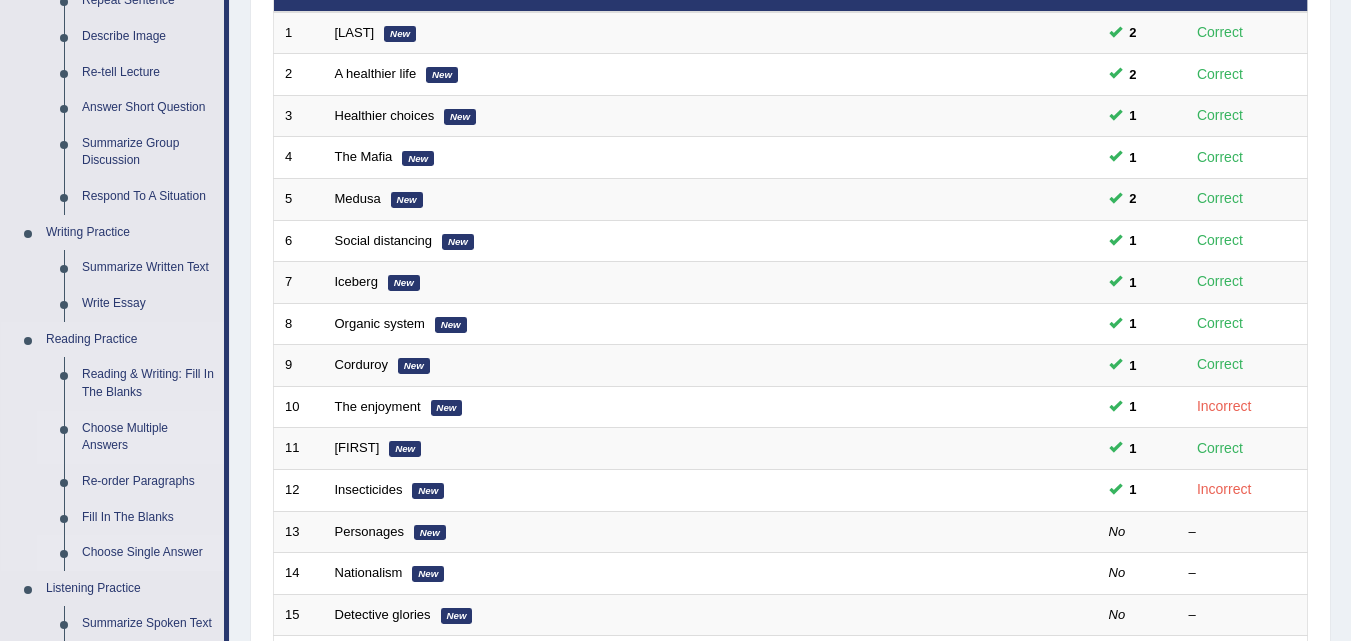 click on "Choose Multiple Answers" at bounding box center (148, 437) 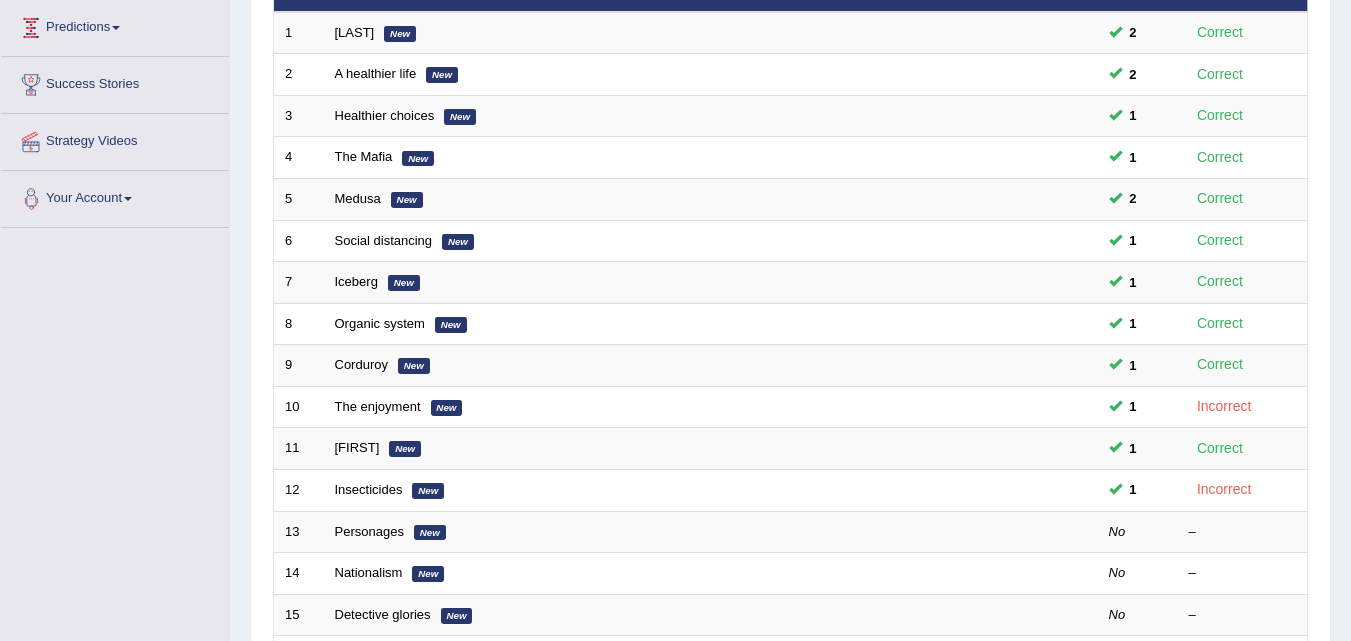 scroll, scrollTop: 385, scrollLeft: 0, axis: vertical 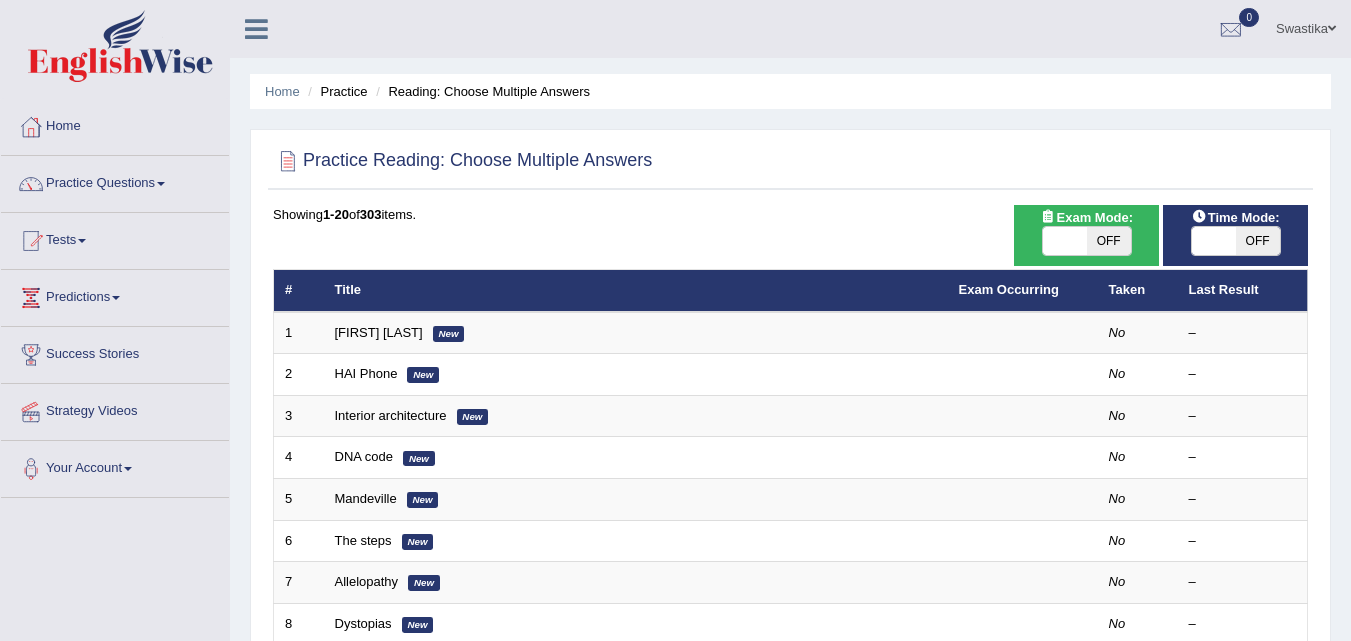 click on "[FIRST] [LAST] [LAST]" at bounding box center [636, 333] 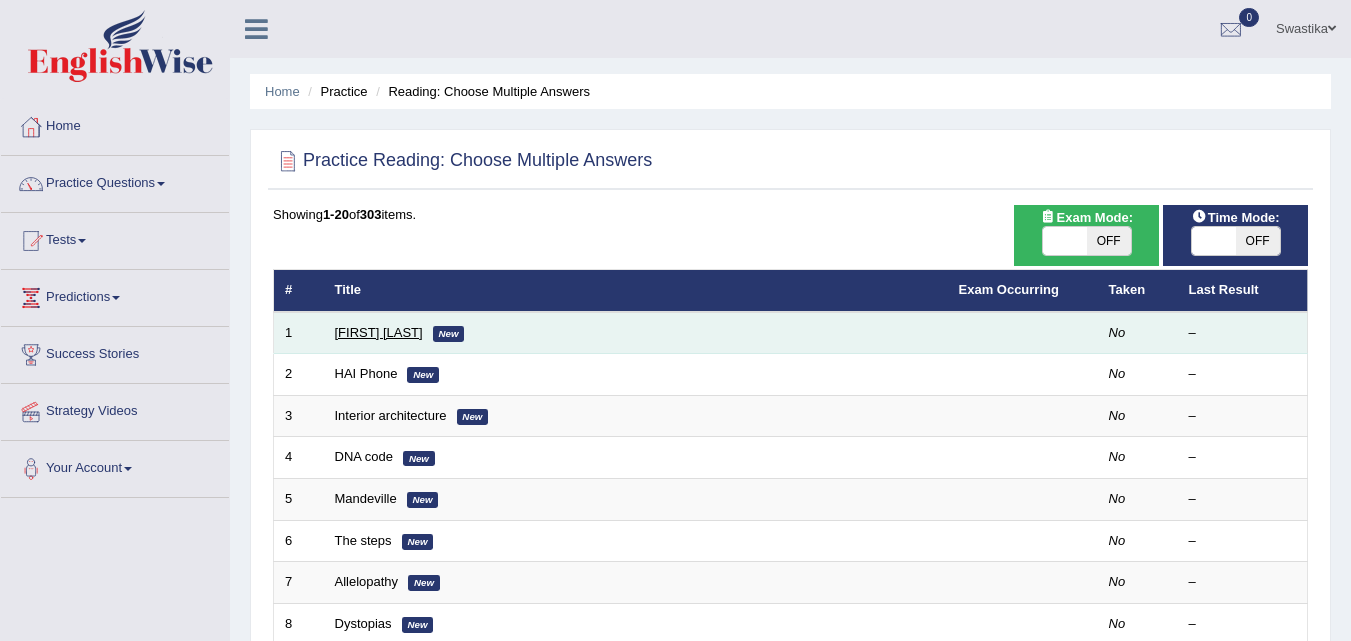 click on "[FIRST] [LAST]" at bounding box center (379, 332) 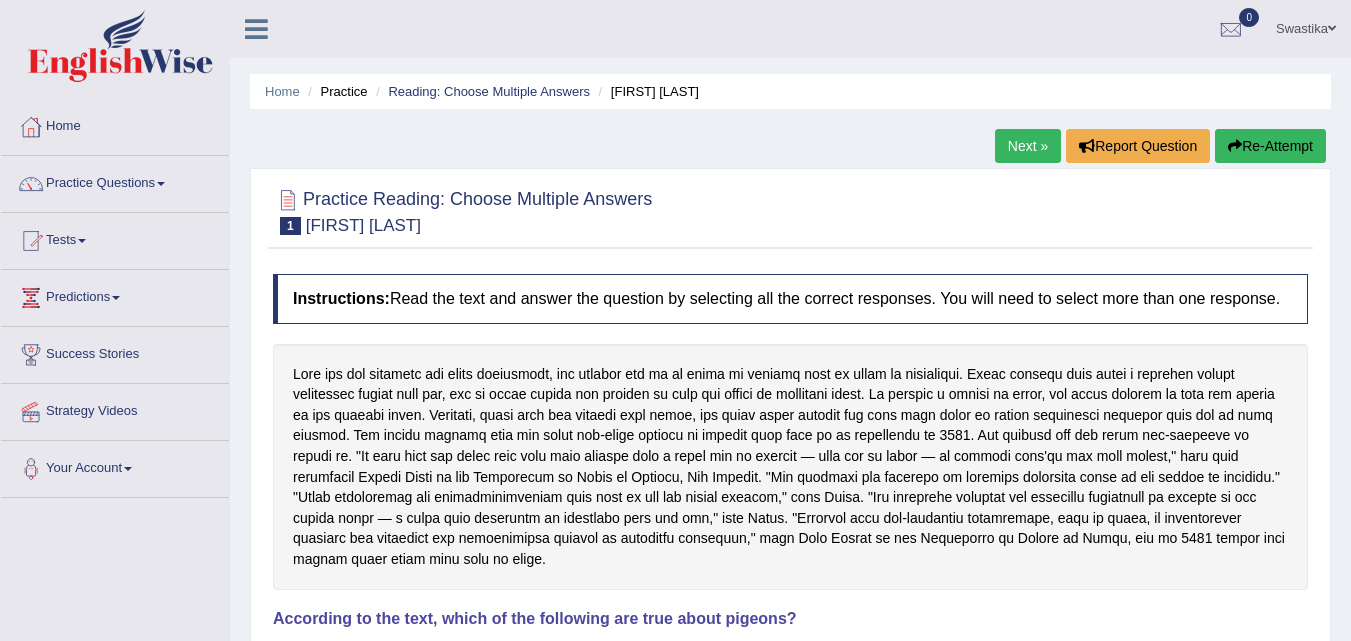 scroll, scrollTop: 400, scrollLeft: 0, axis: vertical 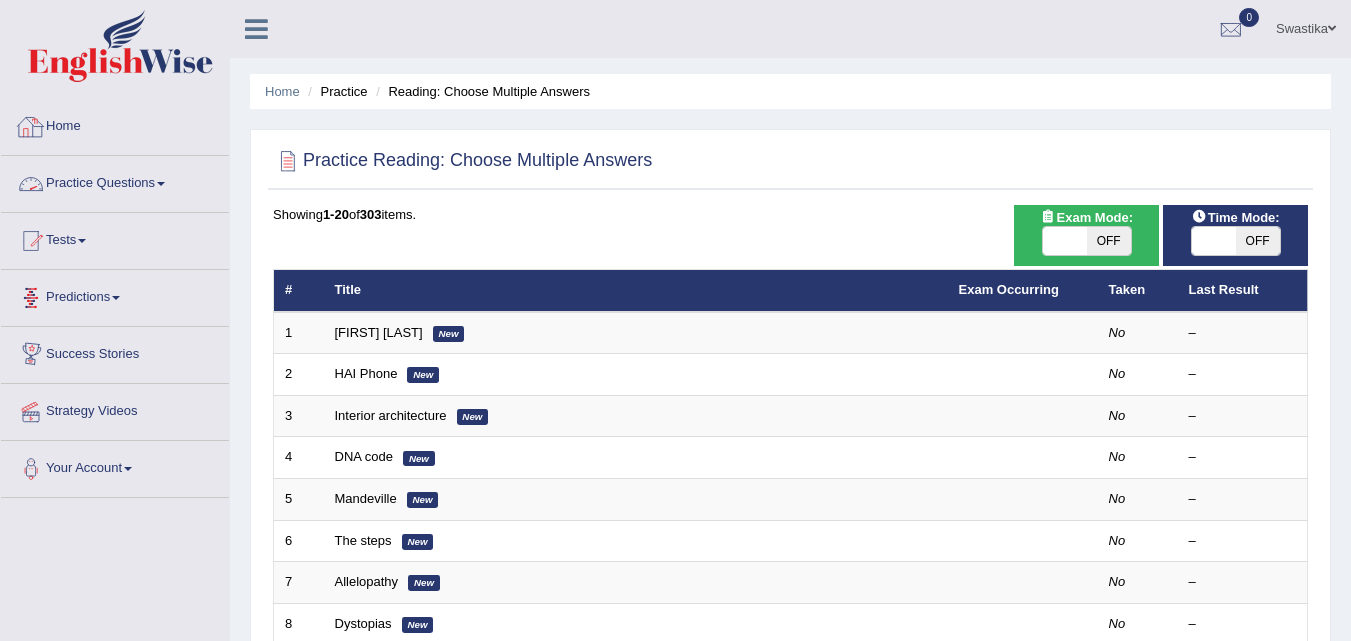 click on "Practice Questions" at bounding box center (115, 181) 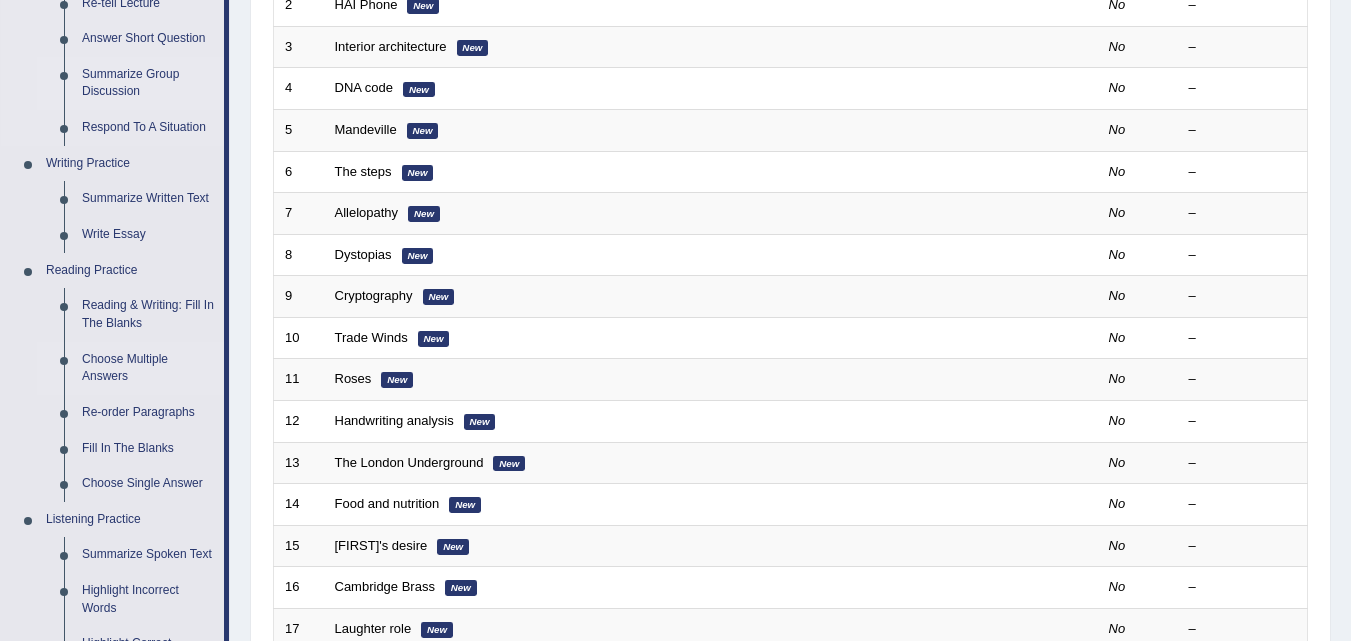 scroll, scrollTop: 400, scrollLeft: 0, axis: vertical 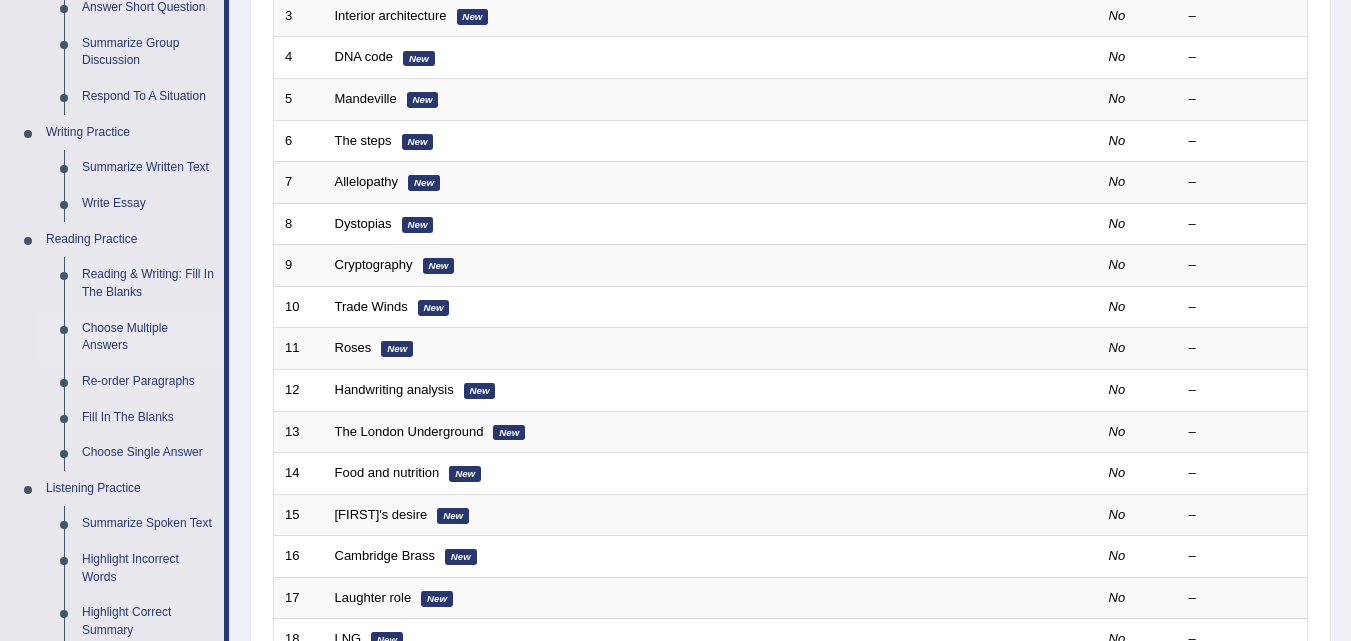 click on "Choose Multiple Answers" at bounding box center [148, 337] 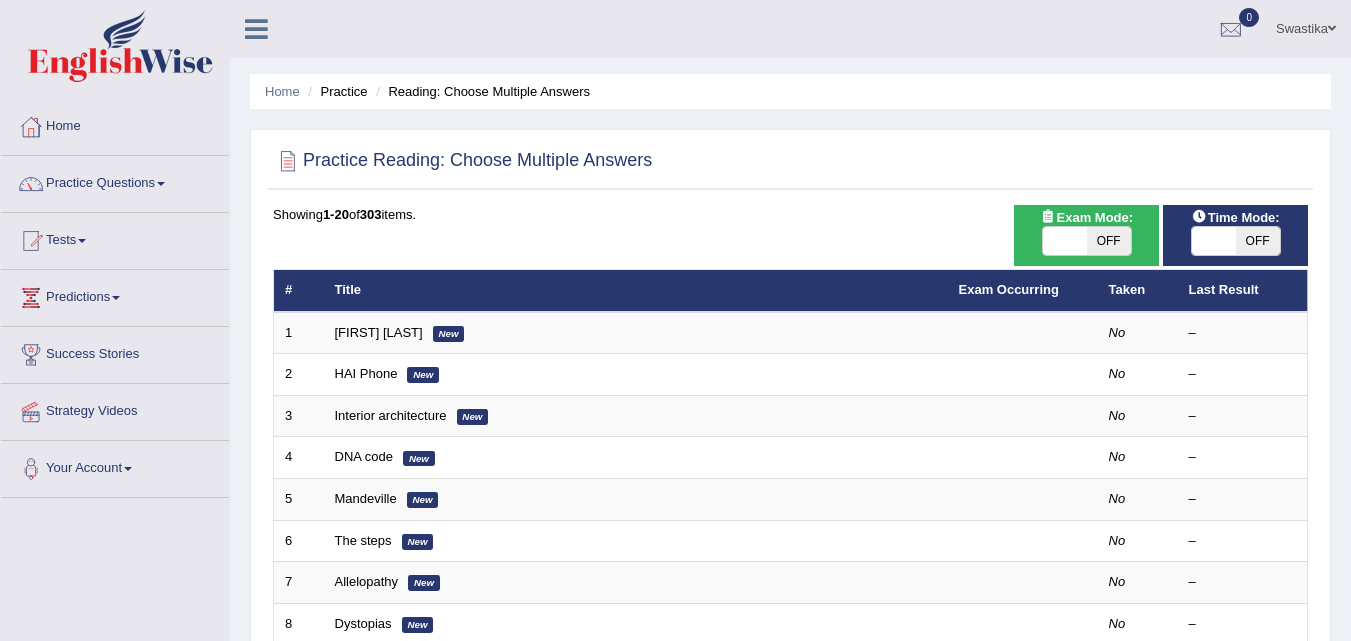 scroll, scrollTop: 0, scrollLeft: 0, axis: both 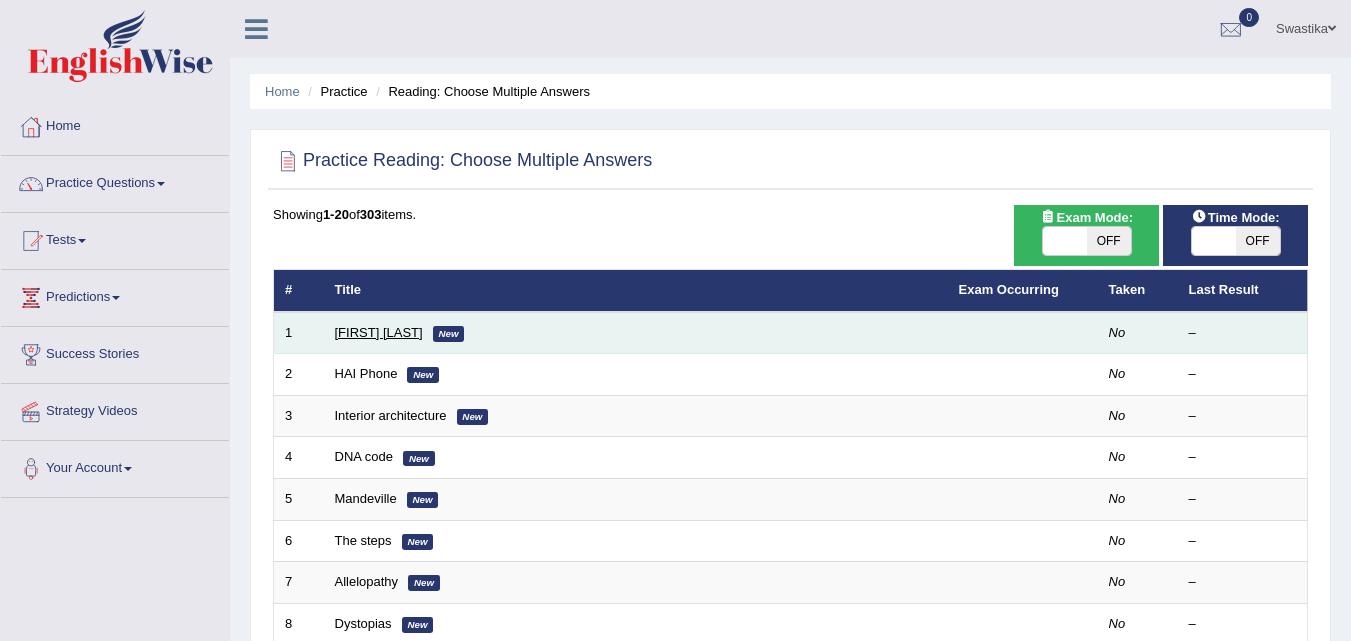click on "[FIRST] [LAST]" at bounding box center [379, 332] 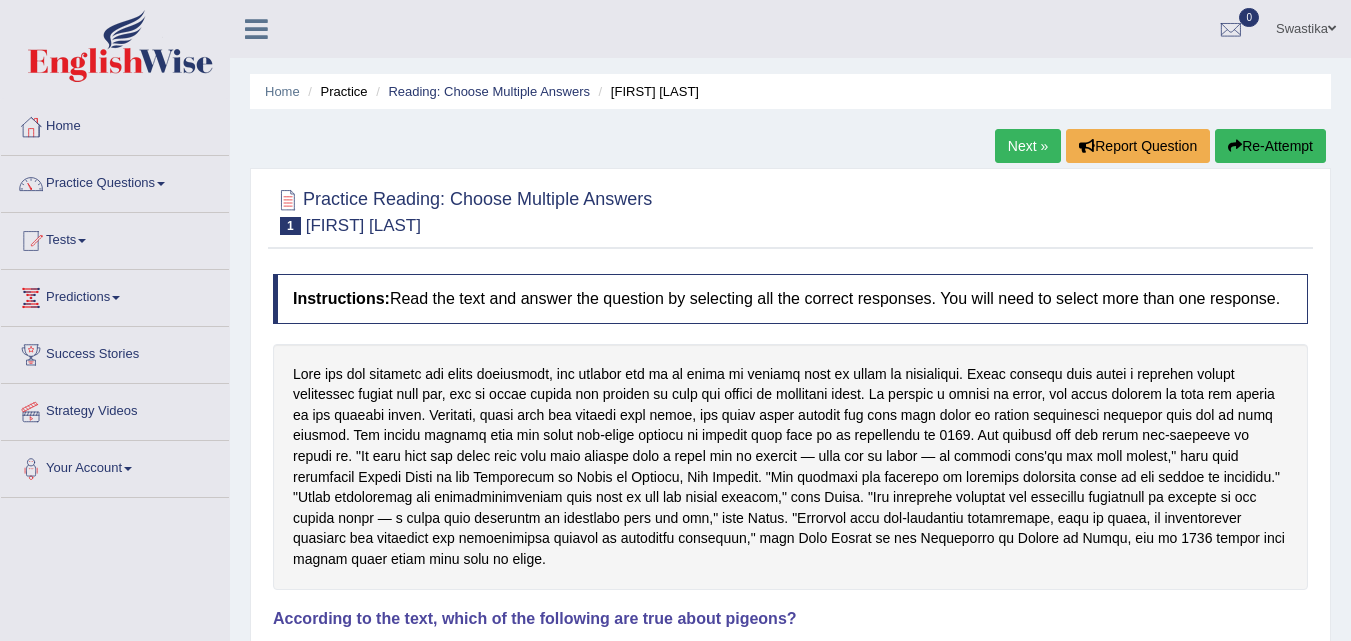 scroll, scrollTop: 0, scrollLeft: 0, axis: both 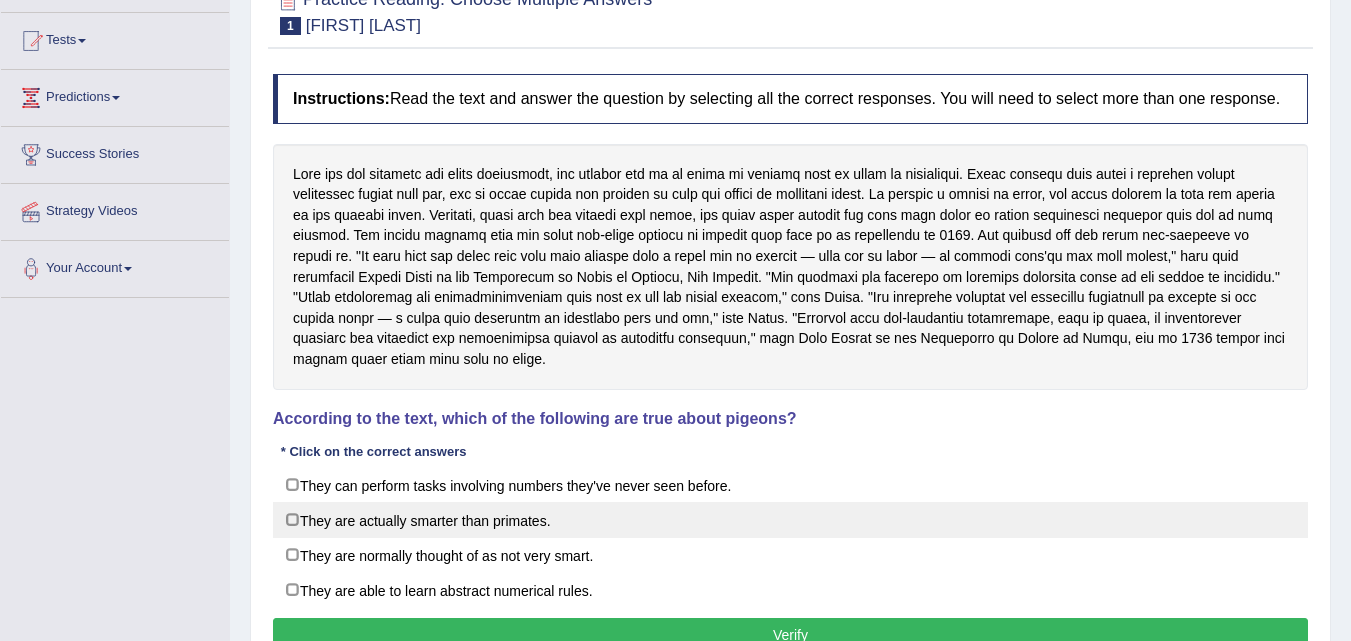 click on "They are actually smarter than primates." at bounding box center (790, 520) 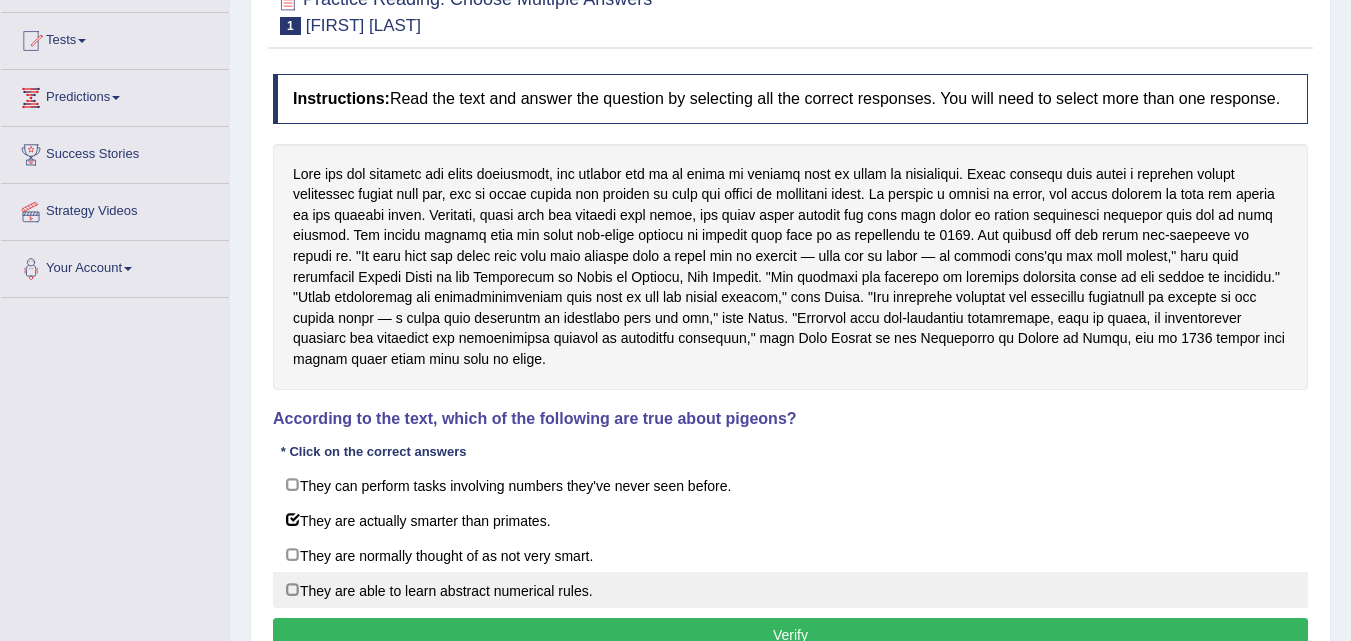 click on "They are able to learn abstract numerical rules." at bounding box center (790, 590) 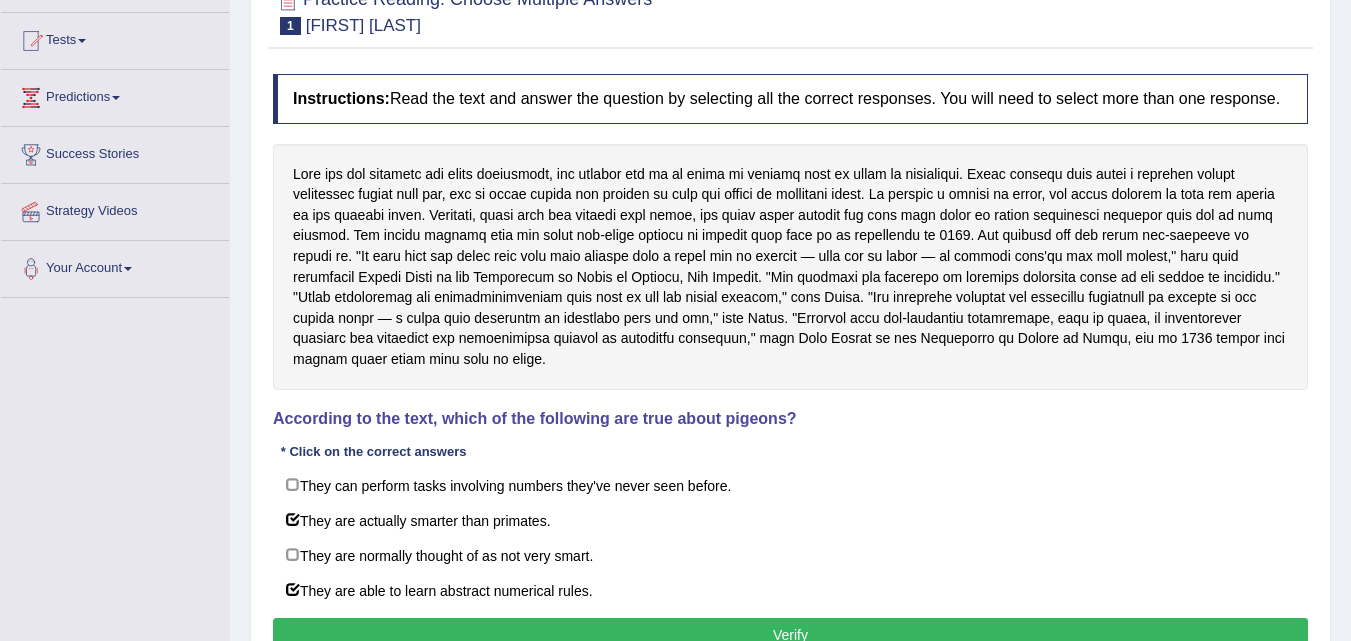 click on "Verify" at bounding box center [790, 635] 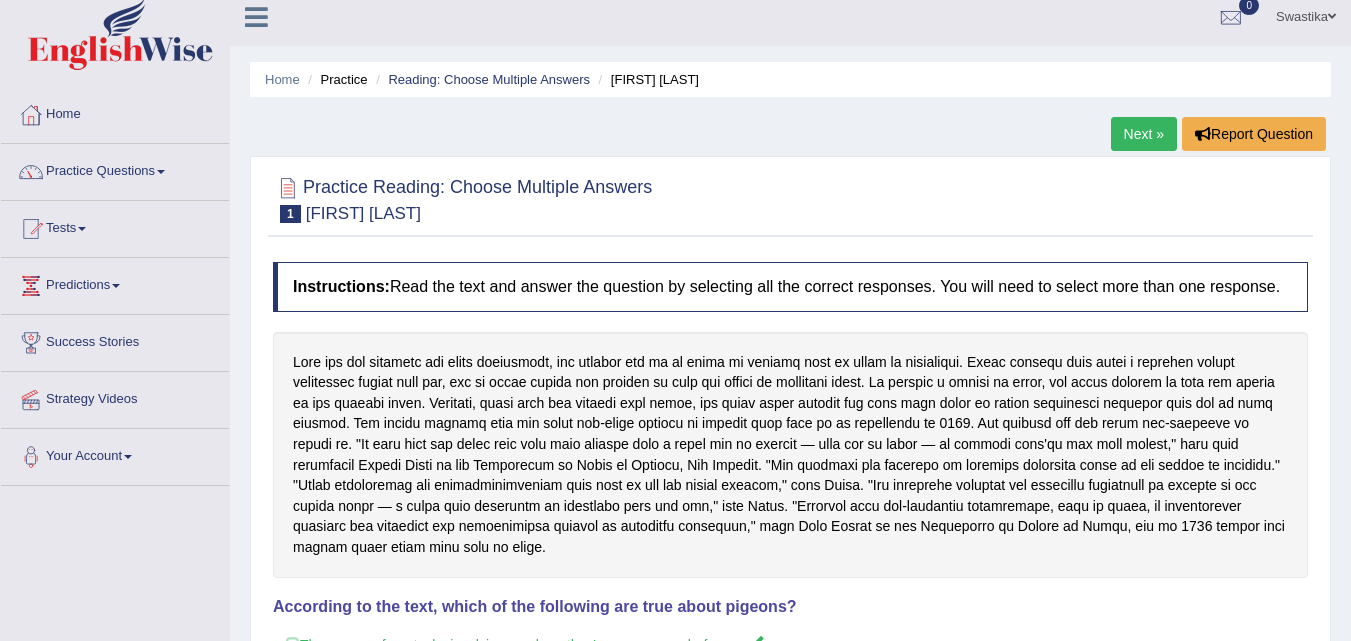 scroll, scrollTop: 0, scrollLeft: 0, axis: both 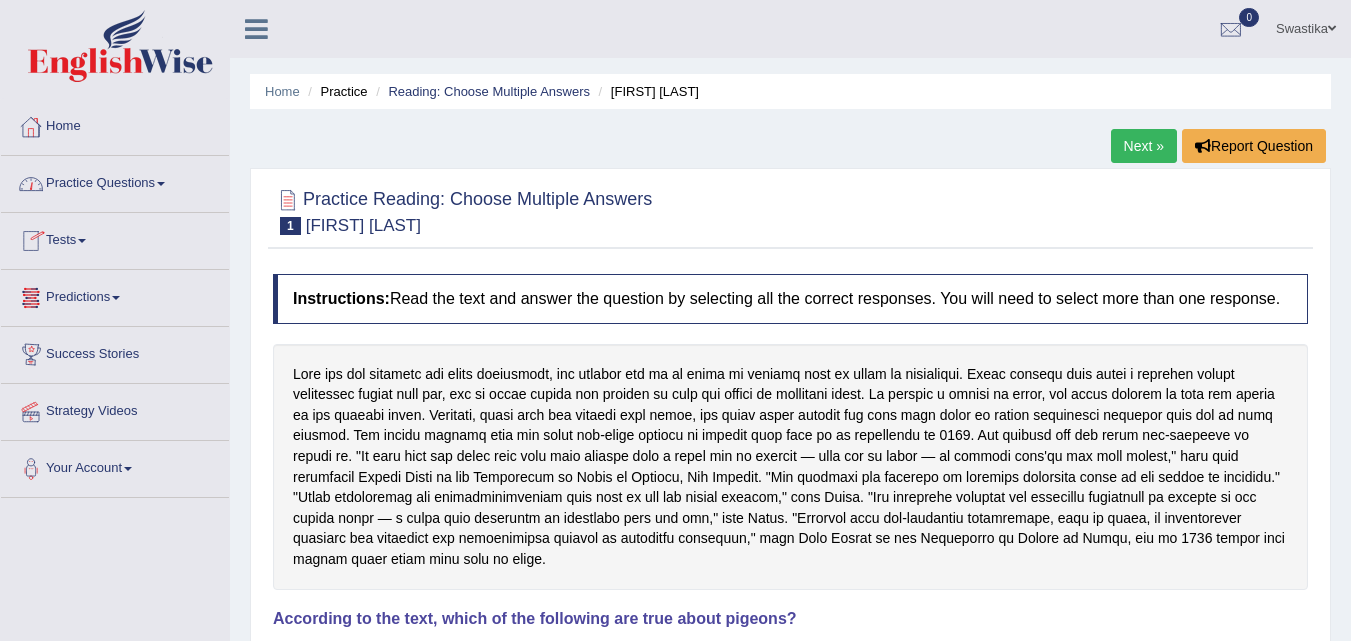 click on "Next »" at bounding box center [1144, 146] 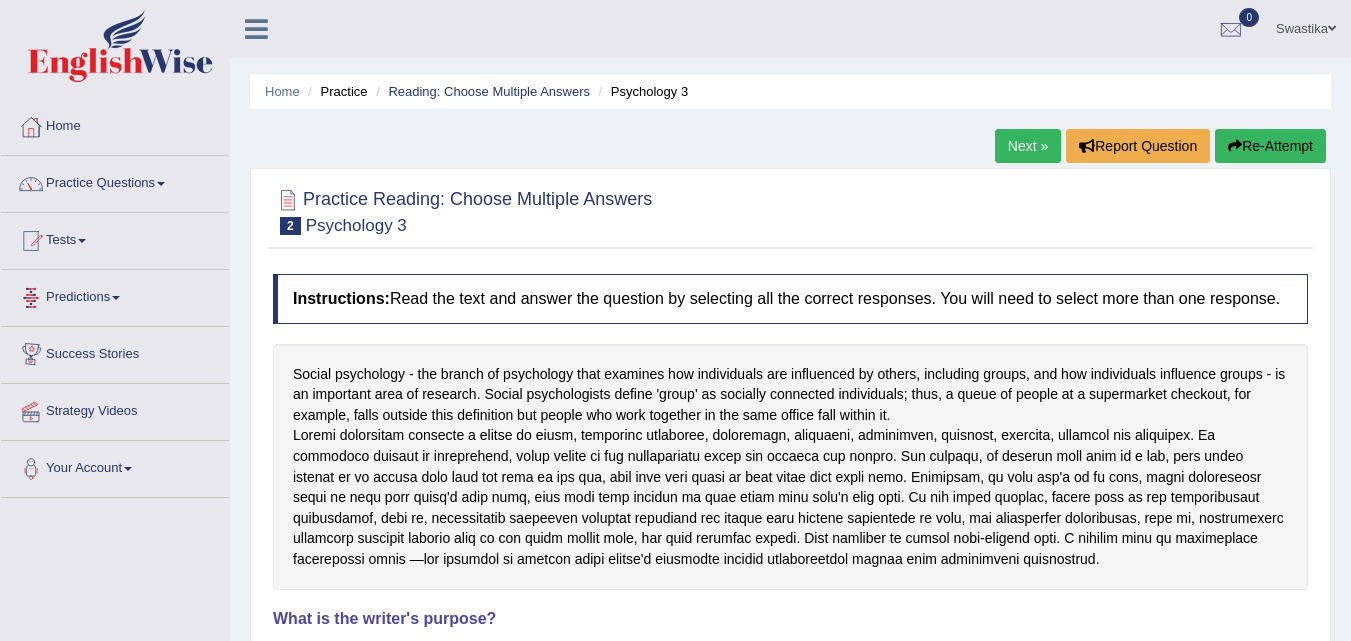 scroll, scrollTop: 0, scrollLeft: 0, axis: both 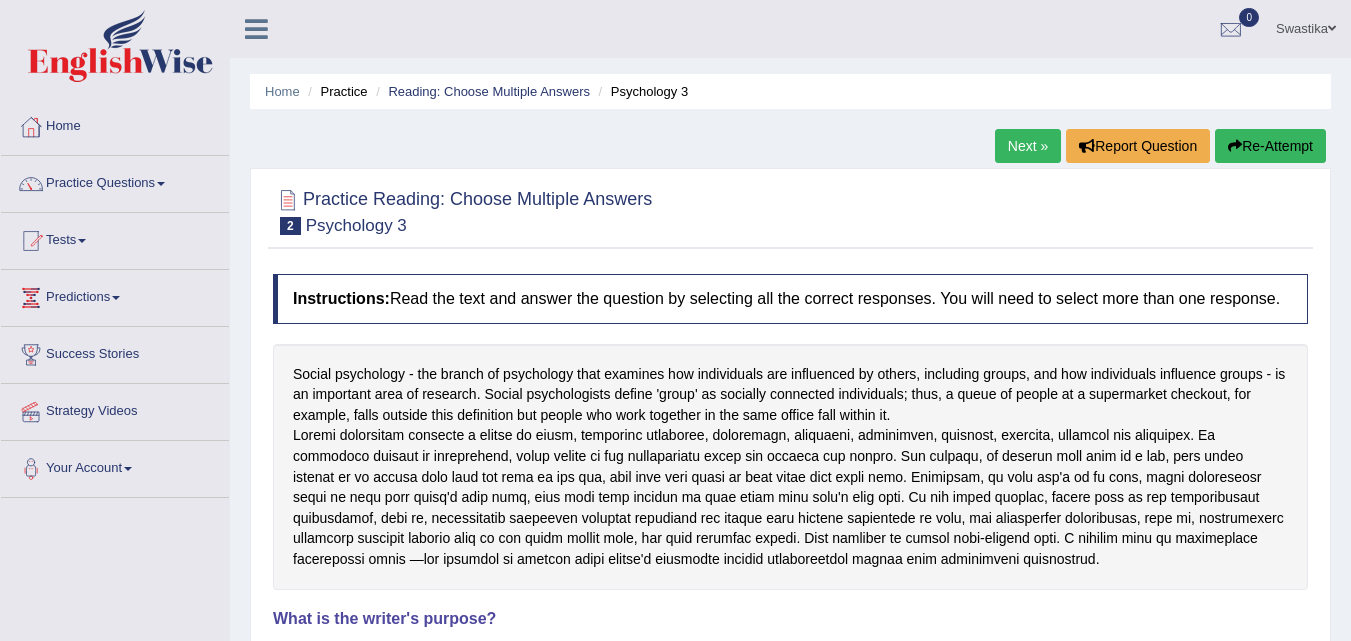 click on "Next »" at bounding box center (1028, 146) 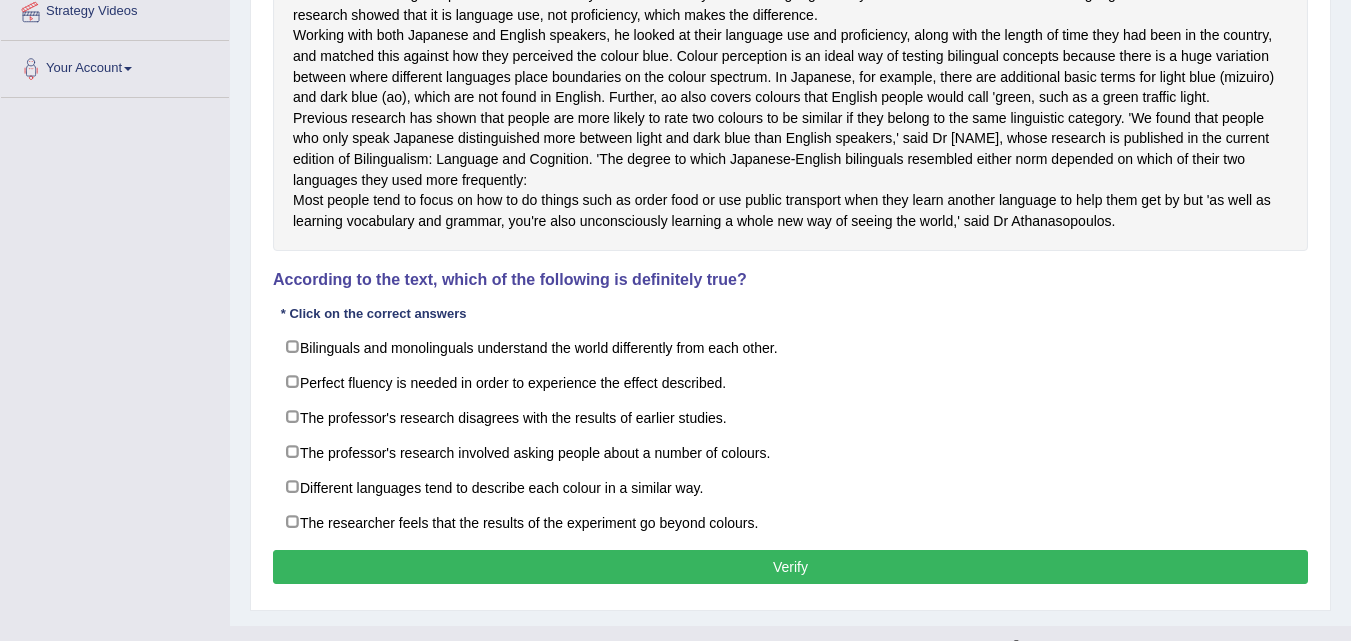 scroll, scrollTop: 400, scrollLeft: 0, axis: vertical 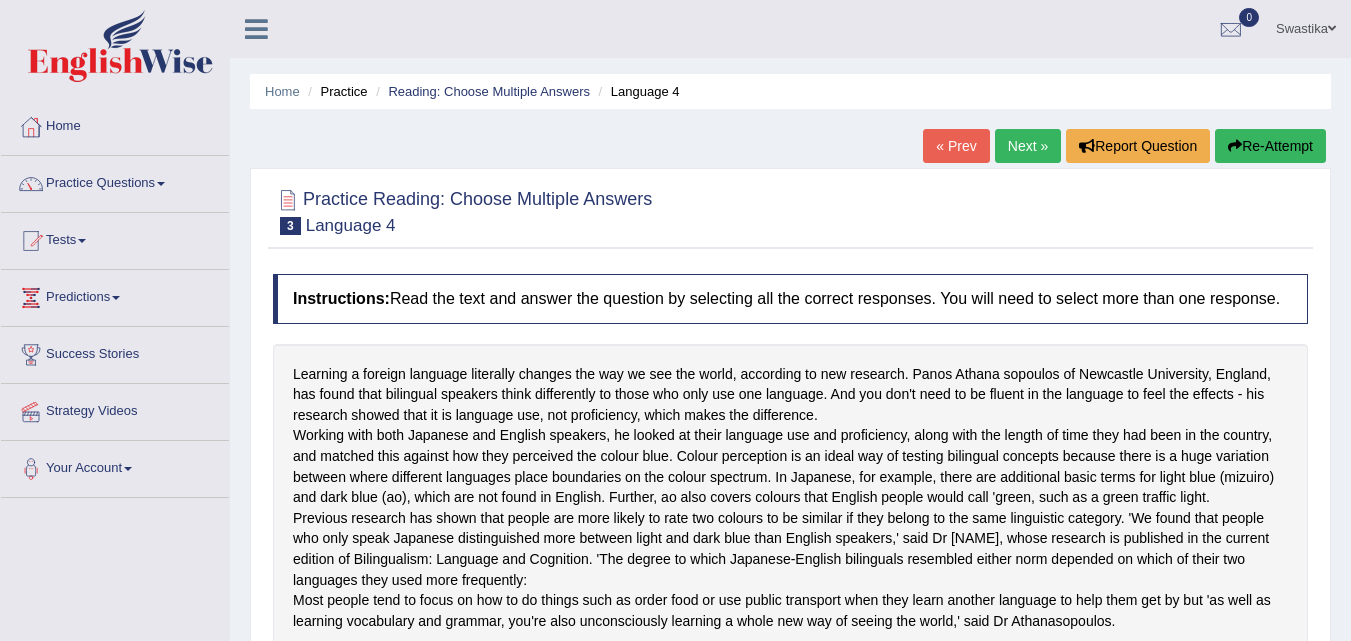 click on "« Prev" at bounding box center (956, 146) 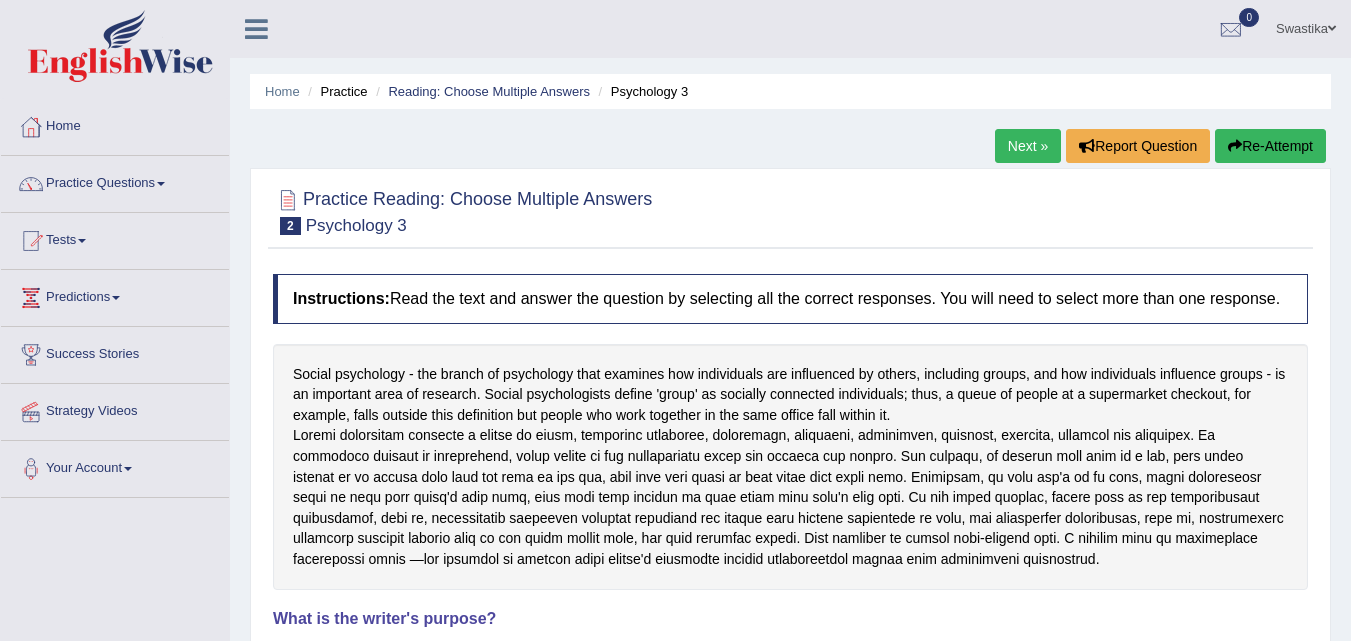 scroll, scrollTop: 0, scrollLeft: 0, axis: both 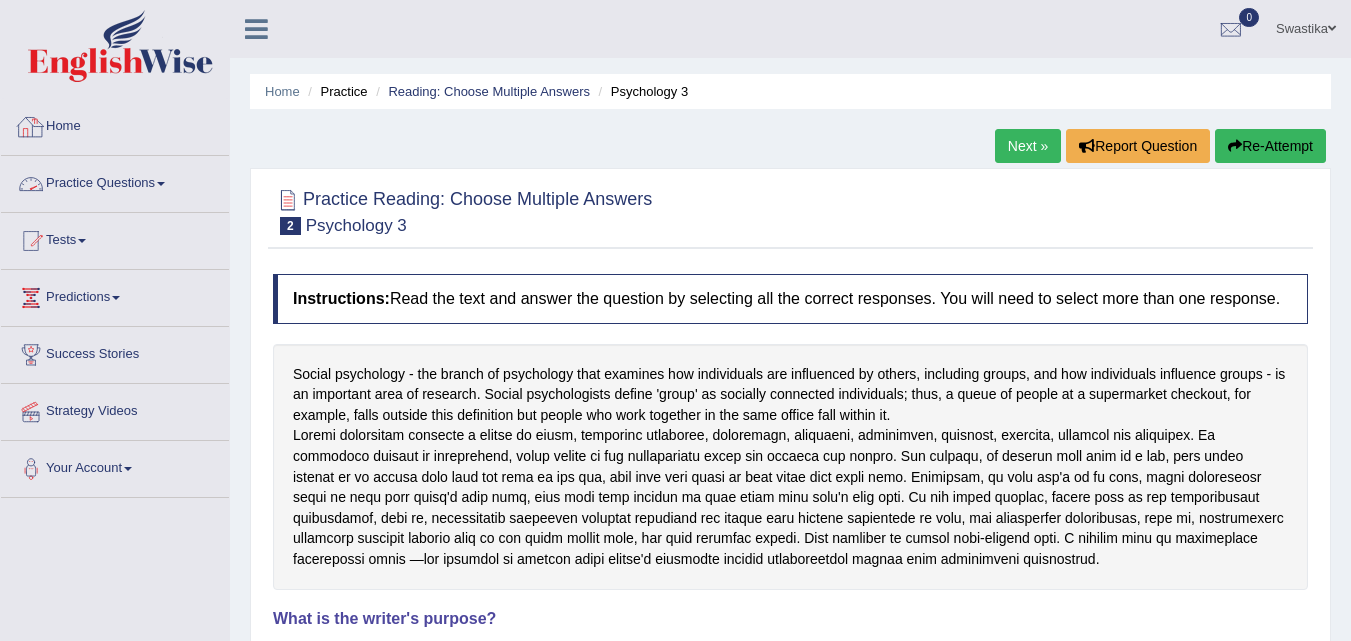 click on "Practice Questions" at bounding box center [115, 181] 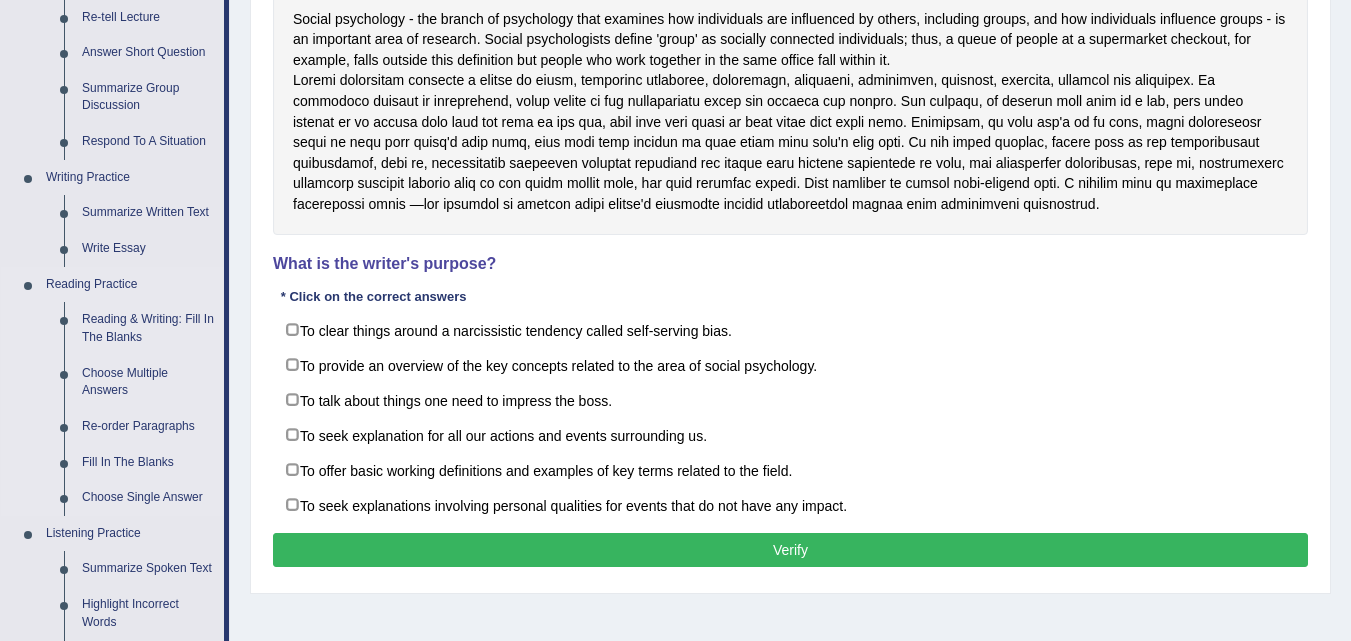 scroll, scrollTop: 400, scrollLeft: 0, axis: vertical 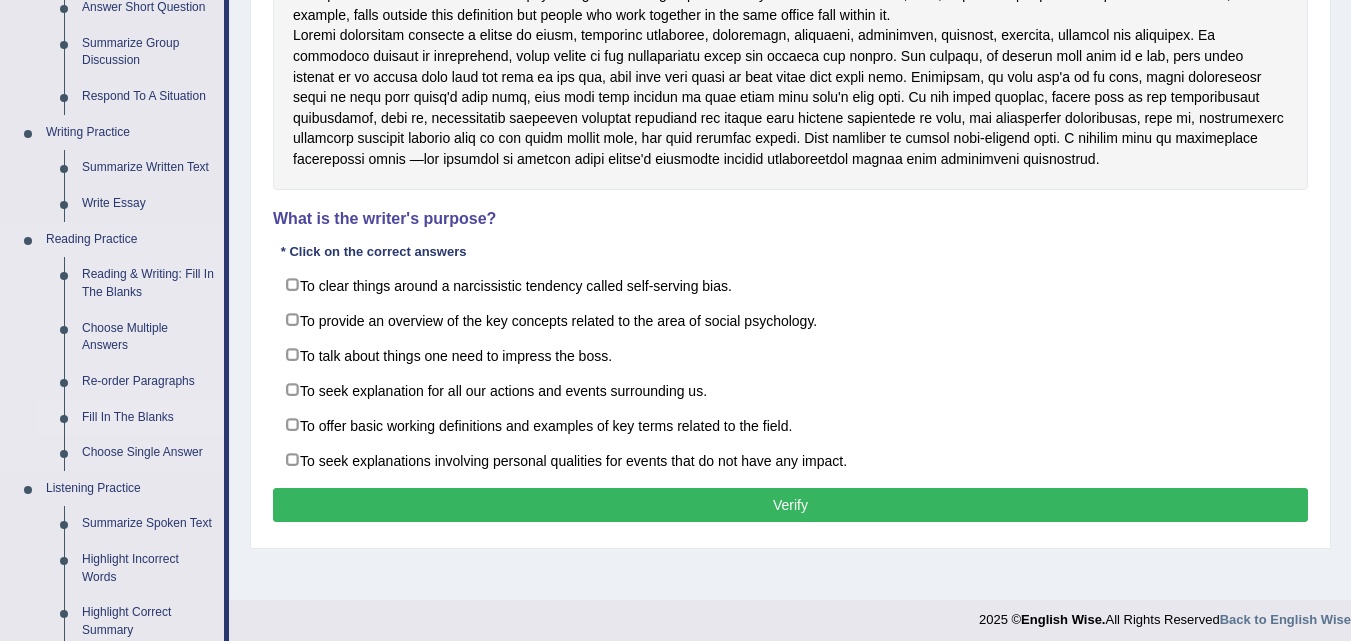click on "Fill In The Blanks" at bounding box center (148, 418) 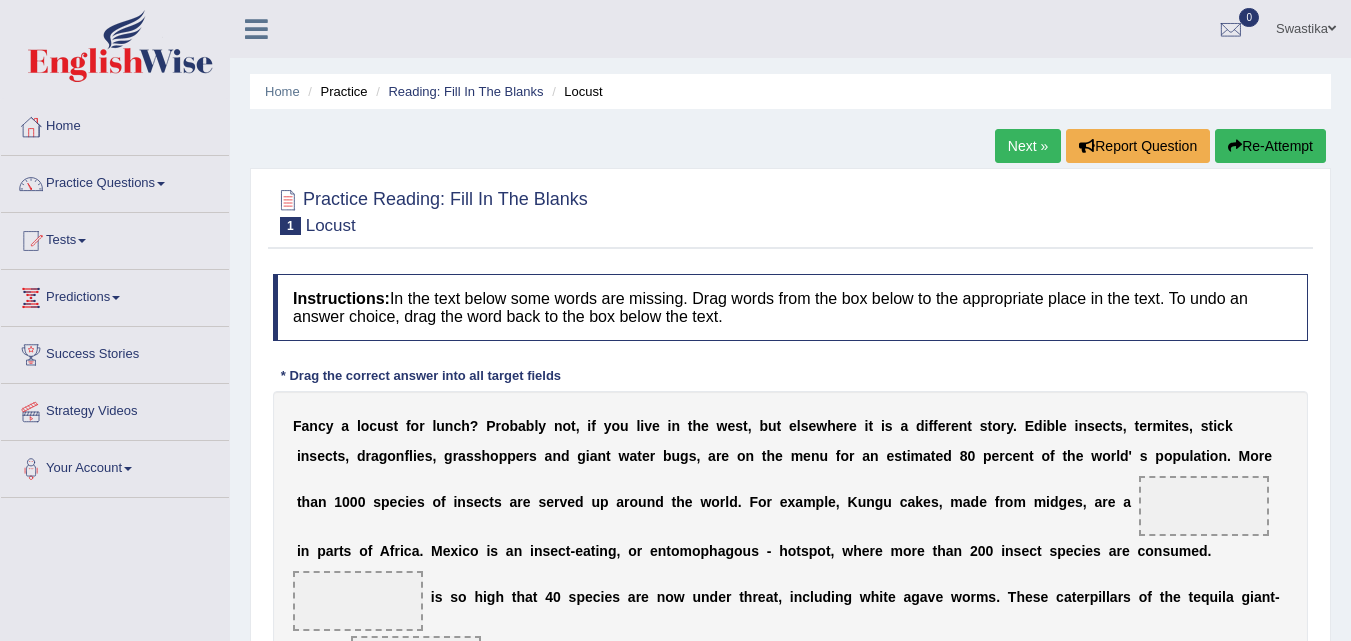 scroll, scrollTop: 0, scrollLeft: 0, axis: both 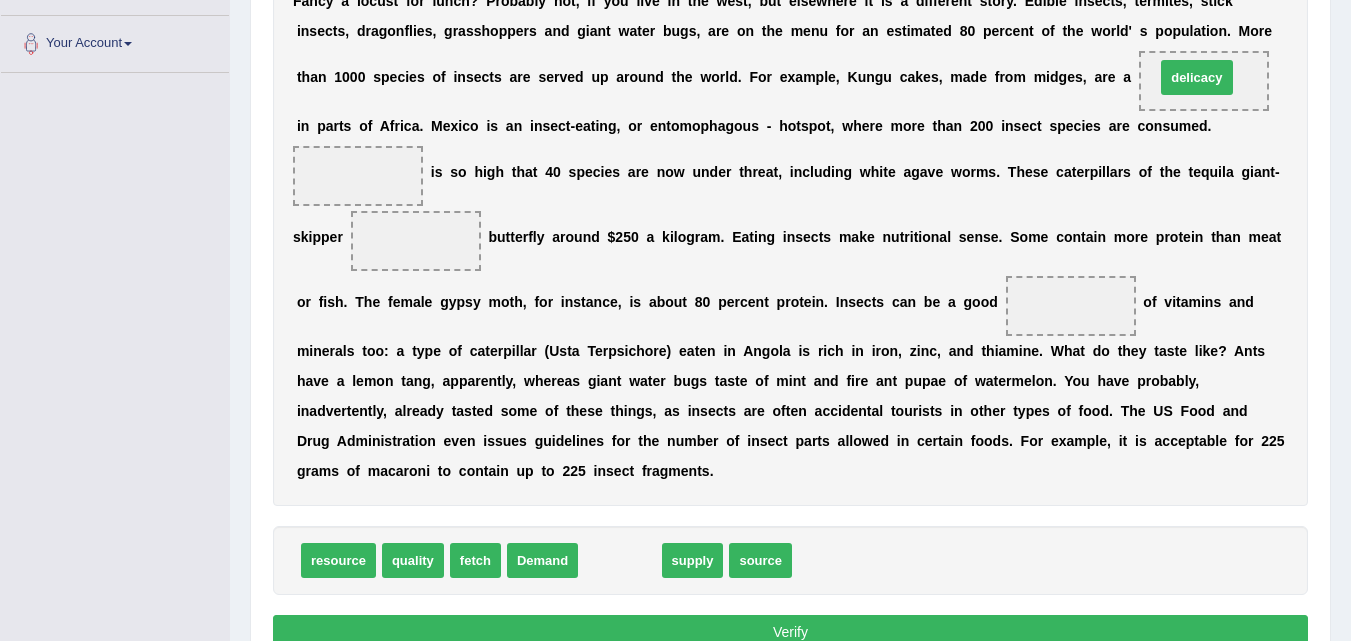 drag, startPoint x: 609, startPoint y: 564, endPoint x: 1186, endPoint y: 81, distance: 752.4746 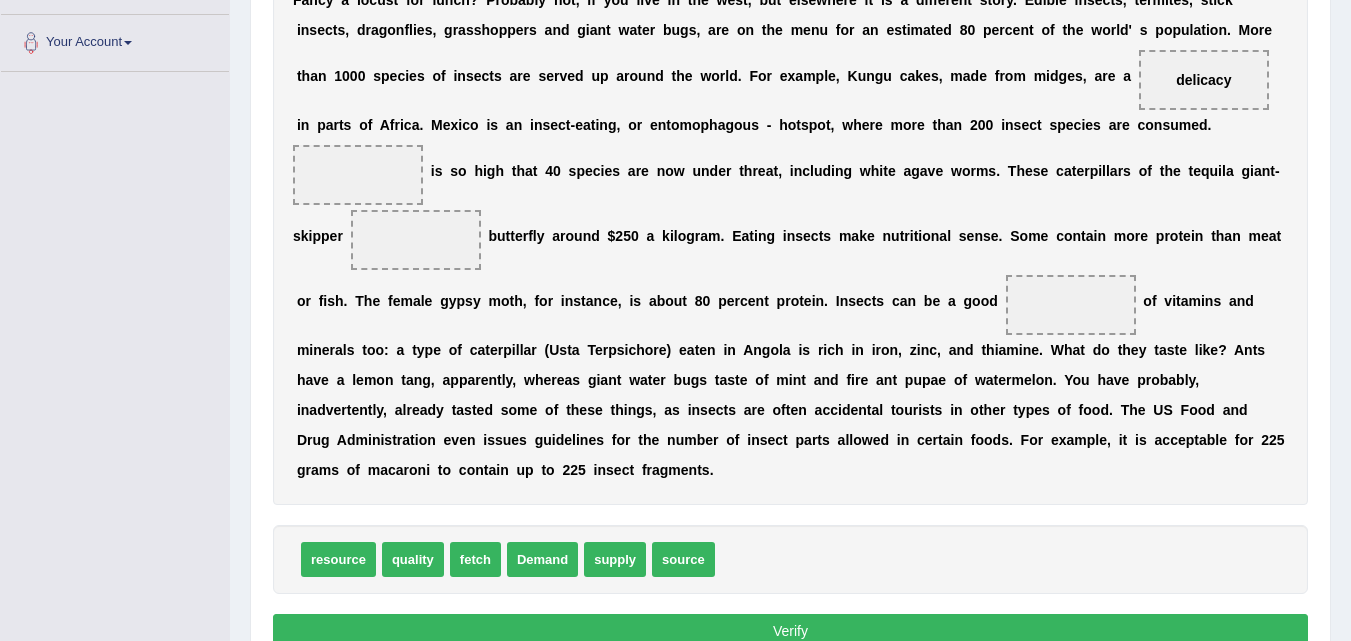 scroll, scrollTop: 425, scrollLeft: 0, axis: vertical 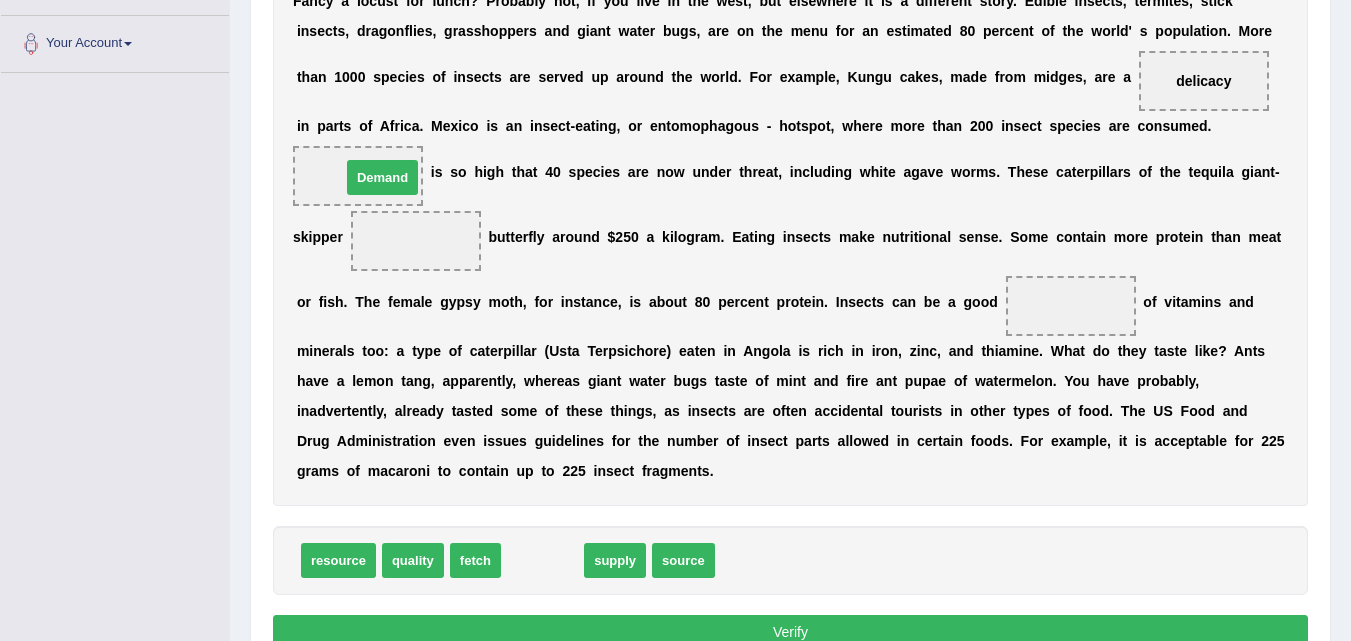 drag, startPoint x: 549, startPoint y: 559, endPoint x: 389, endPoint y: 176, distance: 415.0771 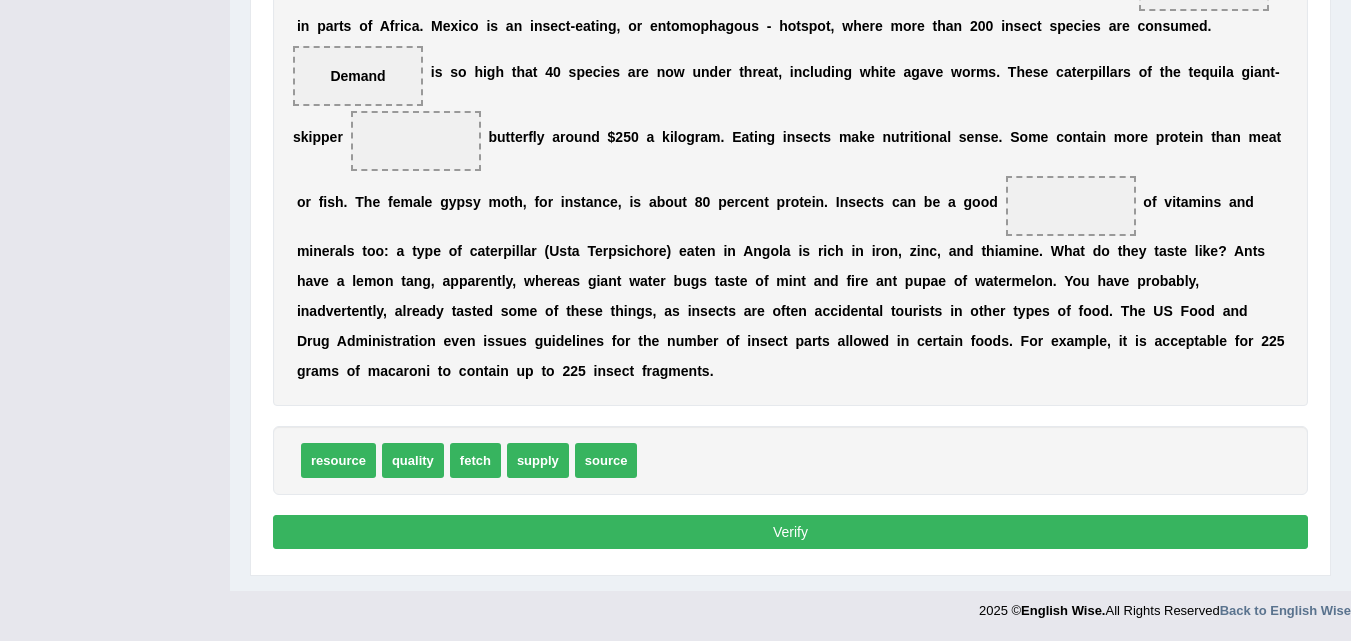 scroll, scrollTop: 425, scrollLeft: 0, axis: vertical 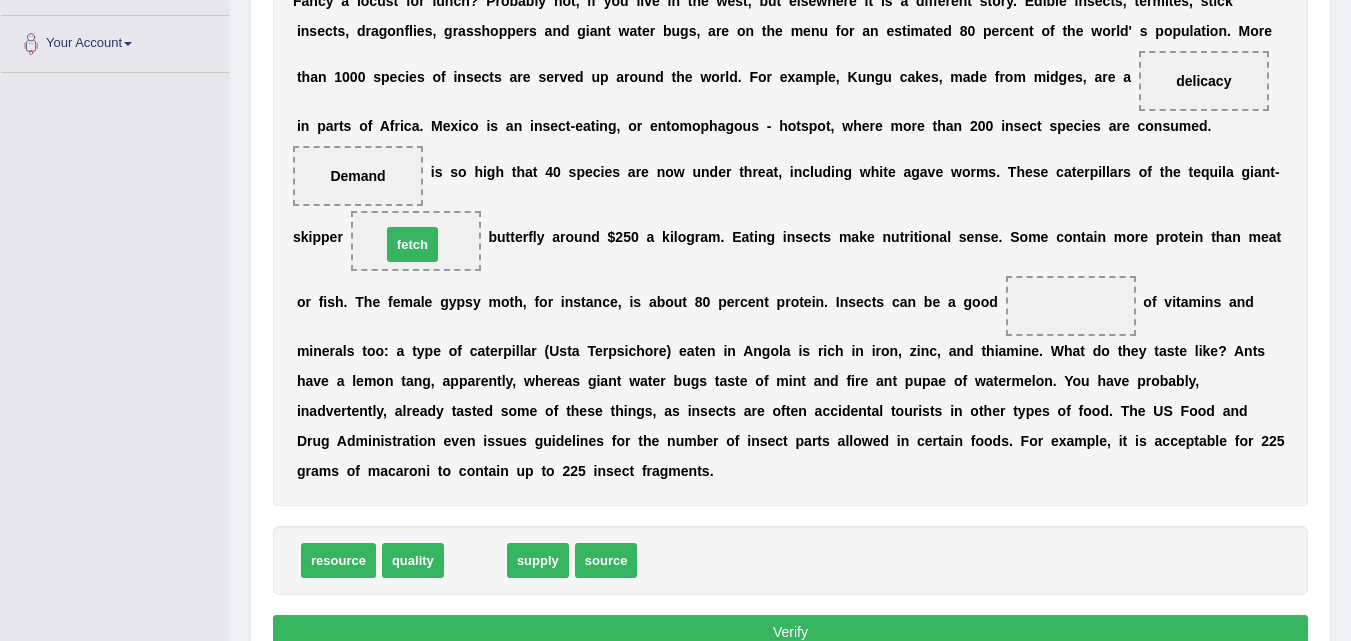 drag, startPoint x: 472, startPoint y: 561, endPoint x: 409, endPoint y: 245, distance: 322.21887 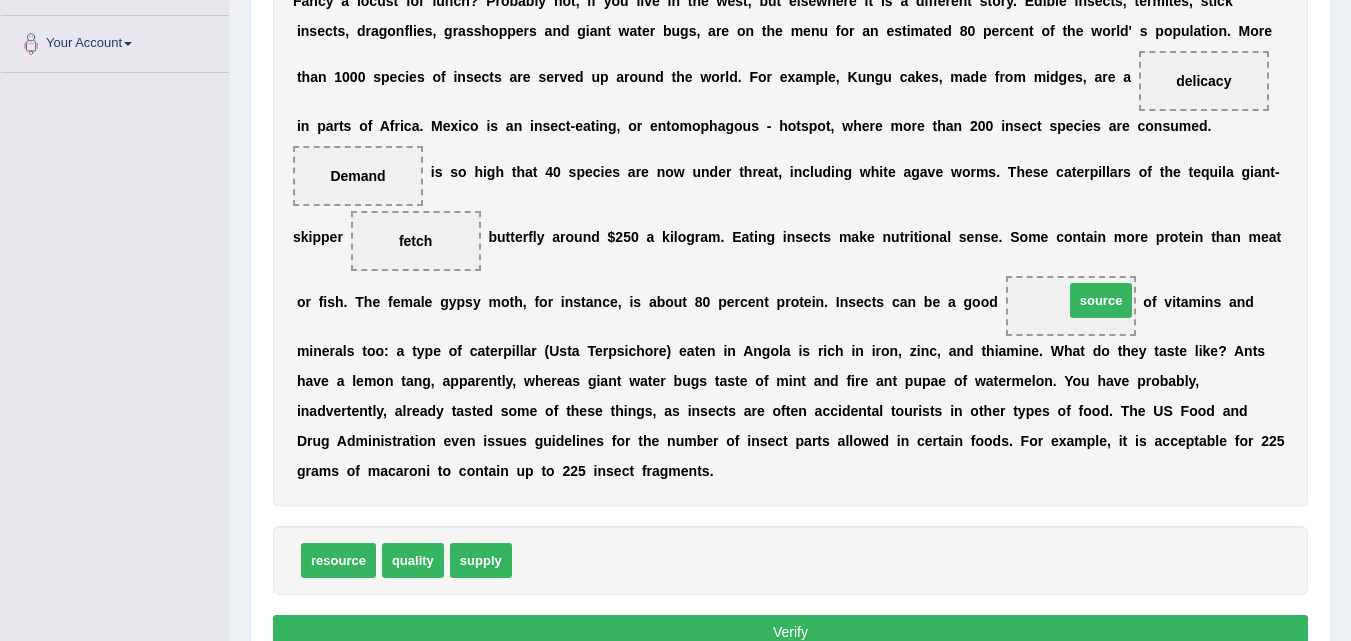 drag, startPoint x: 546, startPoint y: 561, endPoint x: 1098, endPoint y: 301, distance: 610.1672 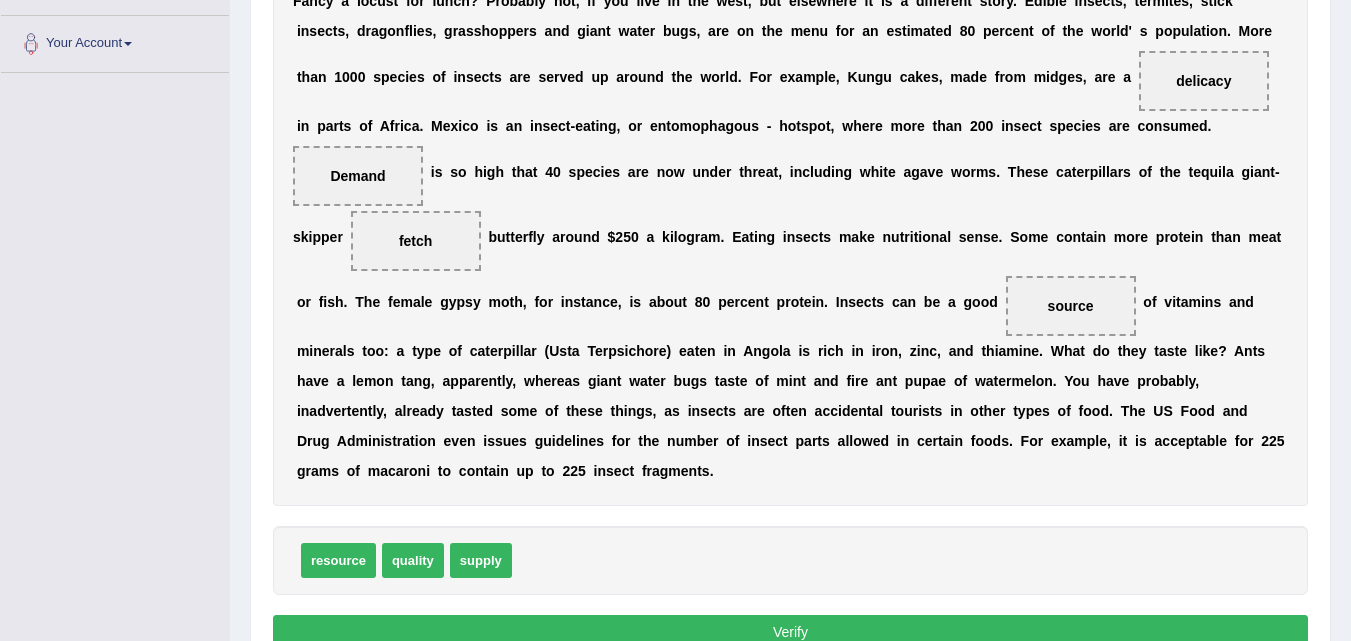 scroll, scrollTop: 525, scrollLeft: 0, axis: vertical 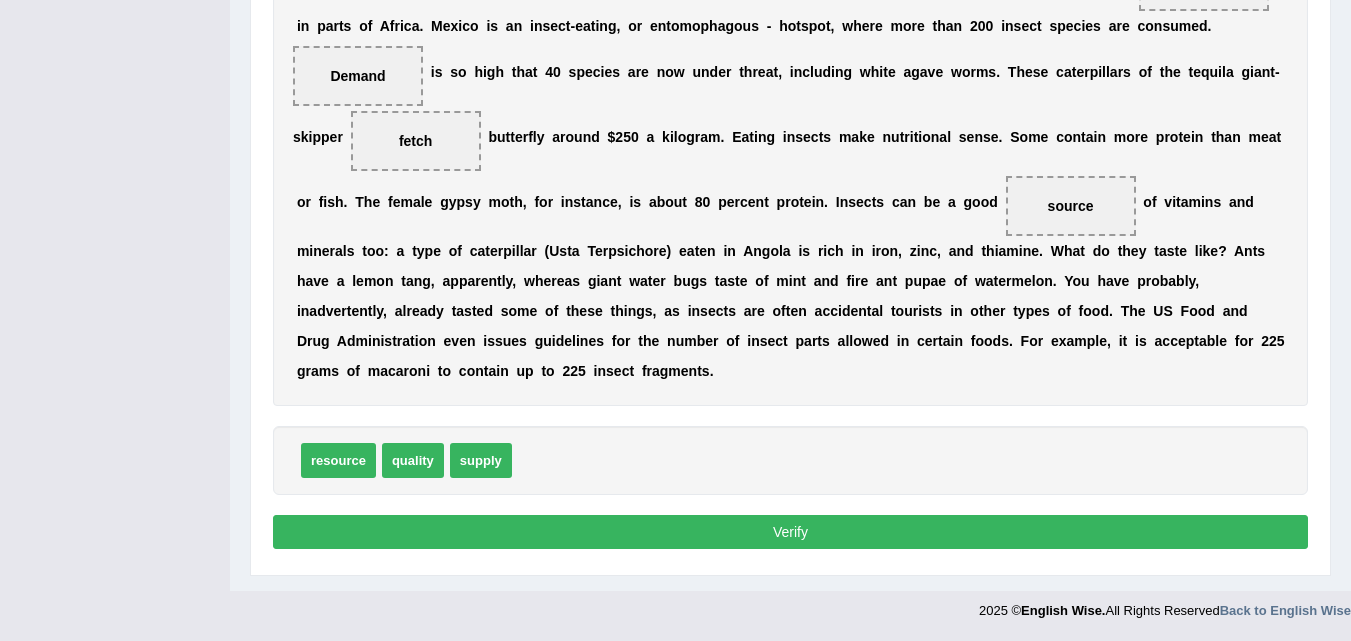click on "Verify" at bounding box center [790, 532] 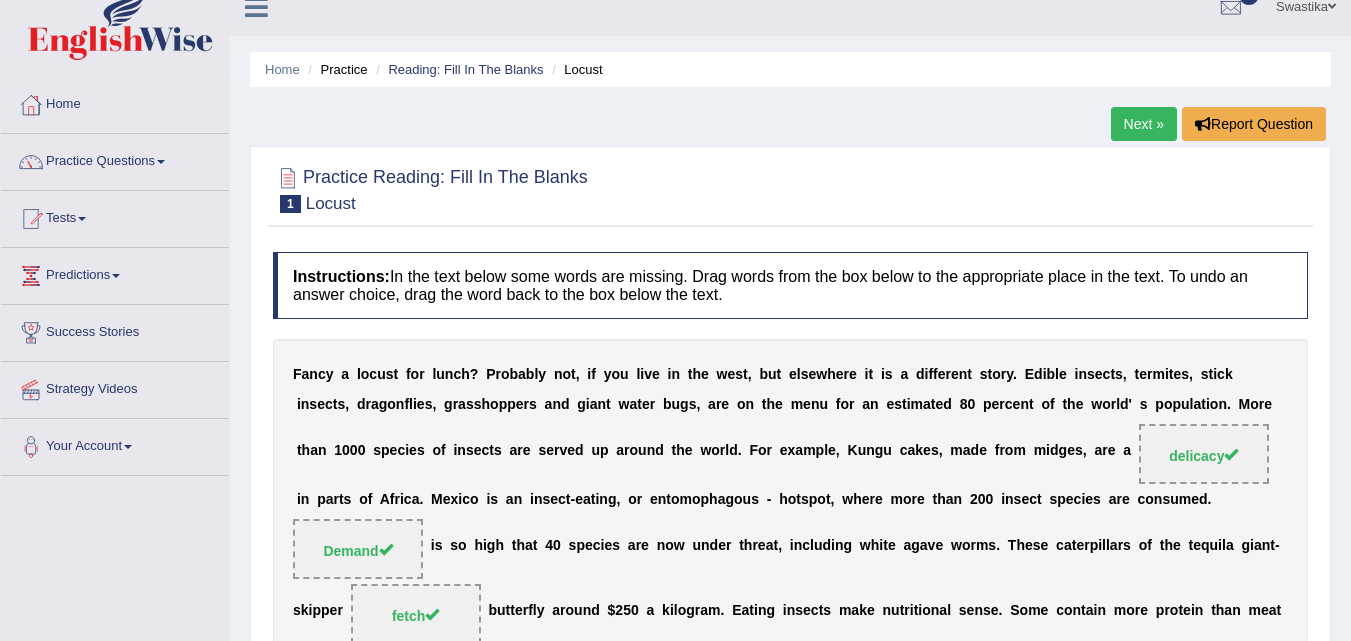 scroll, scrollTop: 0, scrollLeft: 0, axis: both 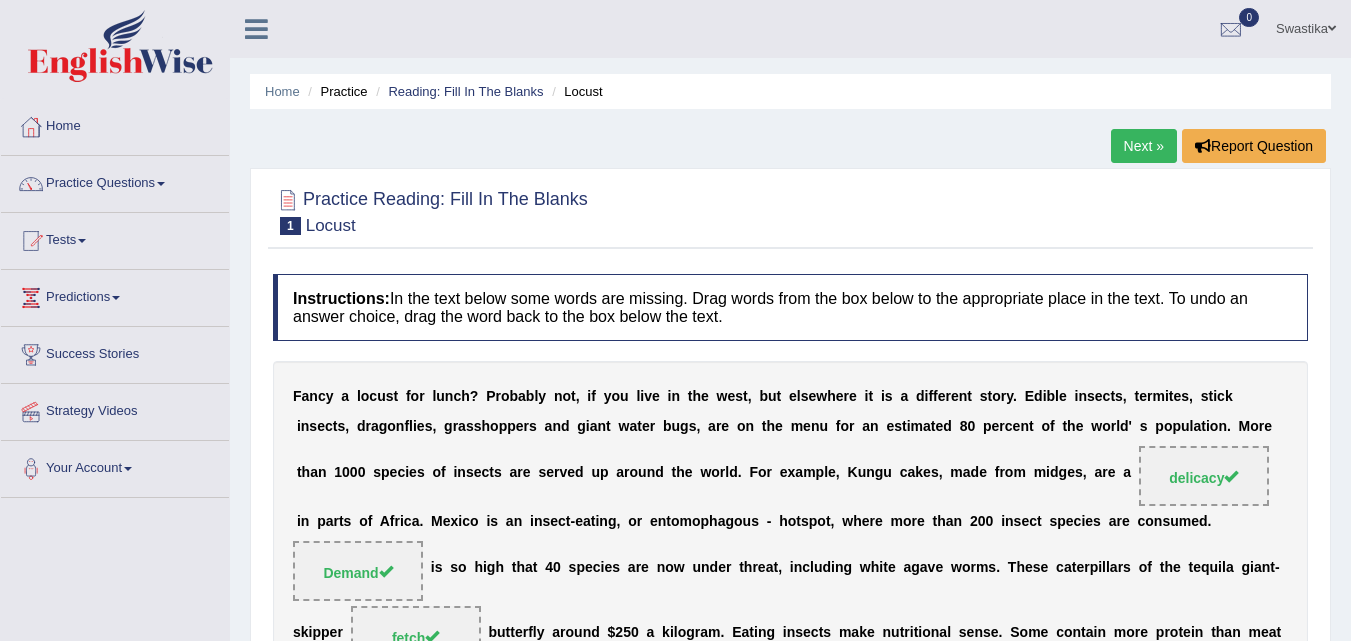 click on "Next »" at bounding box center [1144, 146] 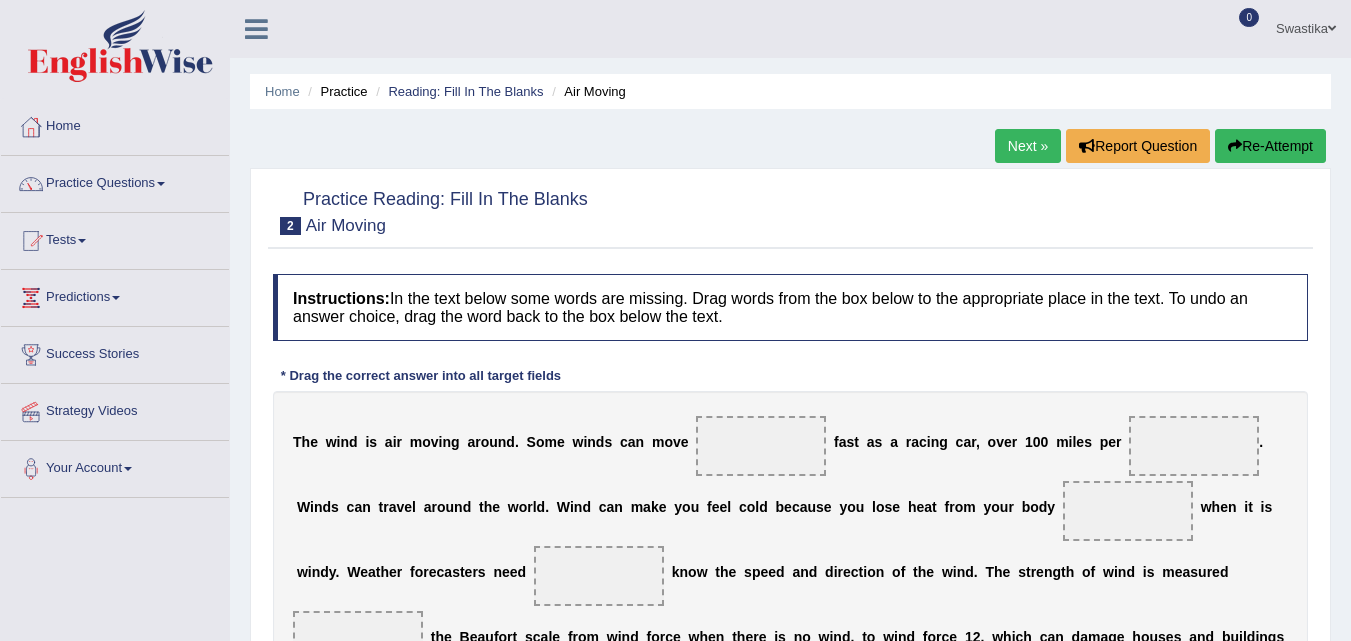 scroll, scrollTop: 0, scrollLeft: 0, axis: both 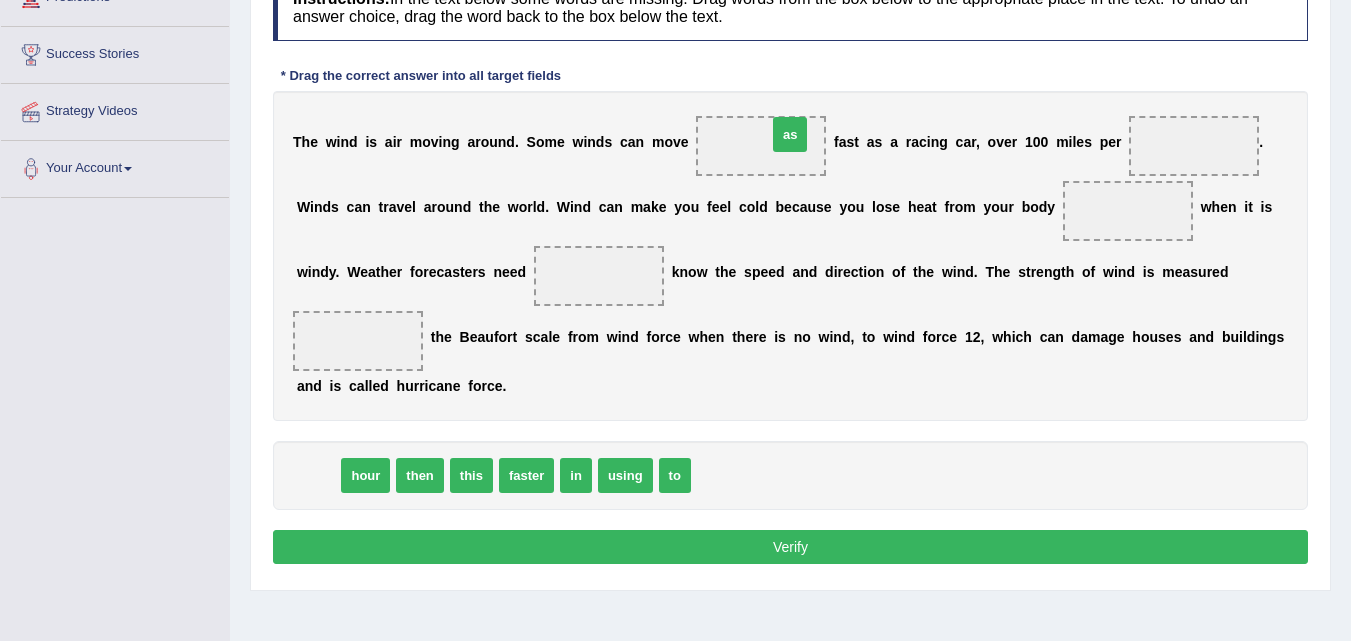 drag, startPoint x: 313, startPoint y: 476, endPoint x: 785, endPoint y: 135, distance: 582.2929 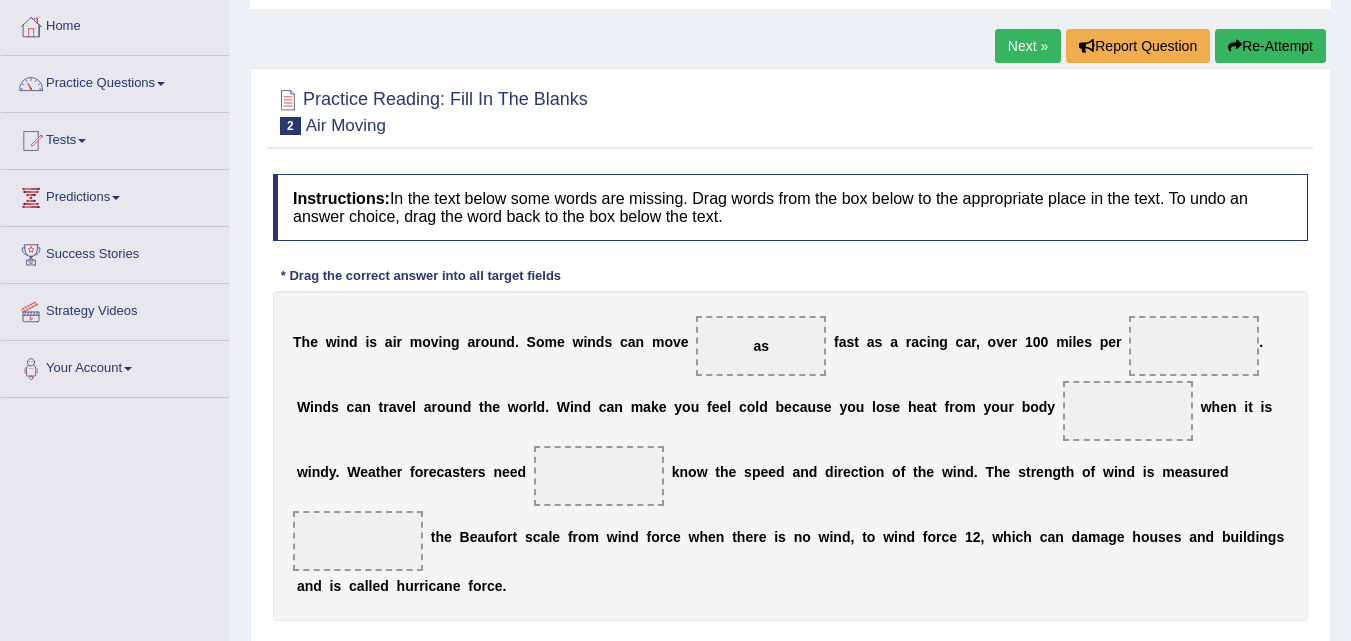 scroll, scrollTop: 200, scrollLeft: 0, axis: vertical 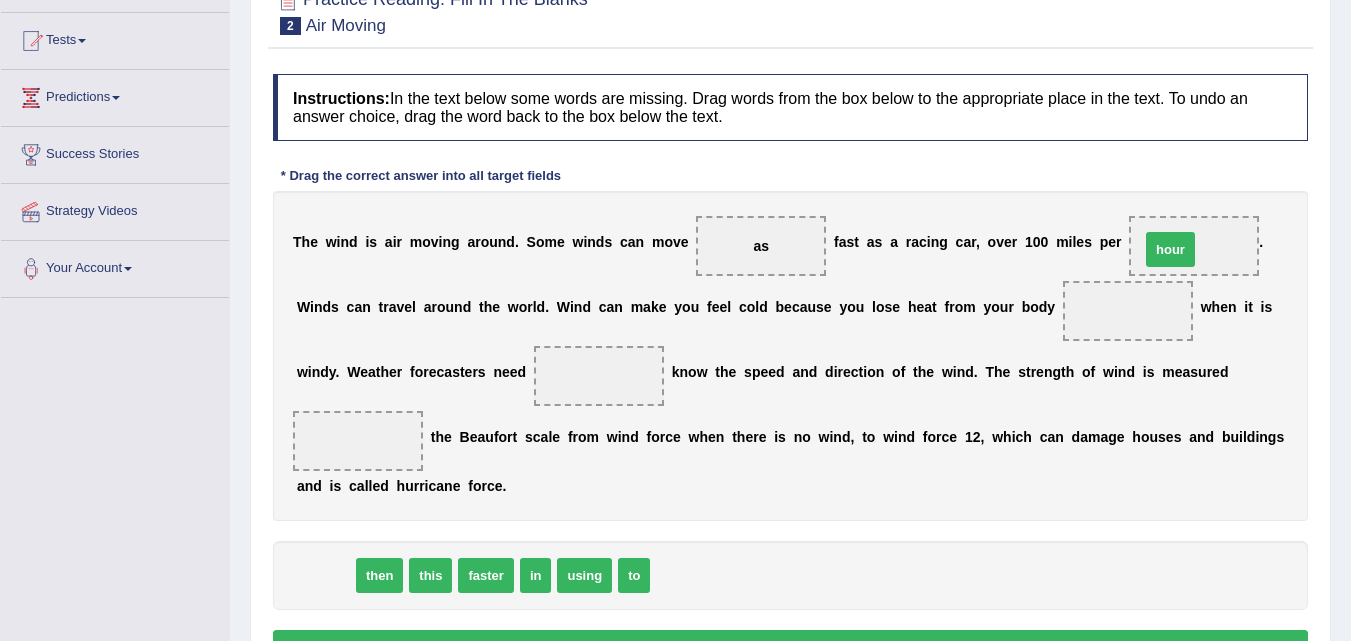 drag, startPoint x: 331, startPoint y: 576, endPoint x: 1176, endPoint y: 250, distance: 905.7047 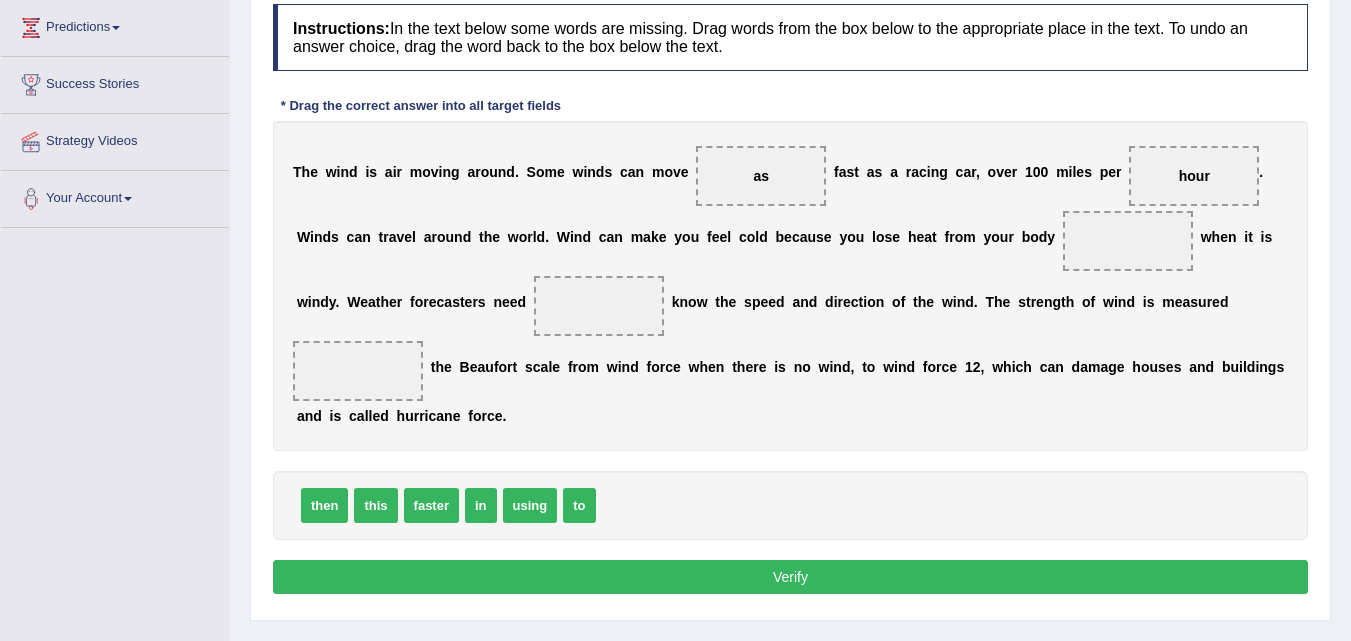 scroll, scrollTop: 300, scrollLeft: 0, axis: vertical 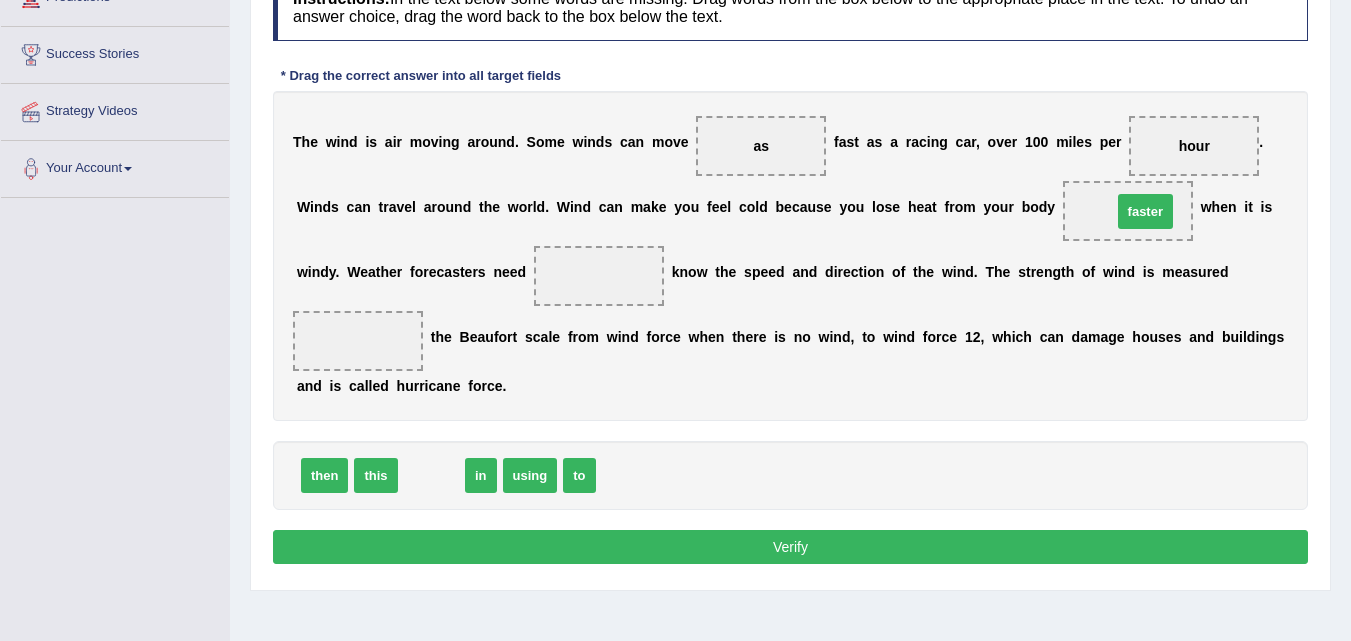 drag, startPoint x: 433, startPoint y: 474, endPoint x: 1147, endPoint y: 210, distance: 761.2437 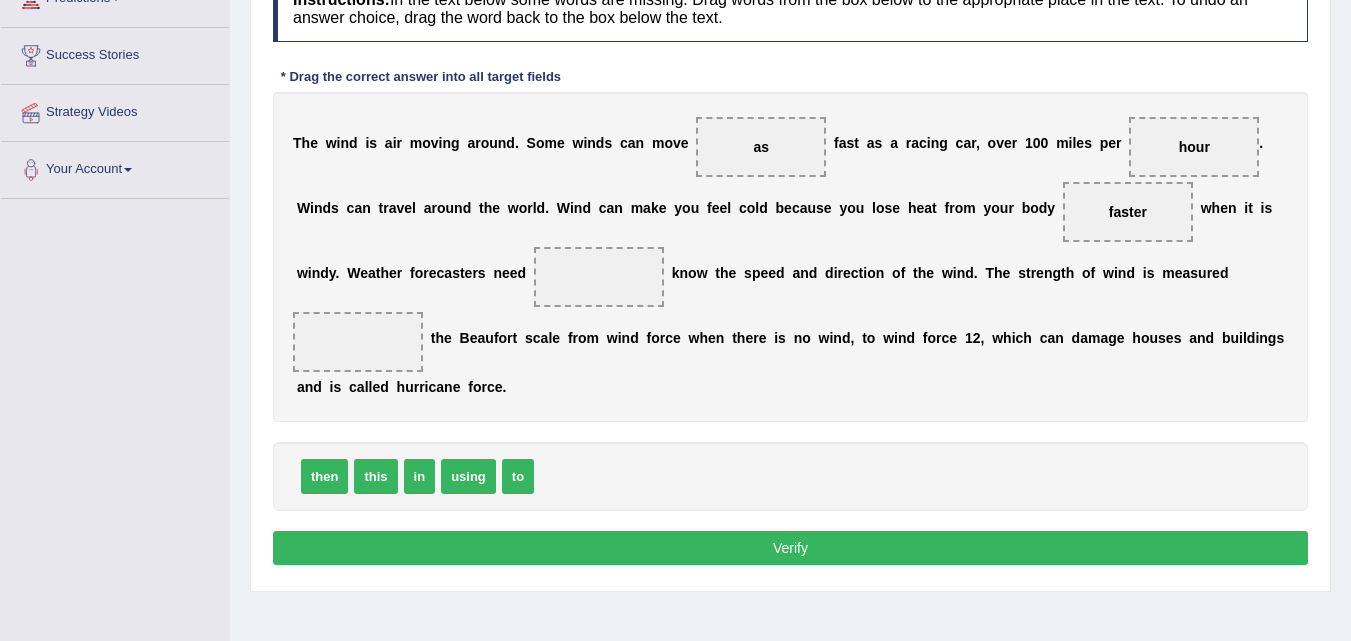 scroll, scrollTop: 300, scrollLeft: 0, axis: vertical 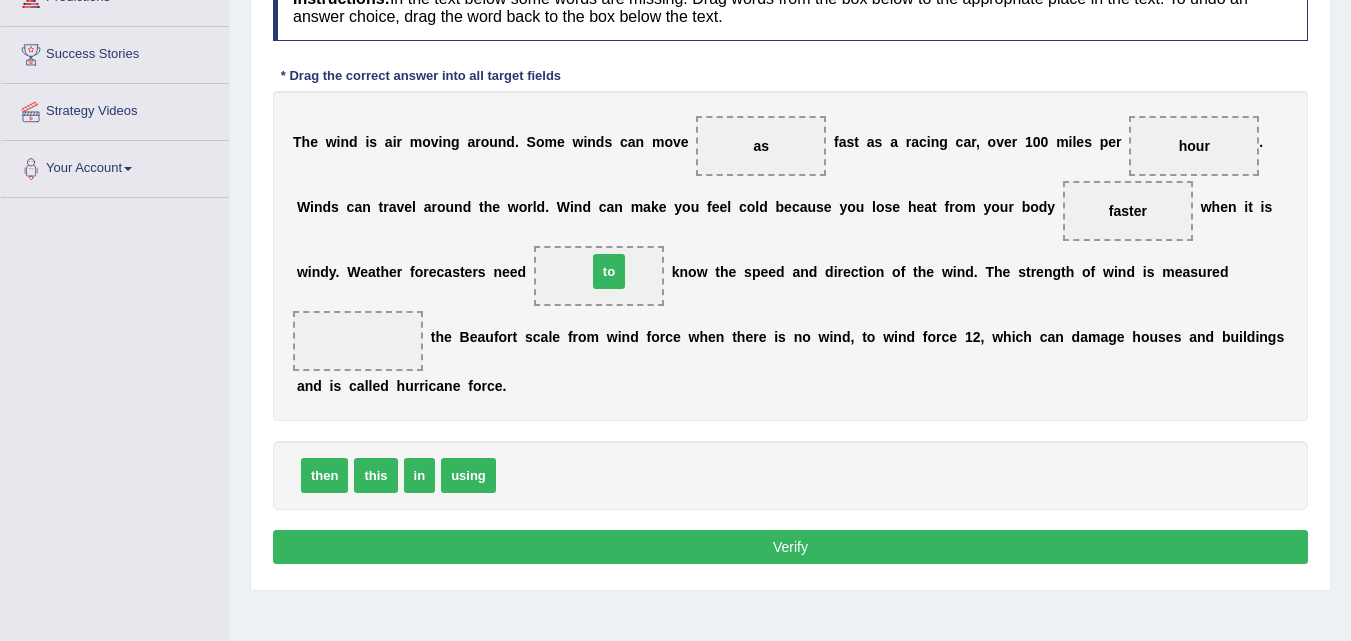 drag, startPoint x: 519, startPoint y: 477, endPoint x: 610, endPoint y: 273, distance: 223.37636 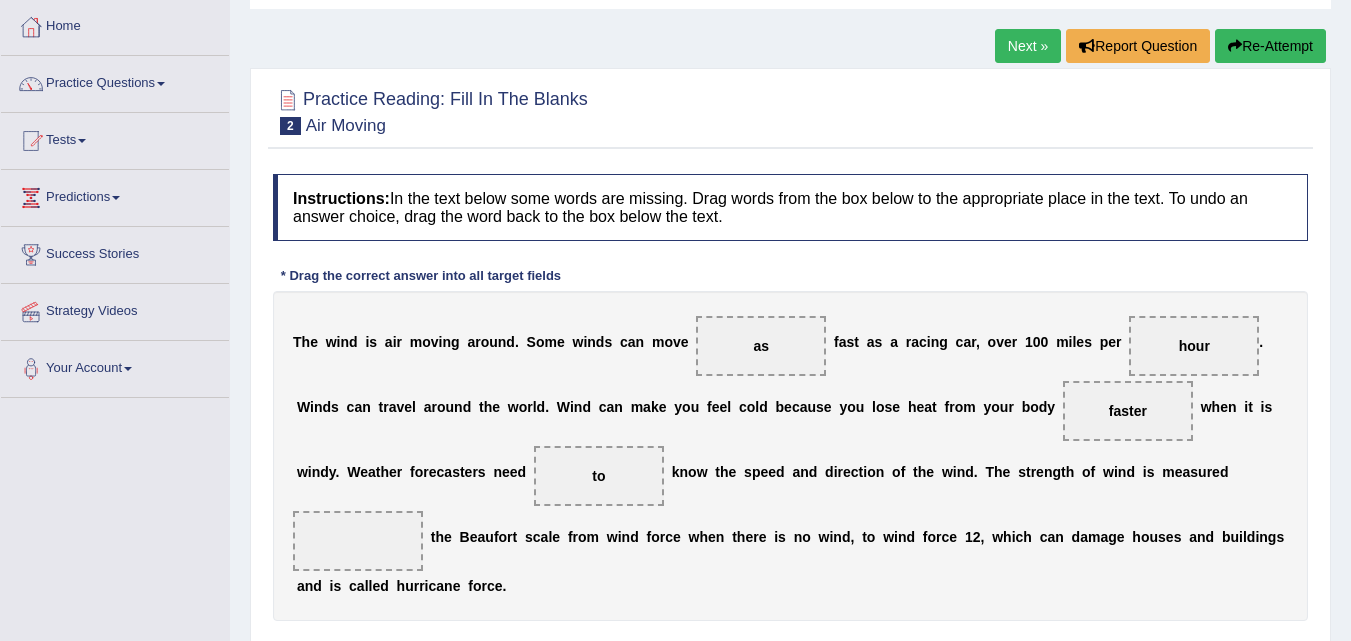 scroll, scrollTop: 200, scrollLeft: 0, axis: vertical 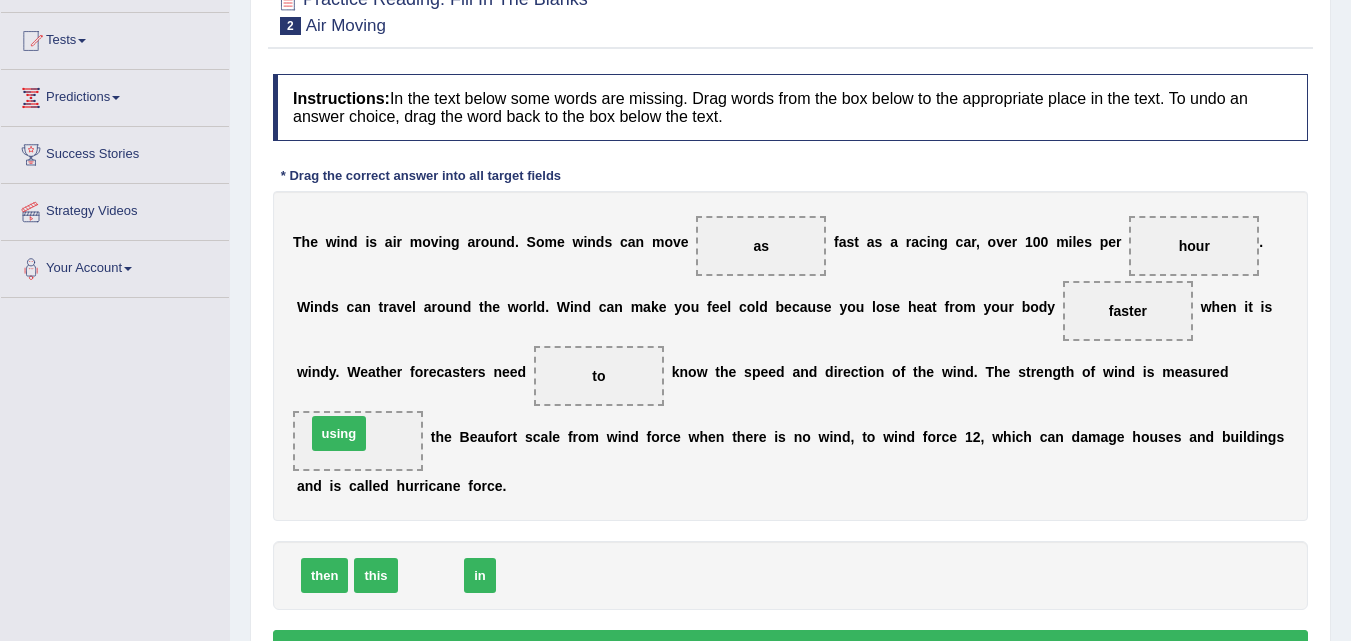 drag, startPoint x: 427, startPoint y: 574, endPoint x: 335, endPoint y: 432, distance: 169.1981 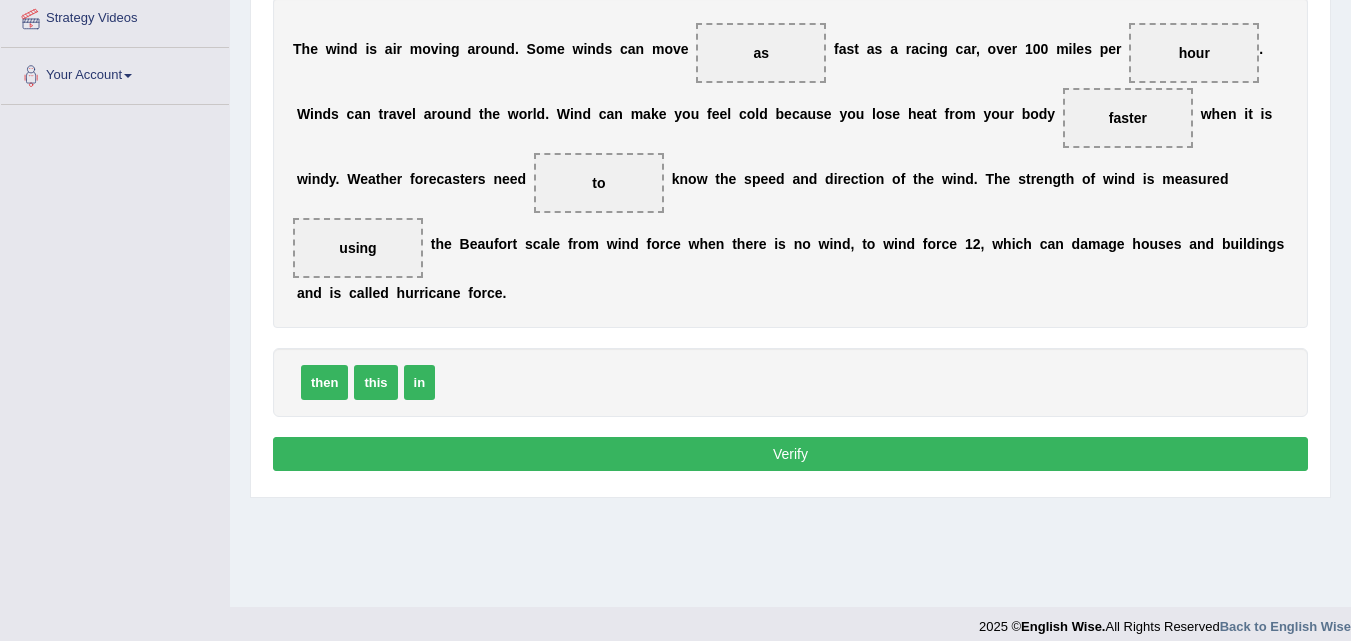 scroll, scrollTop: 409, scrollLeft: 0, axis: vertical 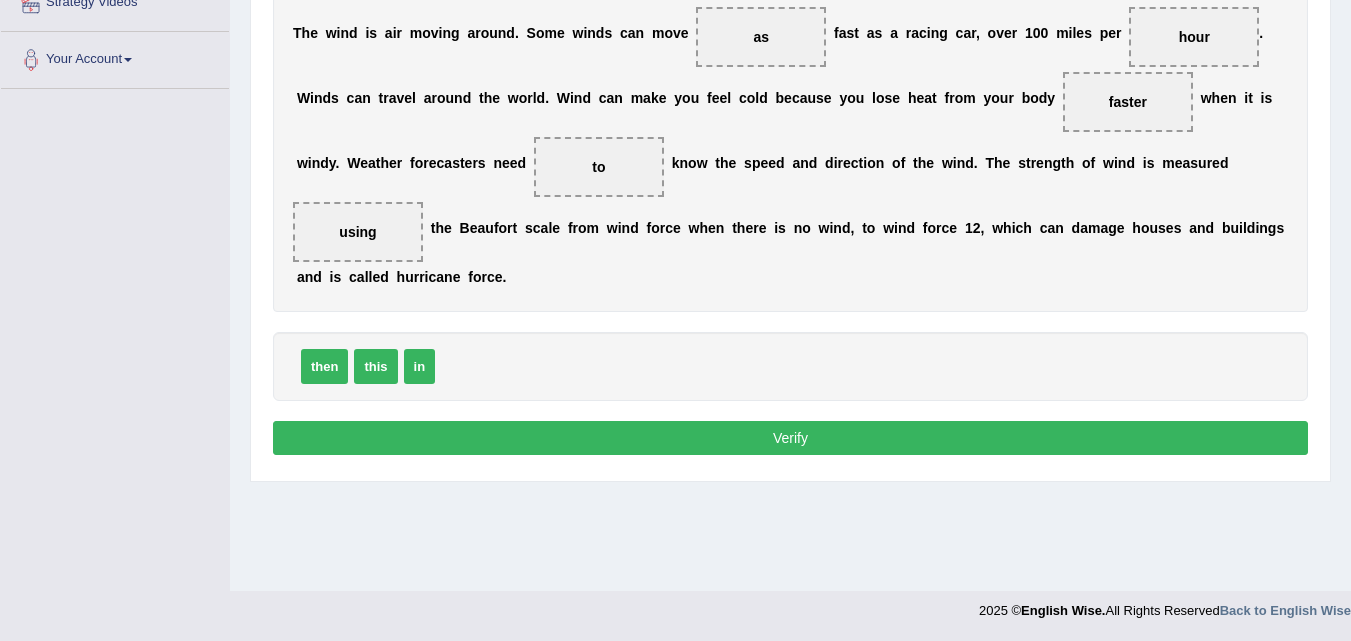 click on "Verify" at bounding box center [790, 438] 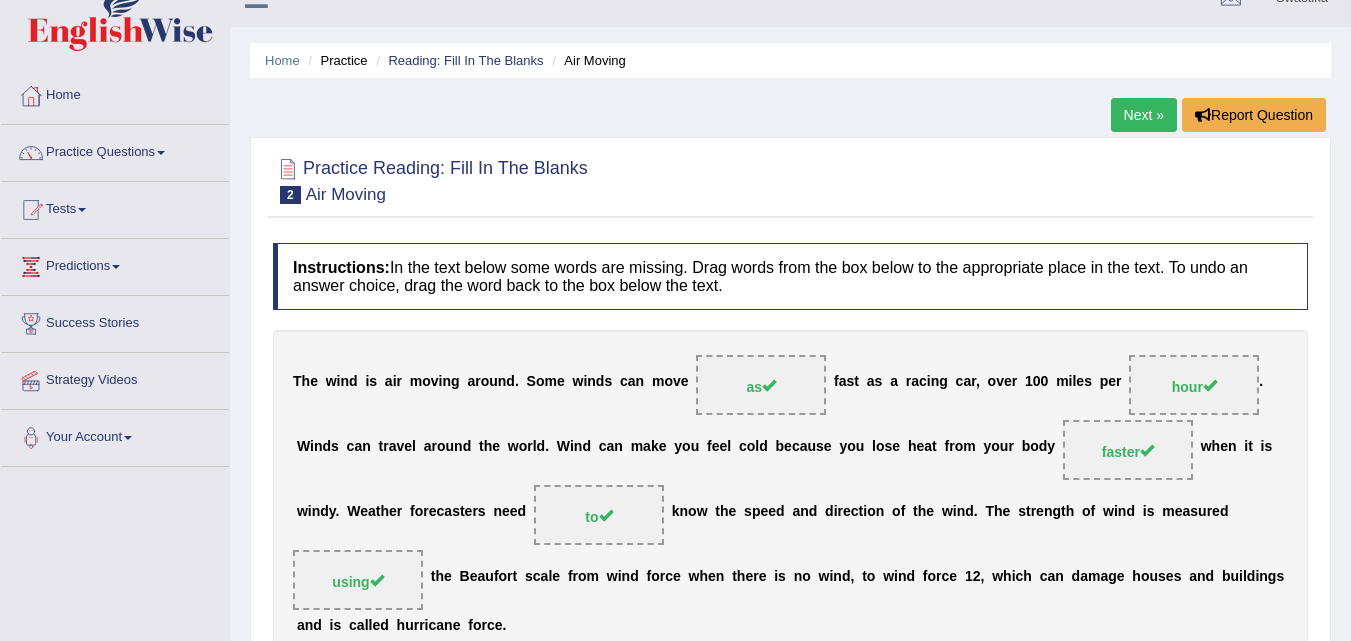 scroll, scrollTop: 9, scrollLeft: 0, axis: vertical 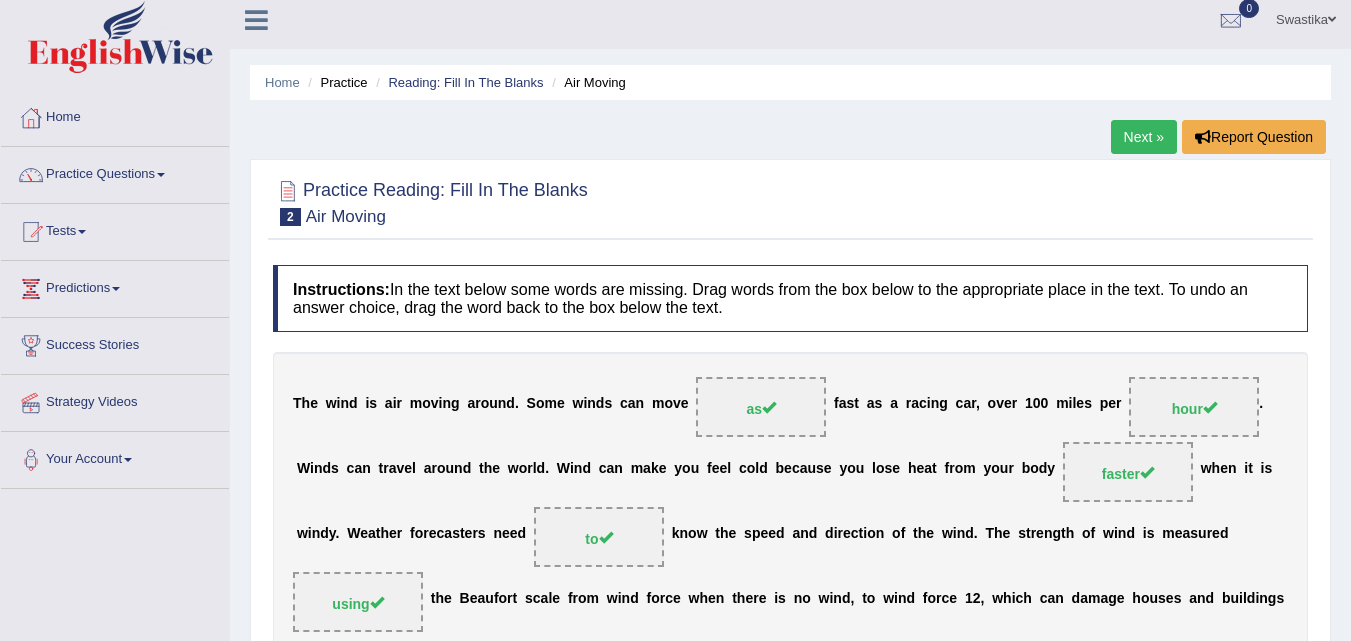 click on "Next »" at bounding box center [1144, 137] 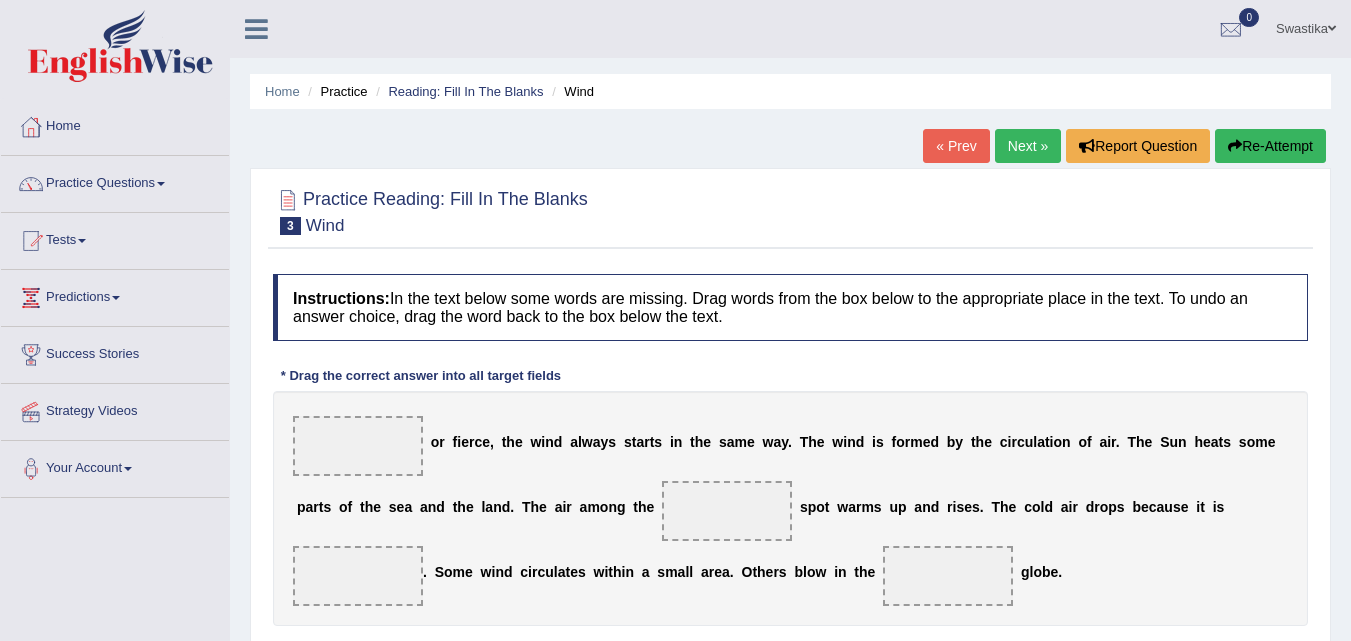 scroll, scrollTop: 0, scrollLeft: 0, axis: both 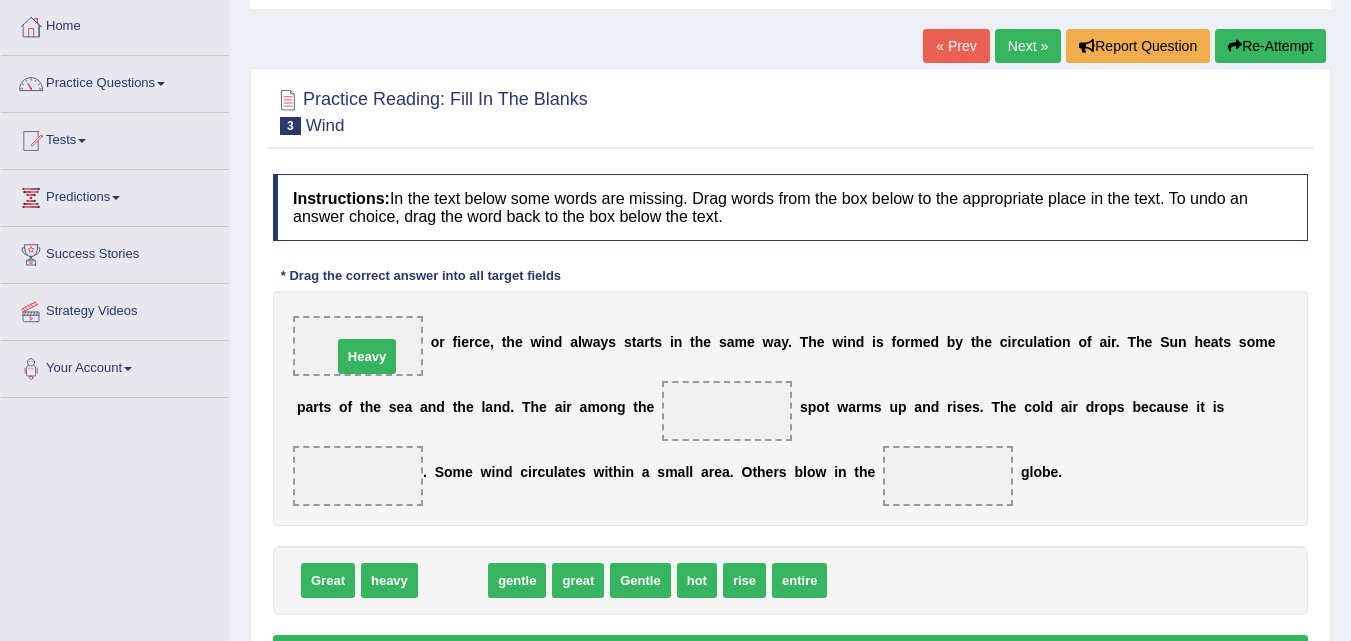 drag, startPoint x: 460, startPoint y: 581, endPoint x: 373, endPoint y: 357, distance: 240.3019 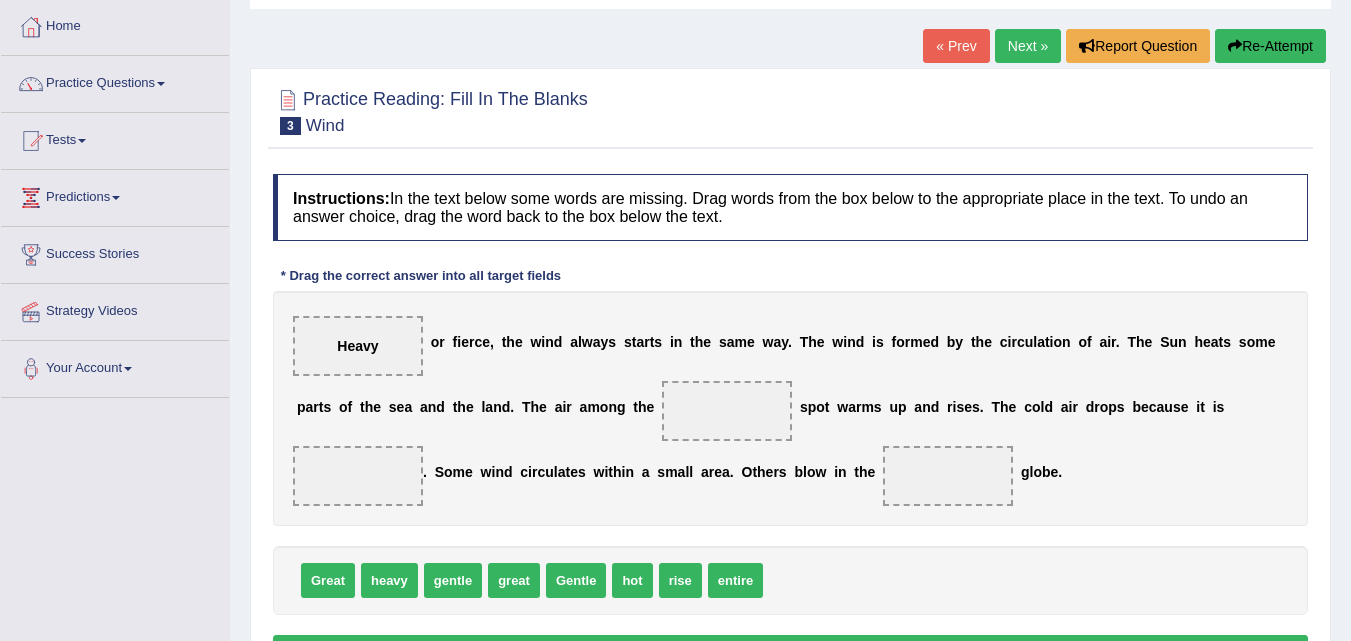 scroll, scrollTop: 200, scrollLeft: 0, axis: vertical 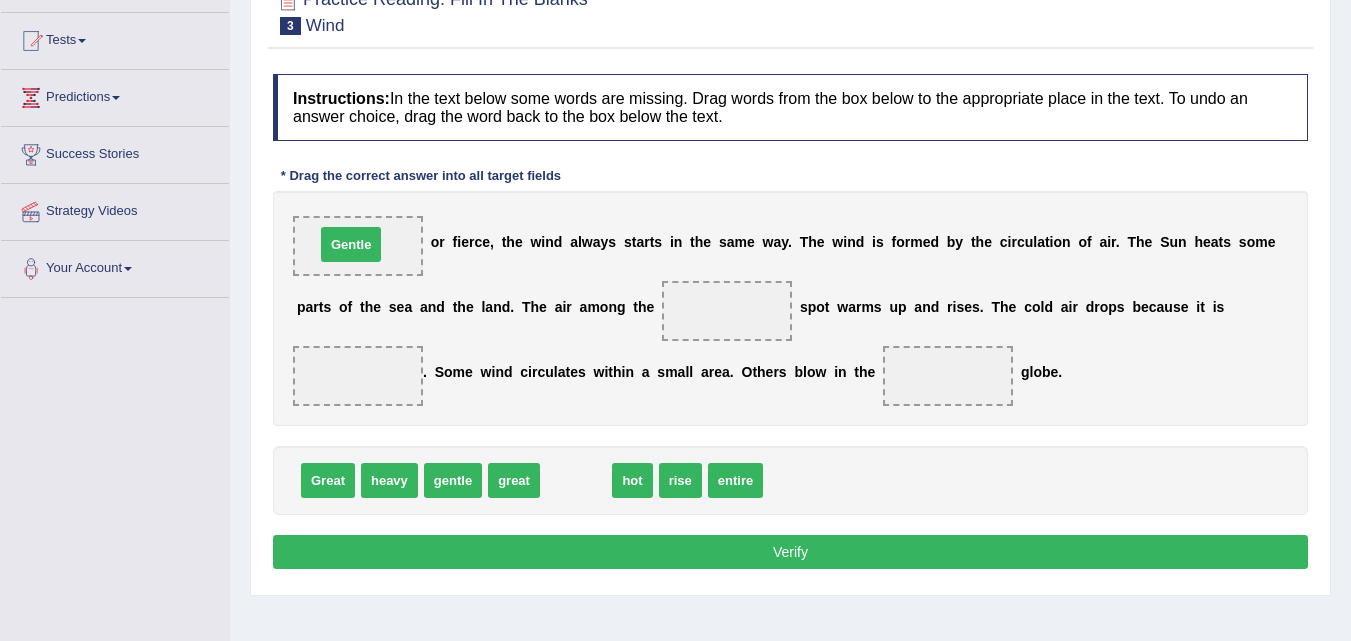 drag, startPoint x: 576, startPoint y: 481, endPoint x: 351, endPoint y: 248, distance: 323.9043 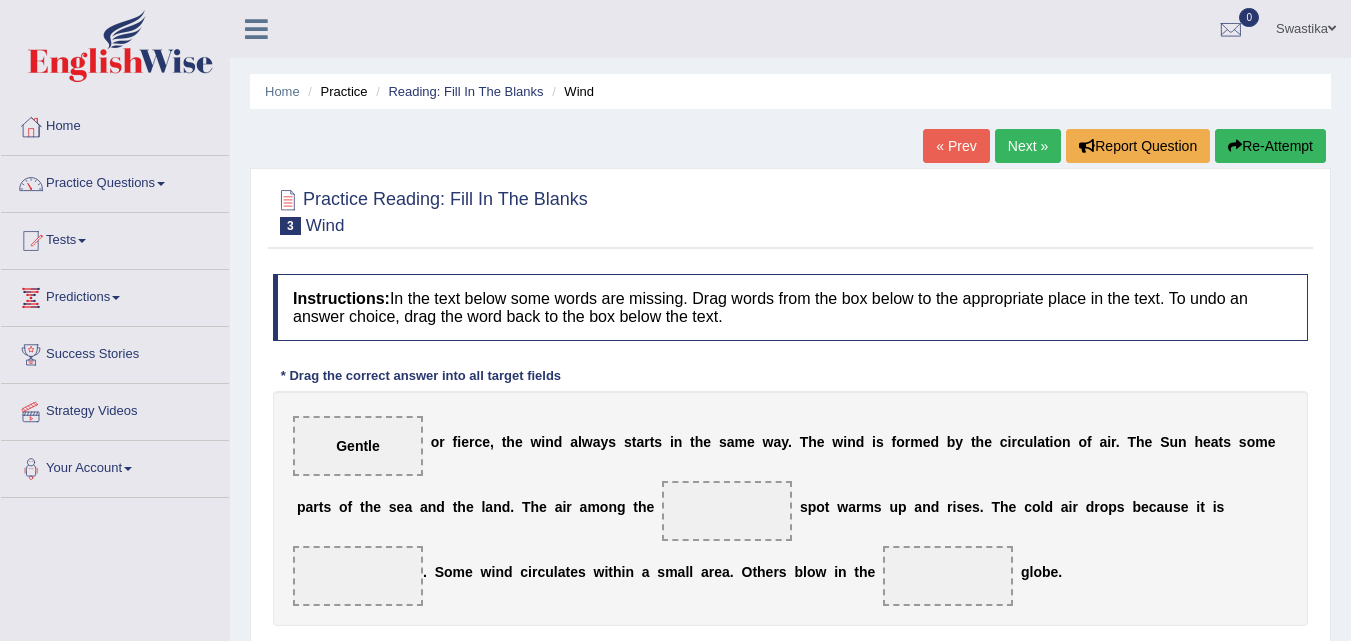 scroll, scrollTop: 100, scrollLeft: 0, axis: vertical 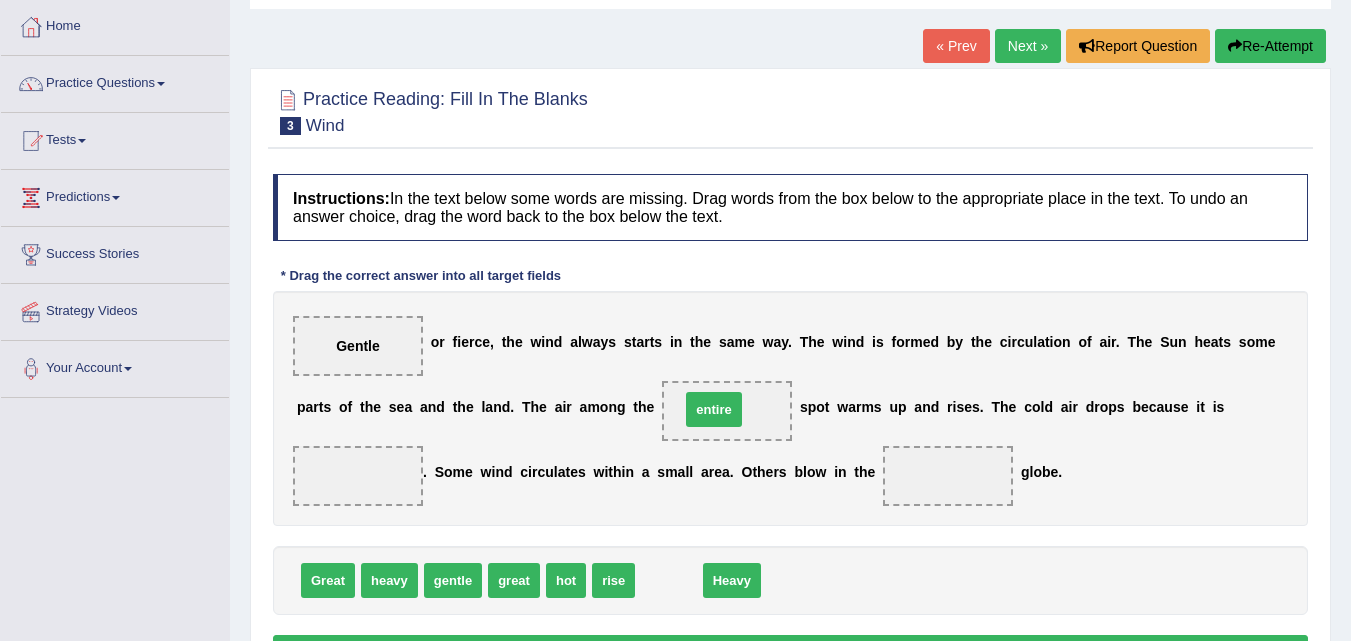 drag, startPoint x: 664, startPoint y: 583, endPoint x: 709, endPoint y: 412, distance: 176.82195 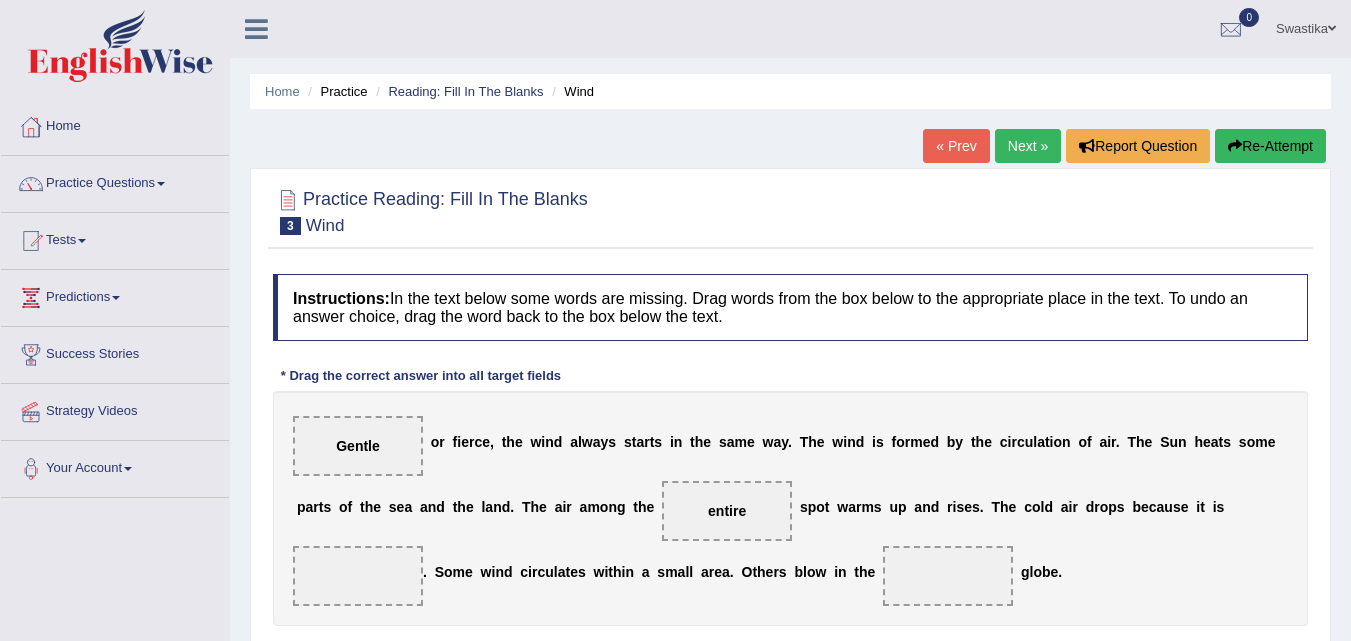 scroll, scrollTop: 100, scrollLeft: 0, axis: vertical 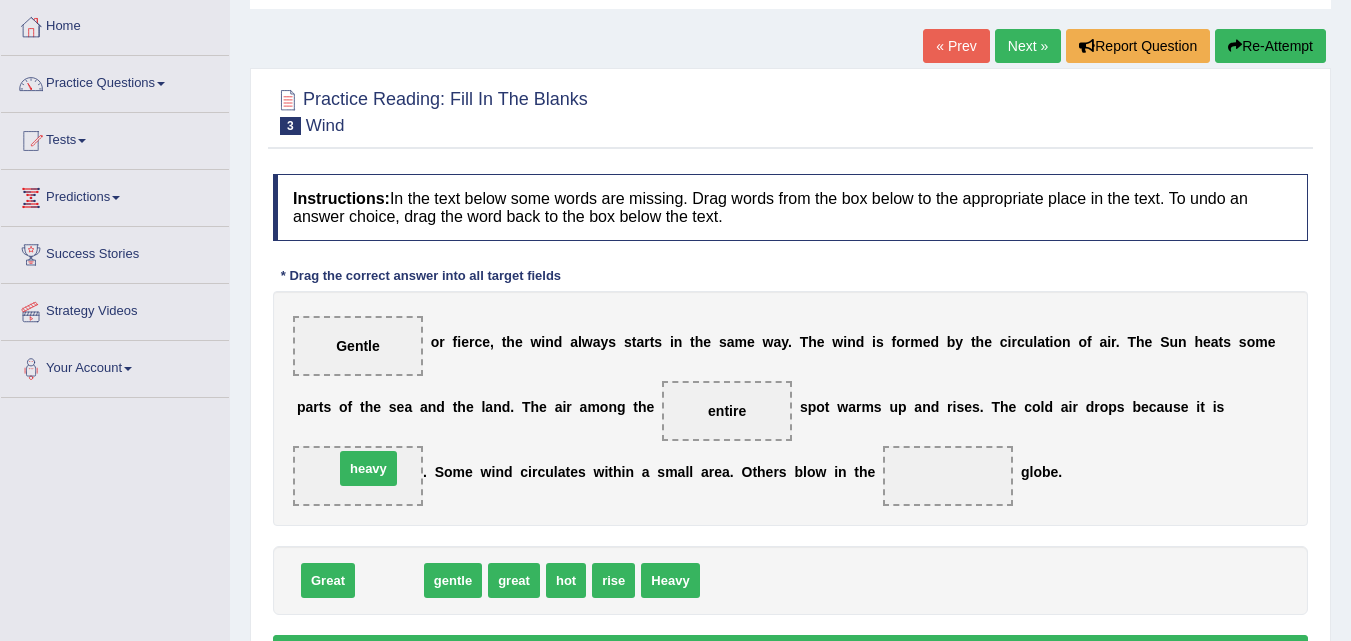drag, startPoint x: 388, startPoint y: 583, endPoint x: 367, endPoint y: 471, distance: 113.951744 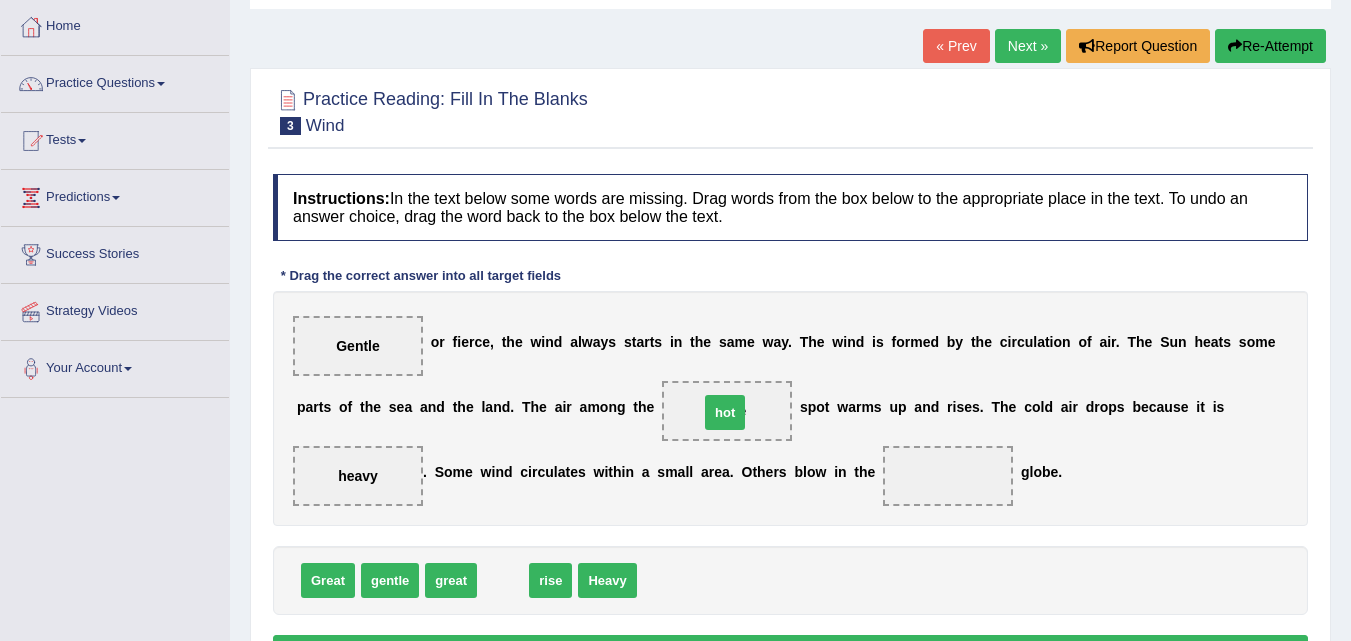 drag, startPoint x: 491, startPoint y: 580, endPoint x: 713, endPoint y: 412, distance: 278.4026 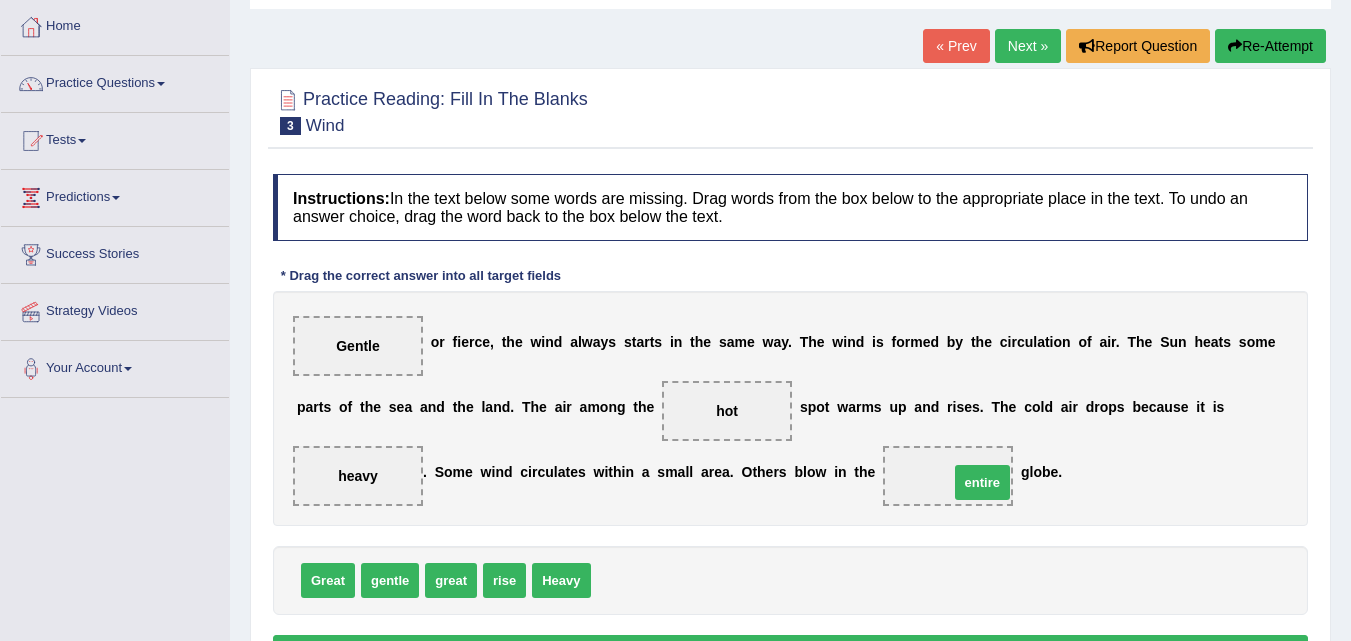 drag, startPoint x: 633, startPoint y: 579, endPoint x: 972, endPoint y: 476, distance: 354.30212 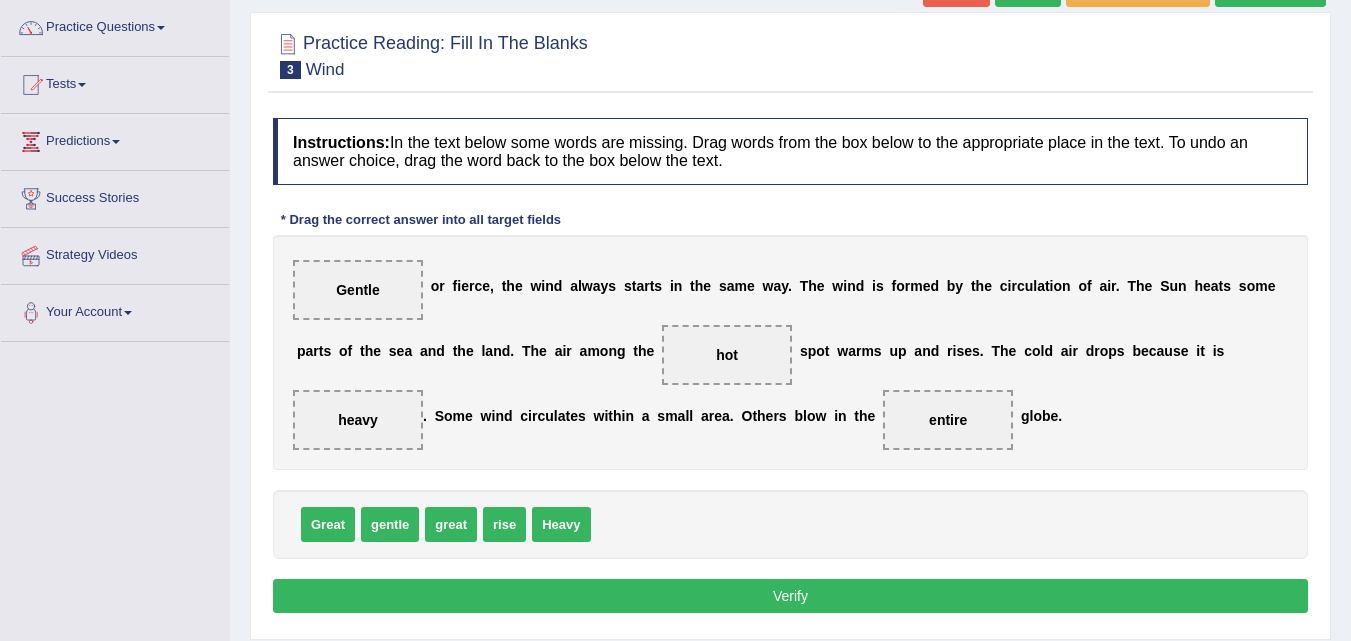 scroll, scrollTop: 300, scrollLeft: 0, axis: vertical 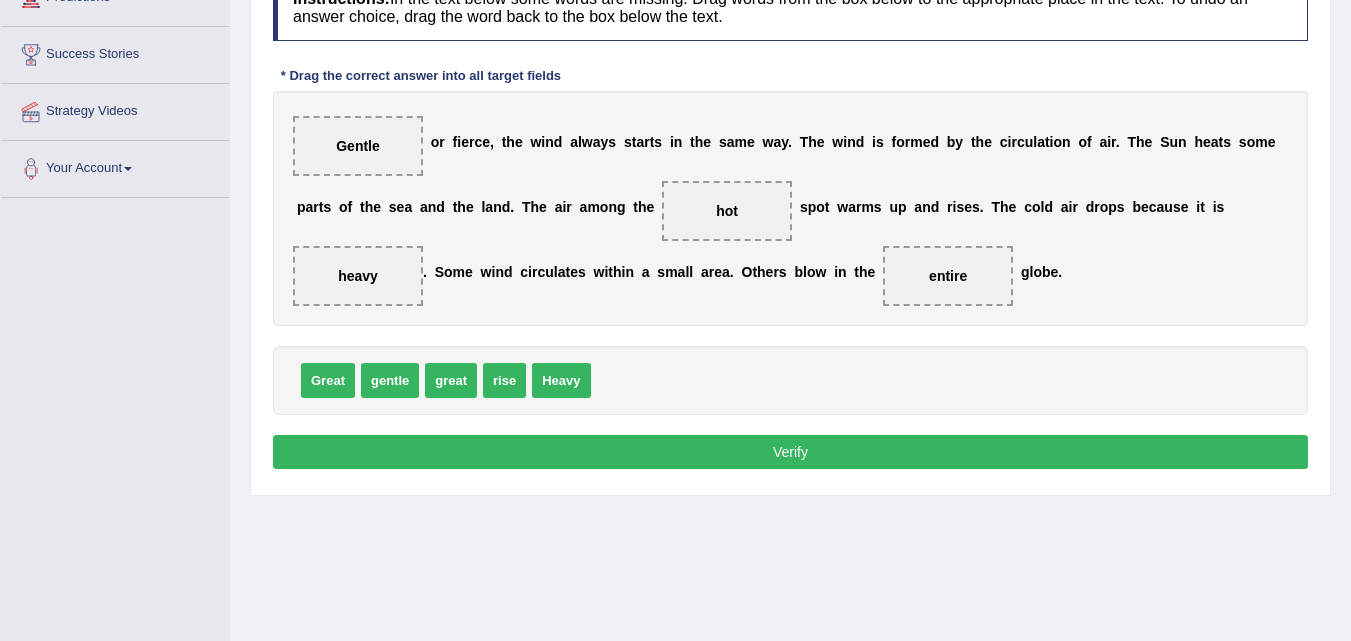 click on "Verify" at bounding box center (790, 452) 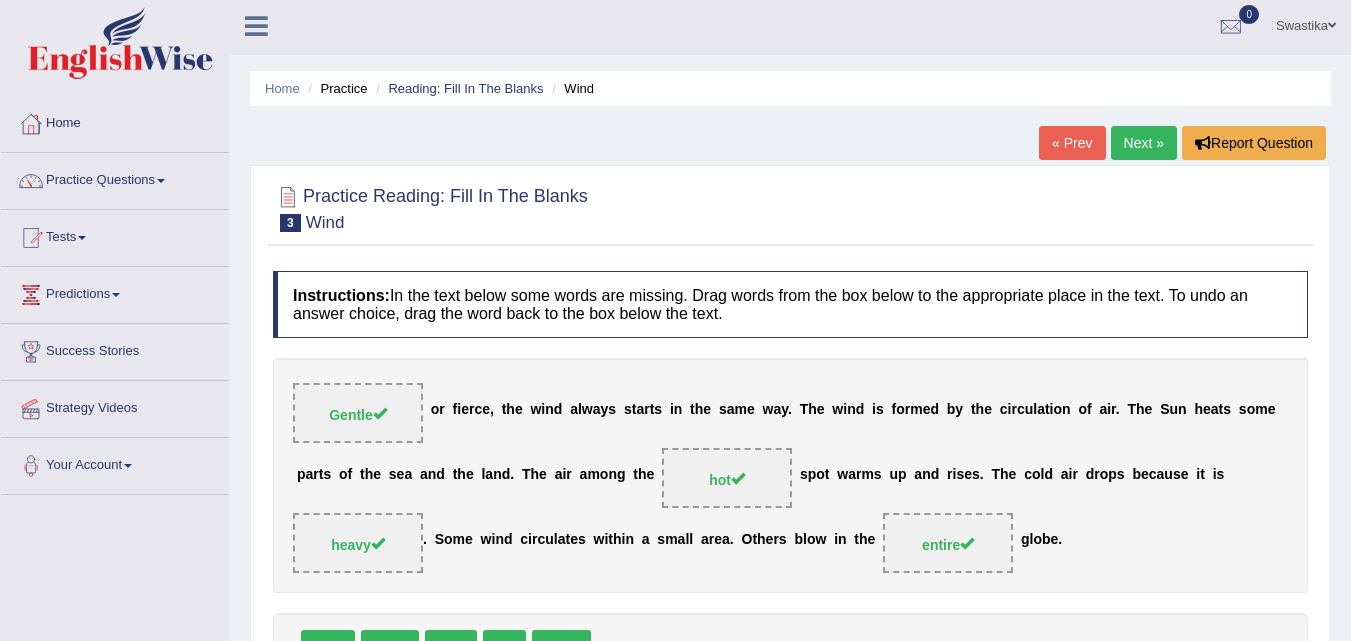 scroll, scrollTop: 0, scrollLeft: 0, axis: both 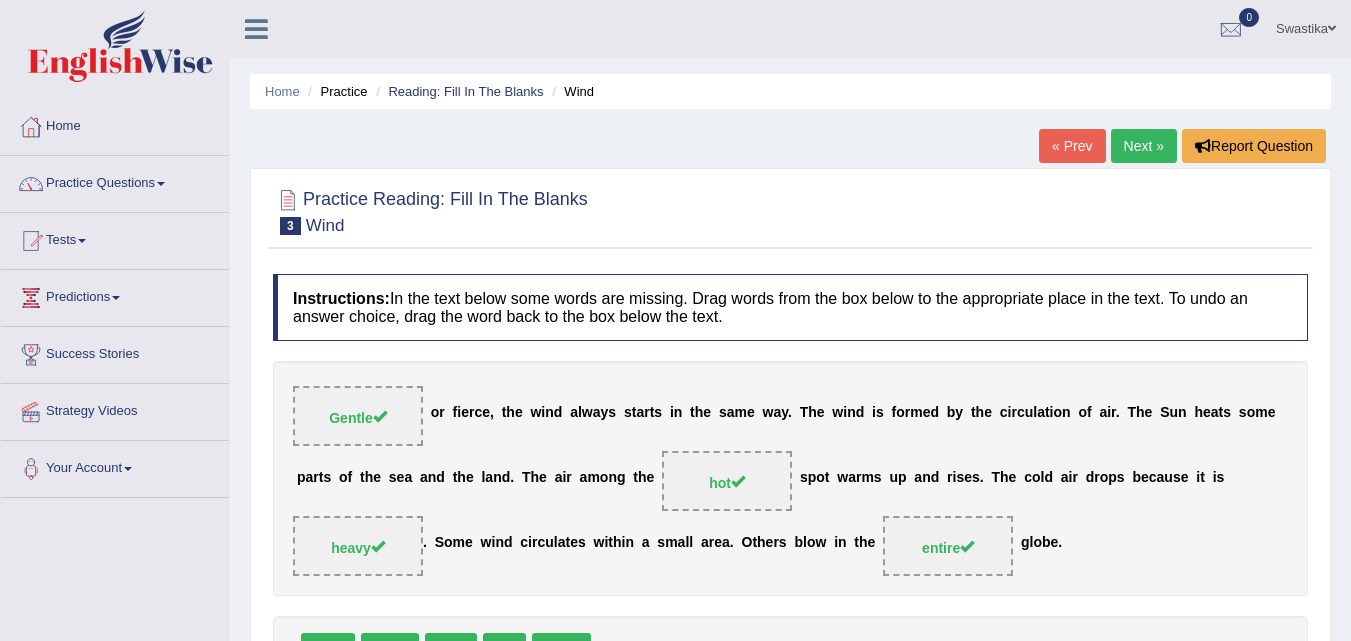 click on "Next »" at bounding box center (1144, 146) 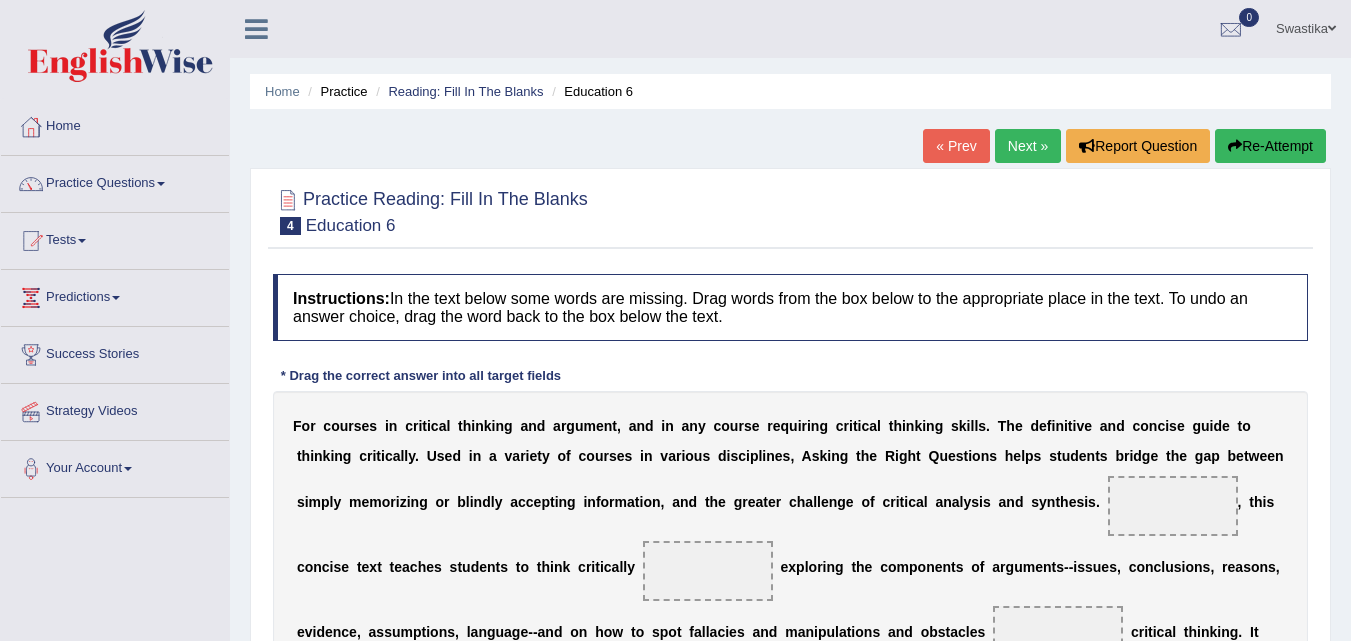 scroll, scrollTop: 0, scrollLeft: 0, axis: both 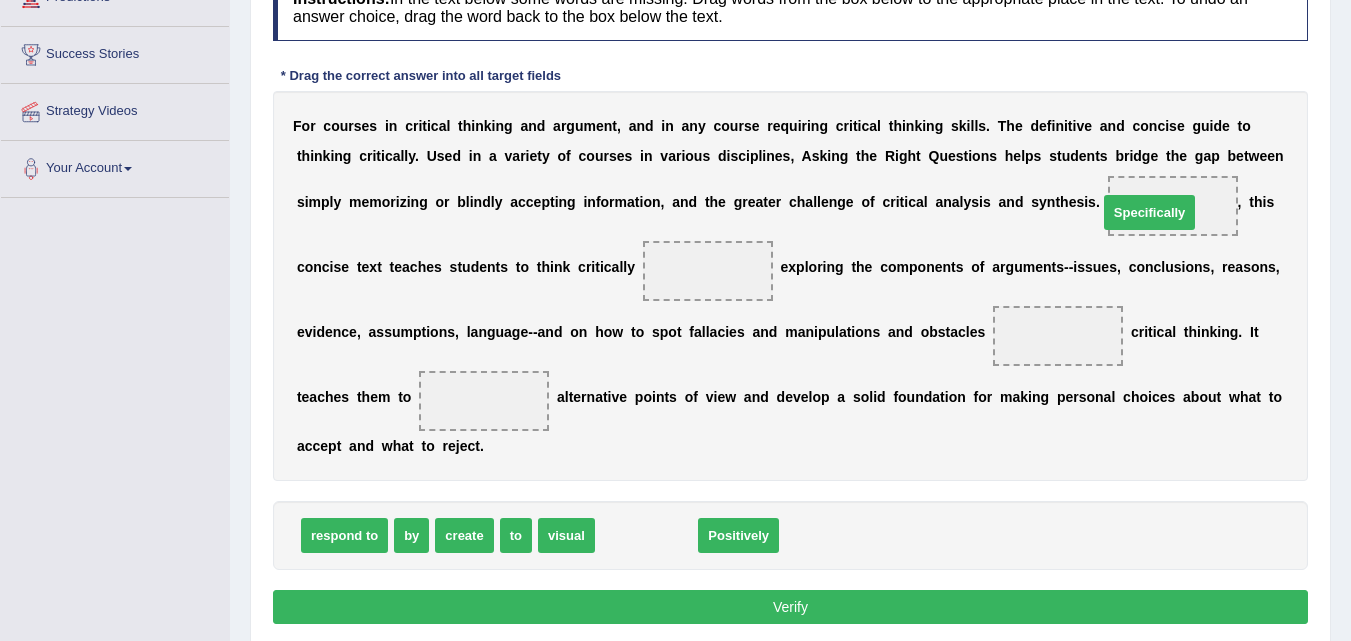 drag, startPoint x: 642, startPoint y: 531, endPoint x: 1145, endPoint y: 208, distance: 597.7775 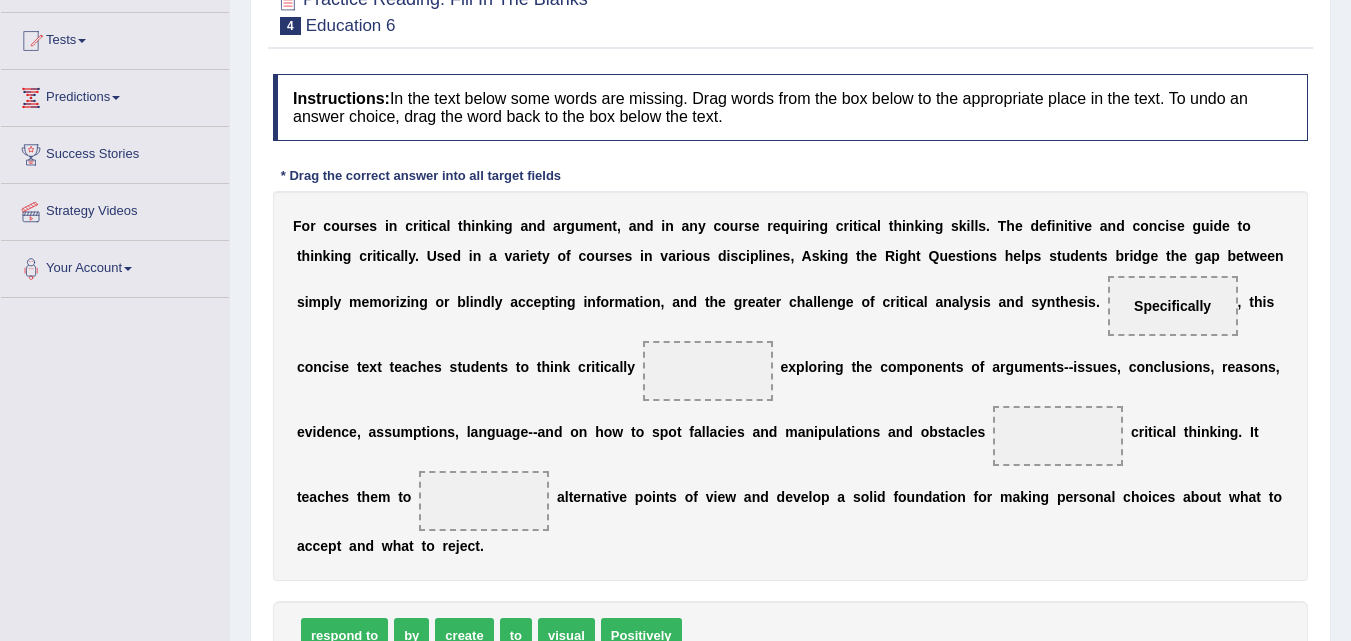 scroll, scrollTop: 300, scrollLeft: 0, axis: vertical 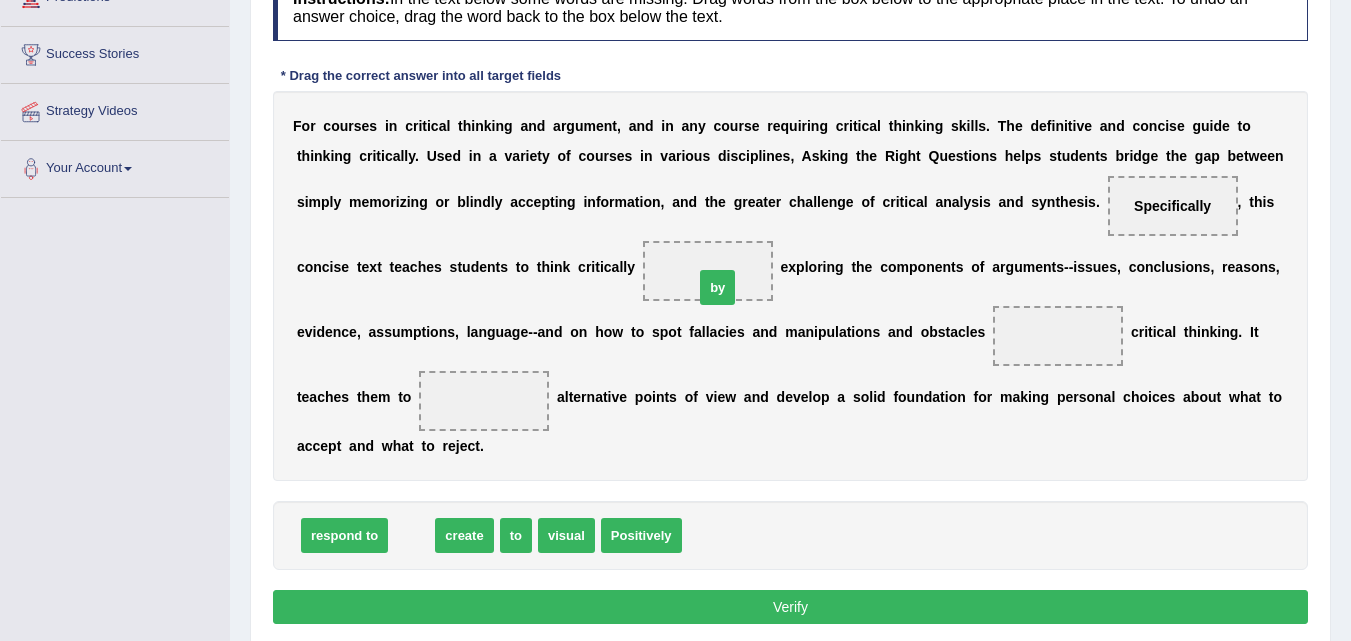 drag, startPoint x: 416, startPoint y: 541, endPoint x: 722, endPoint y: 293, distance: 393.87814 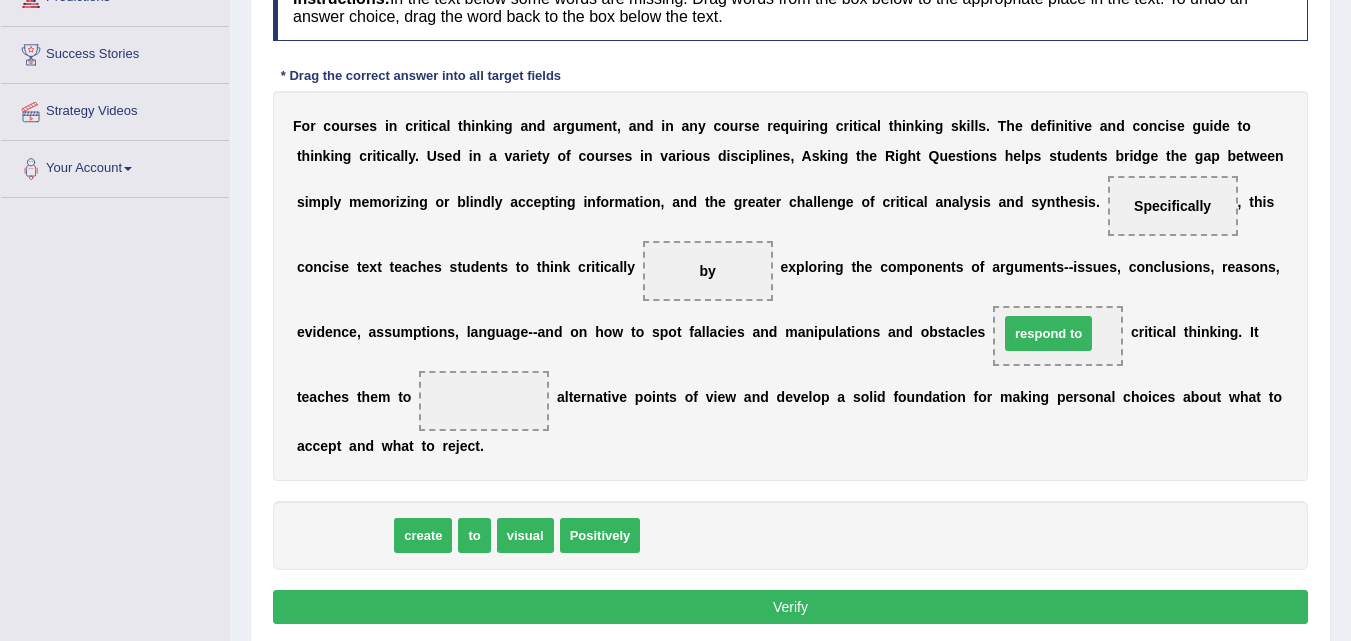drag, startPoint x: 336, startPoint y: 532, endPoint x: 1040, endPoint y: 330, distance: 732.407 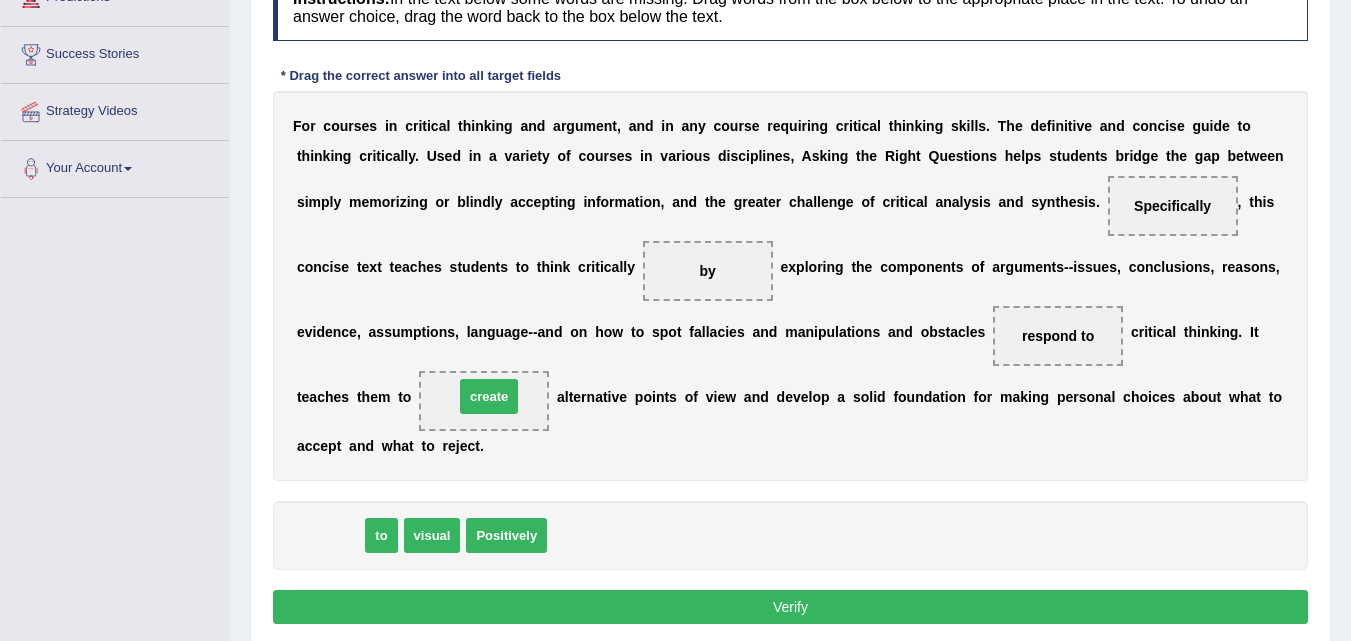 drag, startPoint x: 330, startPoint y: 528, endPoint x: 489, endPoint y: 389, distance: 211.19185 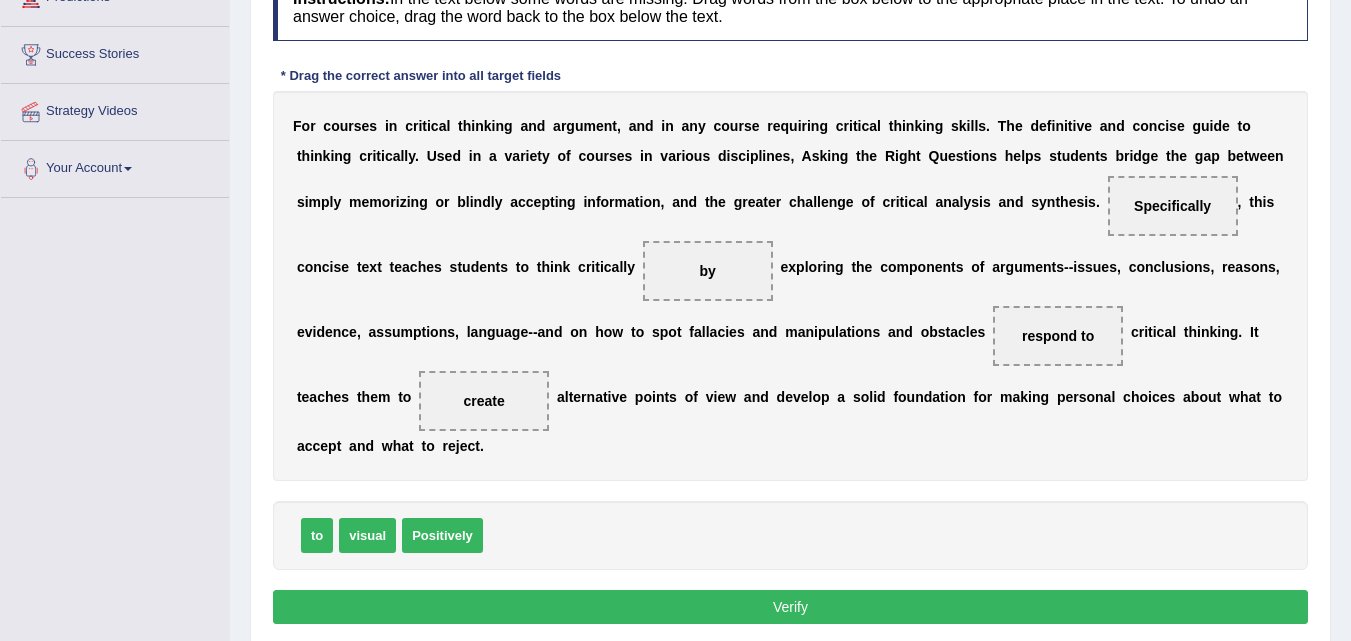 click on "Verify" at bounding box center (790, 607) 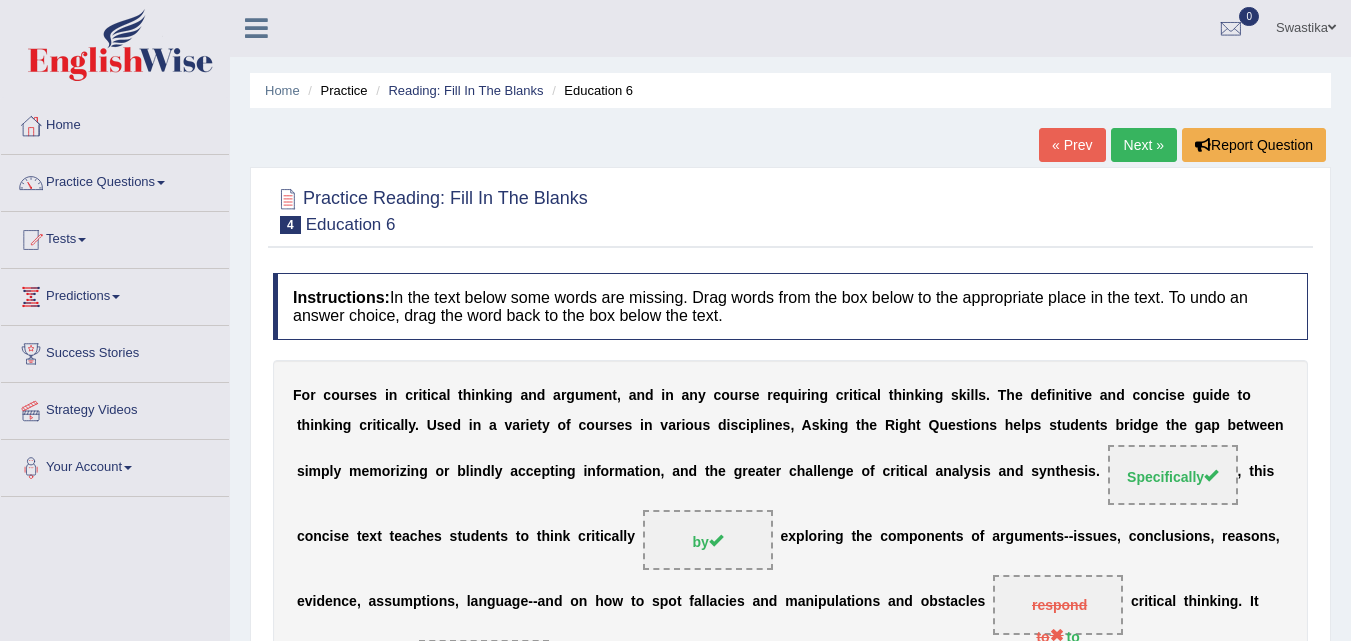 scroll, scrollTop: 0, scrollLeft: 0, axis: both 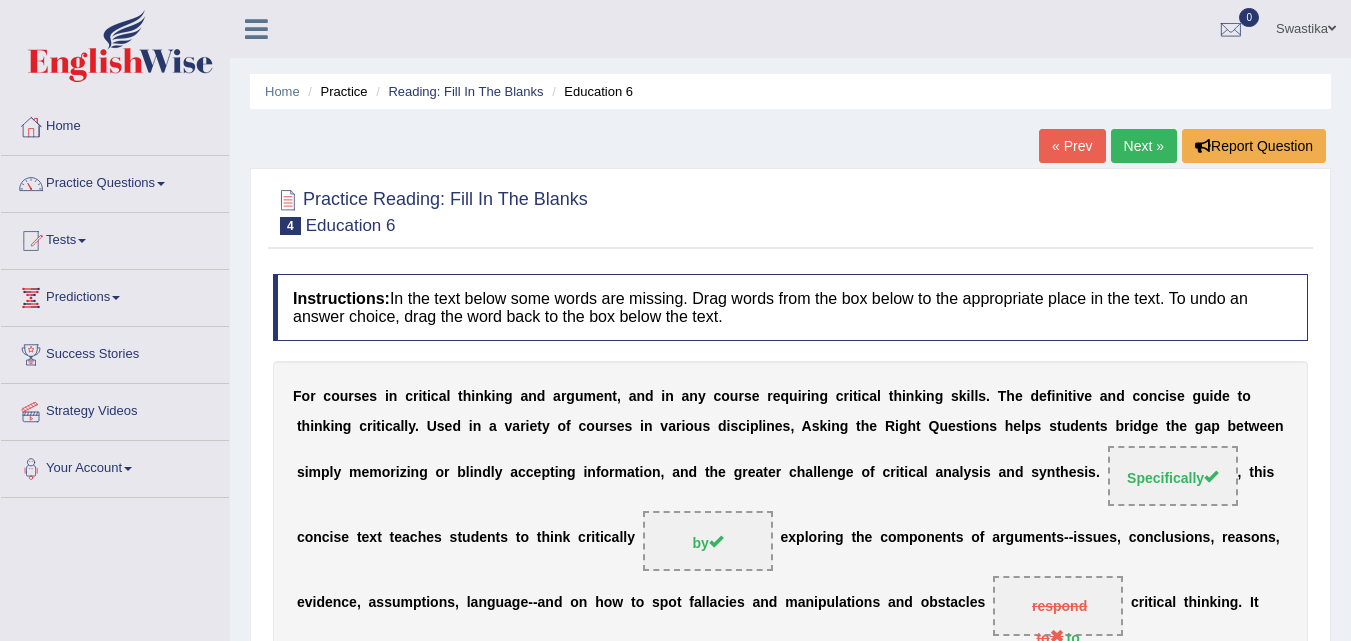 click on "Next »" at bounding box center [1144, 146] 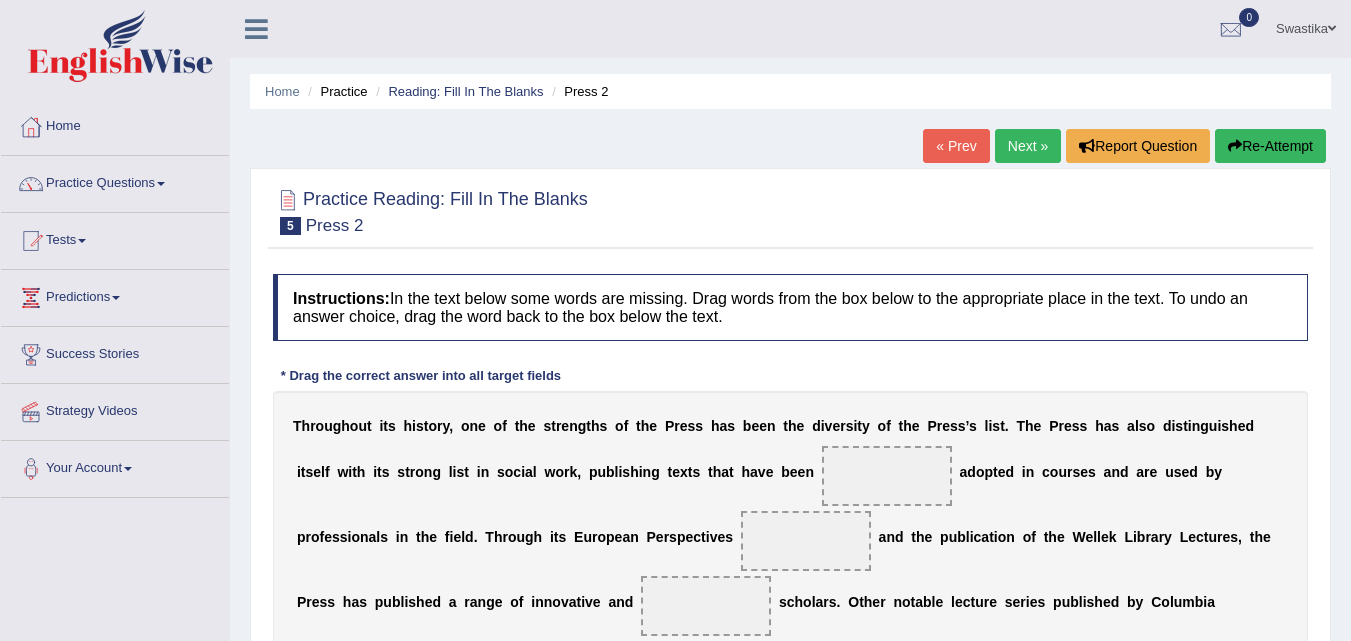 scroll, scrollTop: 0, scrollLeft: 0, axis: both 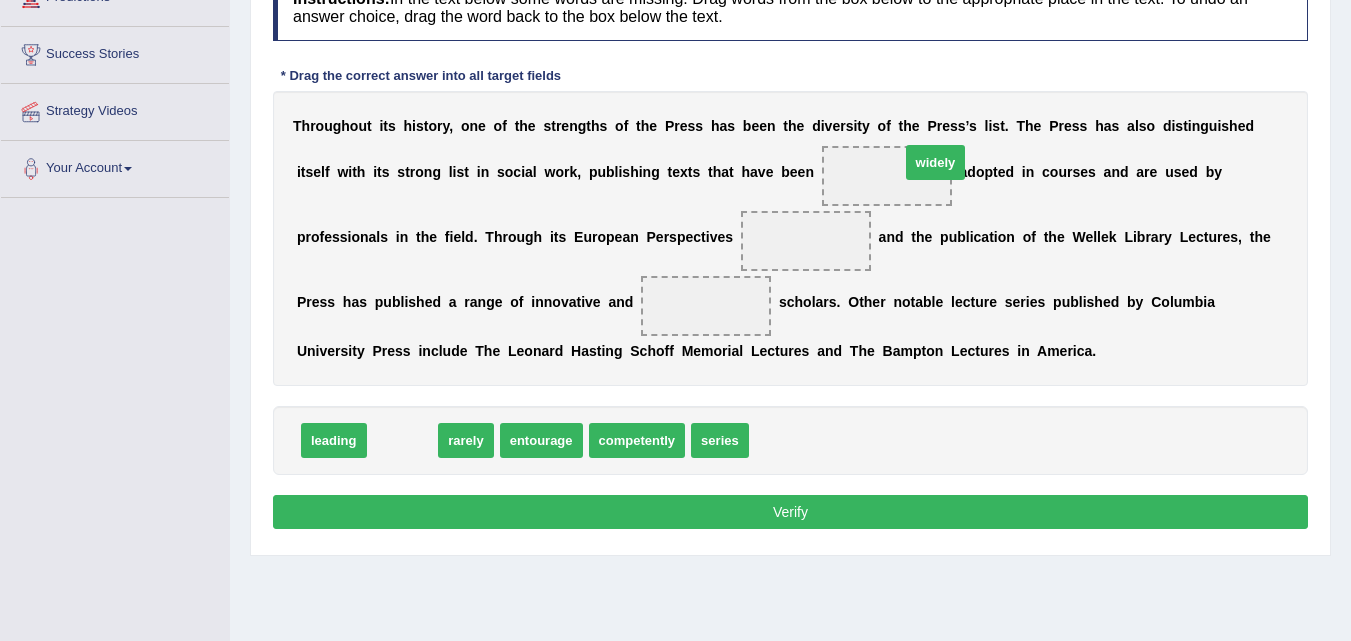 drag, startPoint x: 405, startPoint y: 435, endPoint x: 938, endPoint y: 157, distance: 601.14307 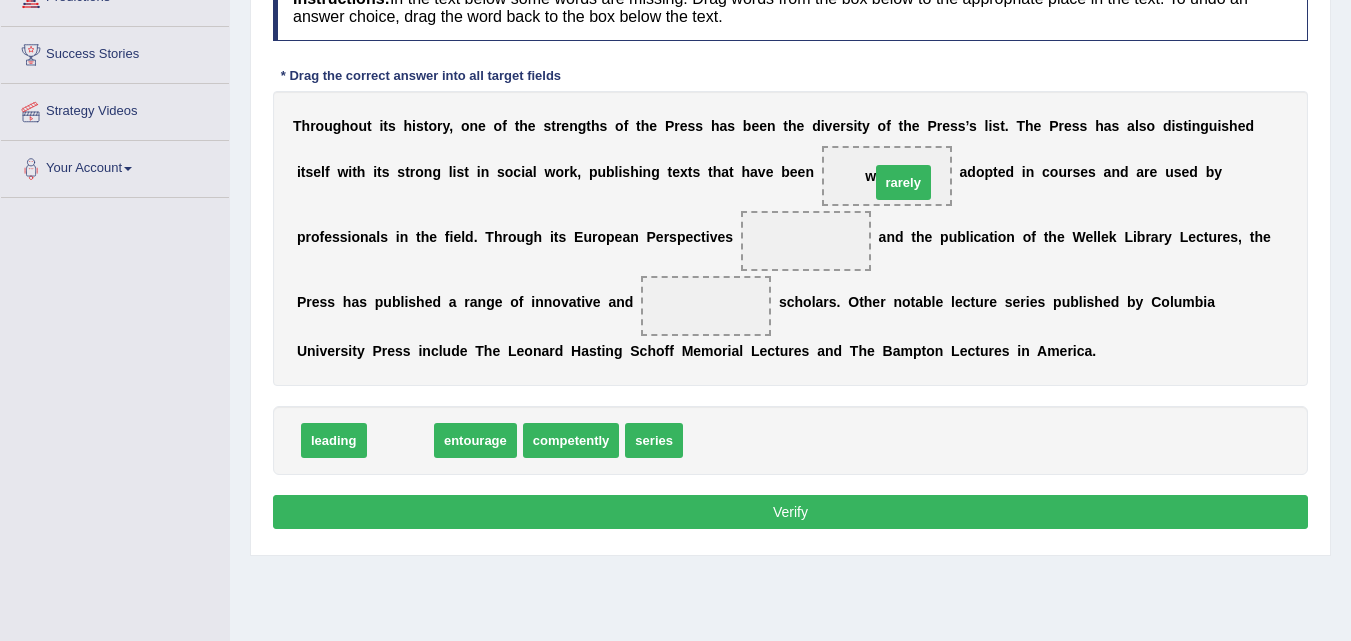 drag, startPoint x: 394, startPoint y: 437, endPoint x: 897, endPoint y: 179, distance: 565.30786 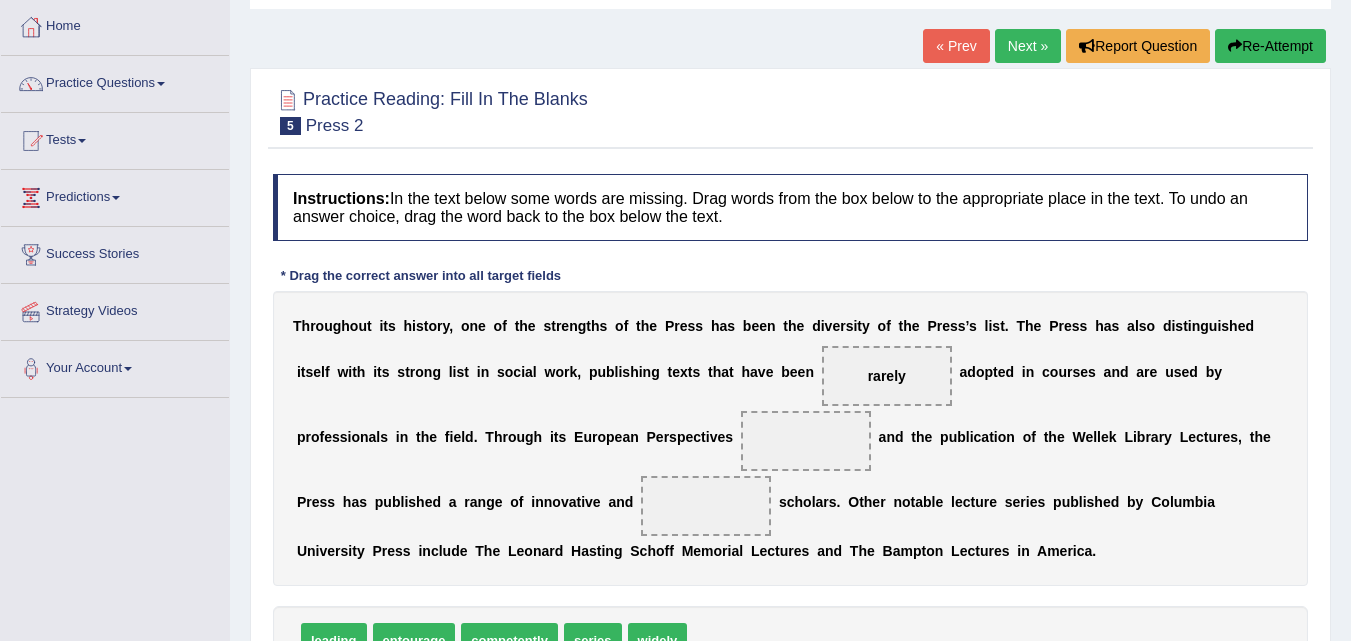 scroll, scrollTop: 200, scrollLeft: 0, axis: vertical 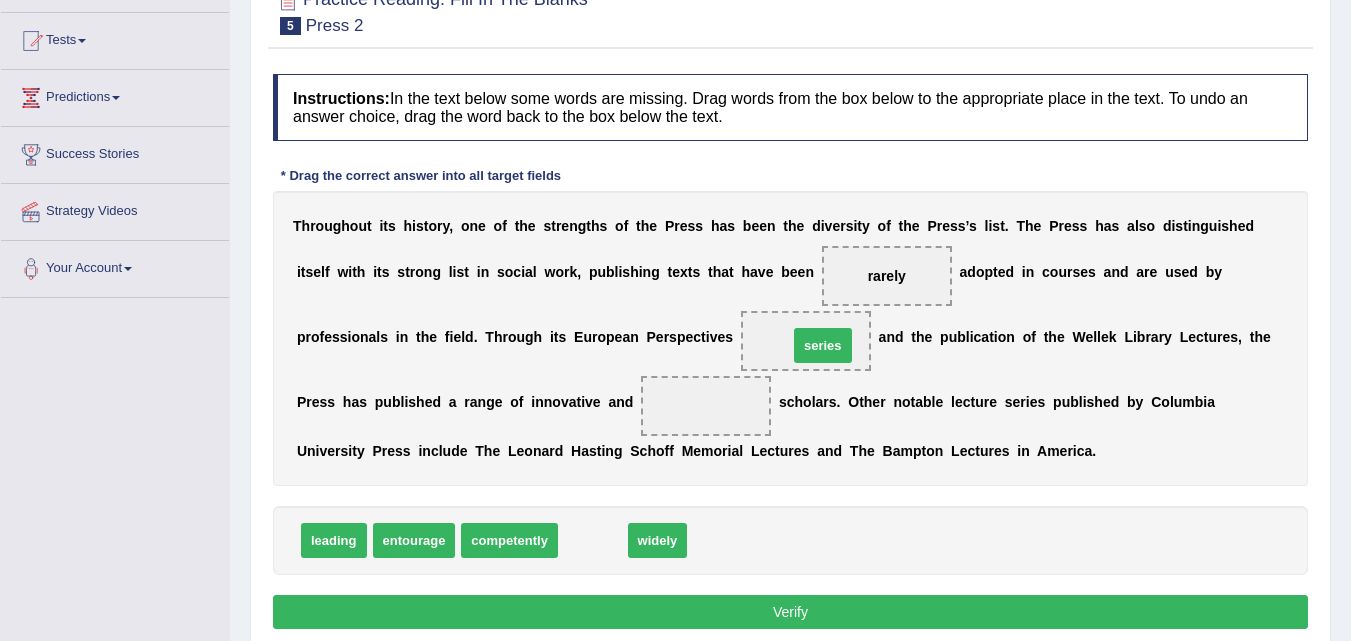 drag, startPoint x: 589, startPoint y: 541, endPoint x: 821, endPoint y: 345, distance: 303.7104 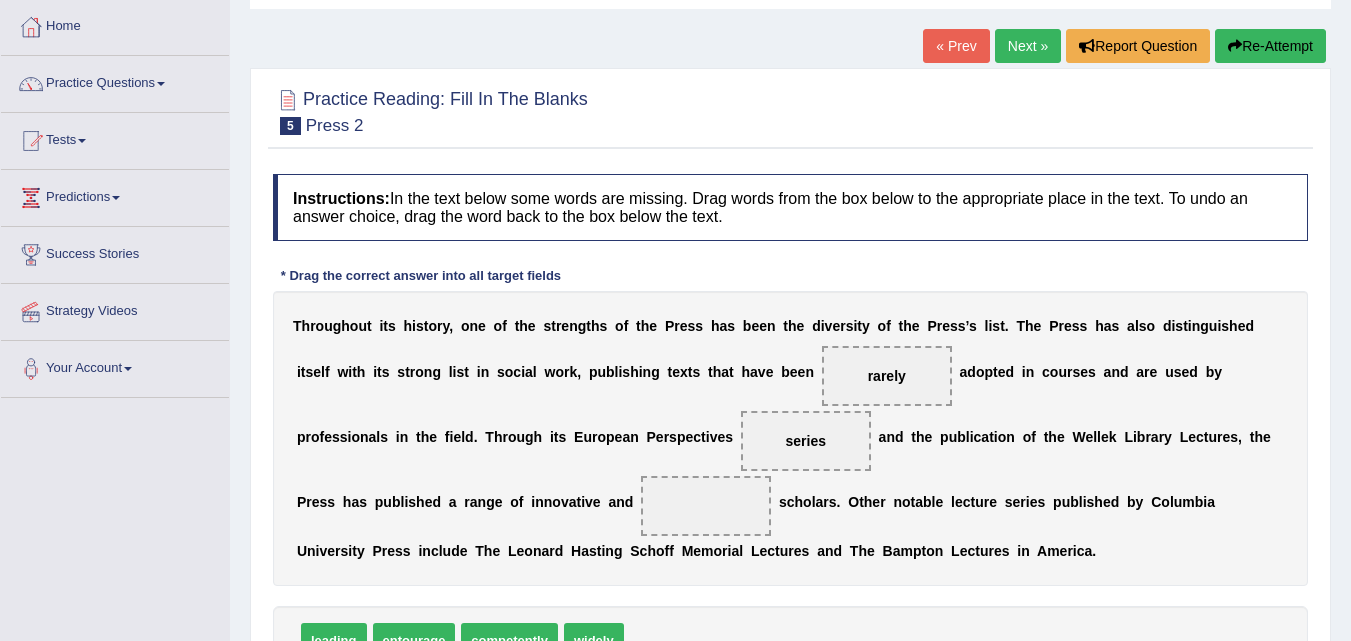 scroll, scrollTop: 200, scrollLeft: 0, axis: vertical 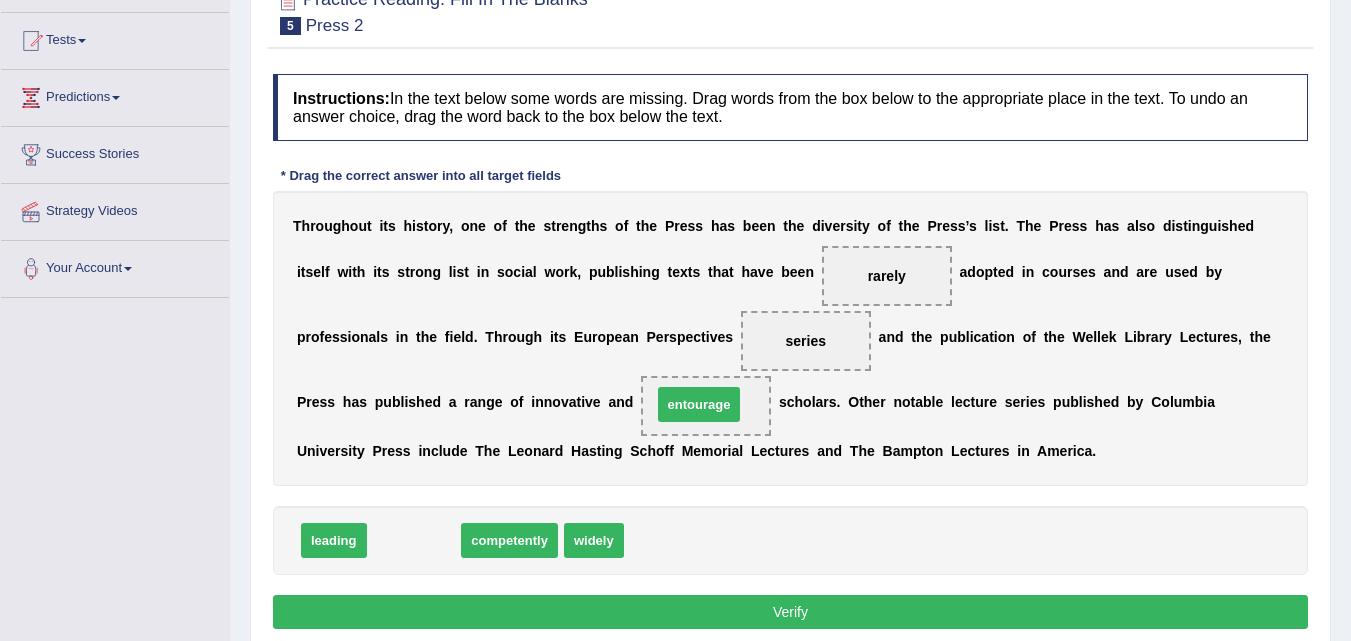 drag, startPoint x: 409, startPoint y: 540, endPoint x: 694, endPoint y: 404, distance: 315.78632 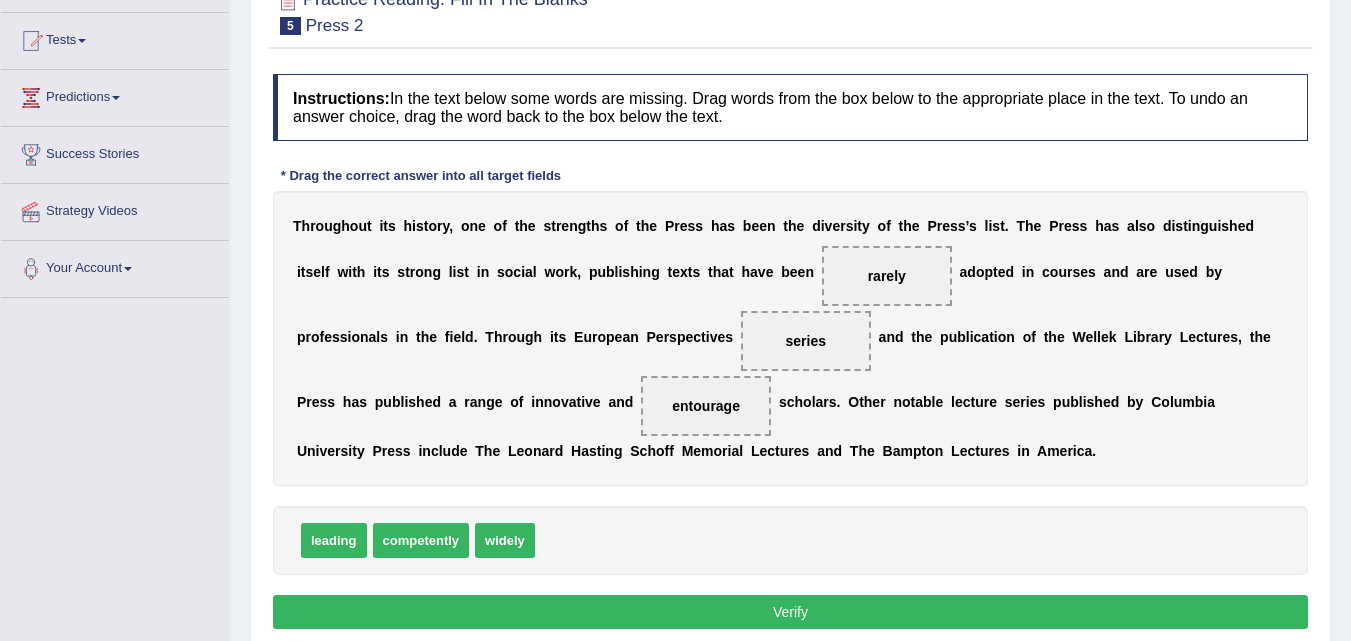 click on "Verify" at bounding box center (790, 612) 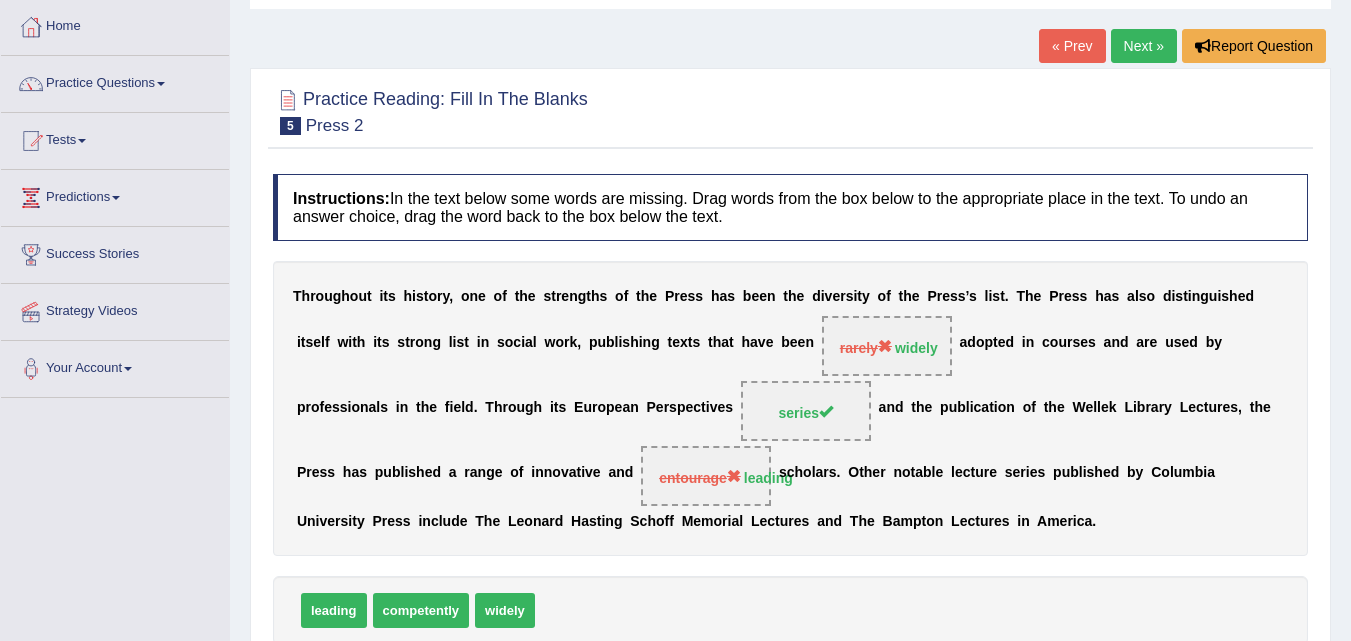 scroll, scrollTop: 0, scrollLeft: 0, axis: both 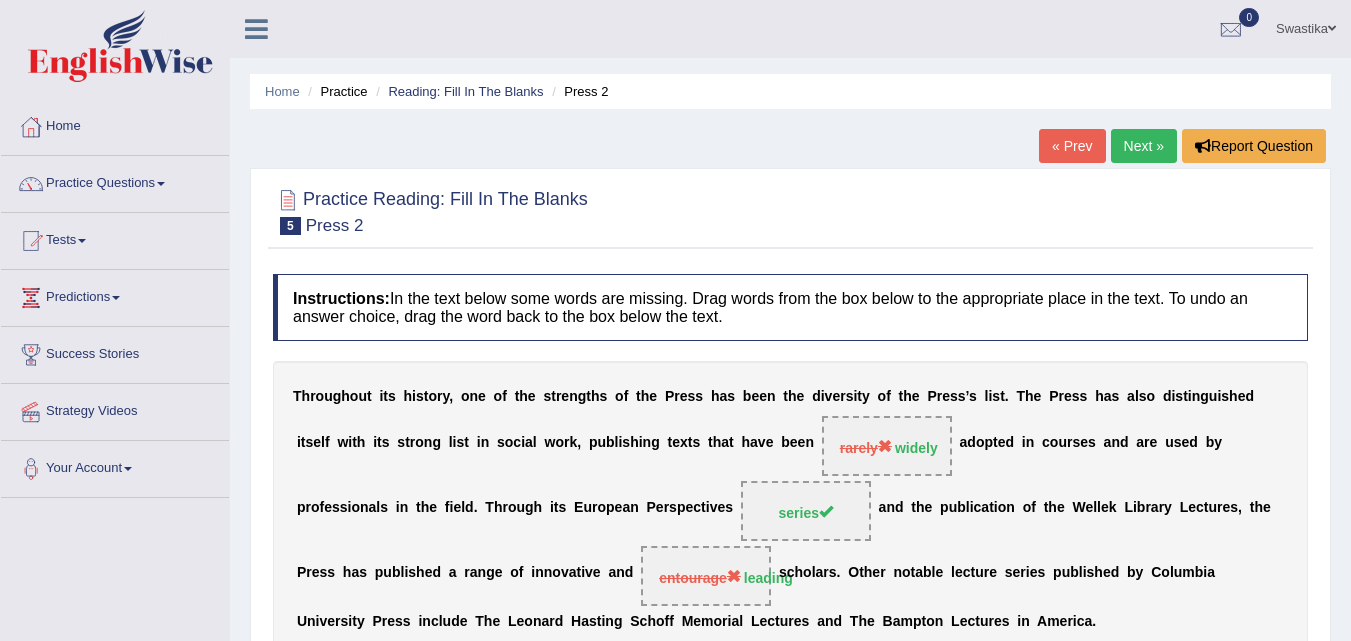 click on "Next »" at bounding box center [1144, 146] 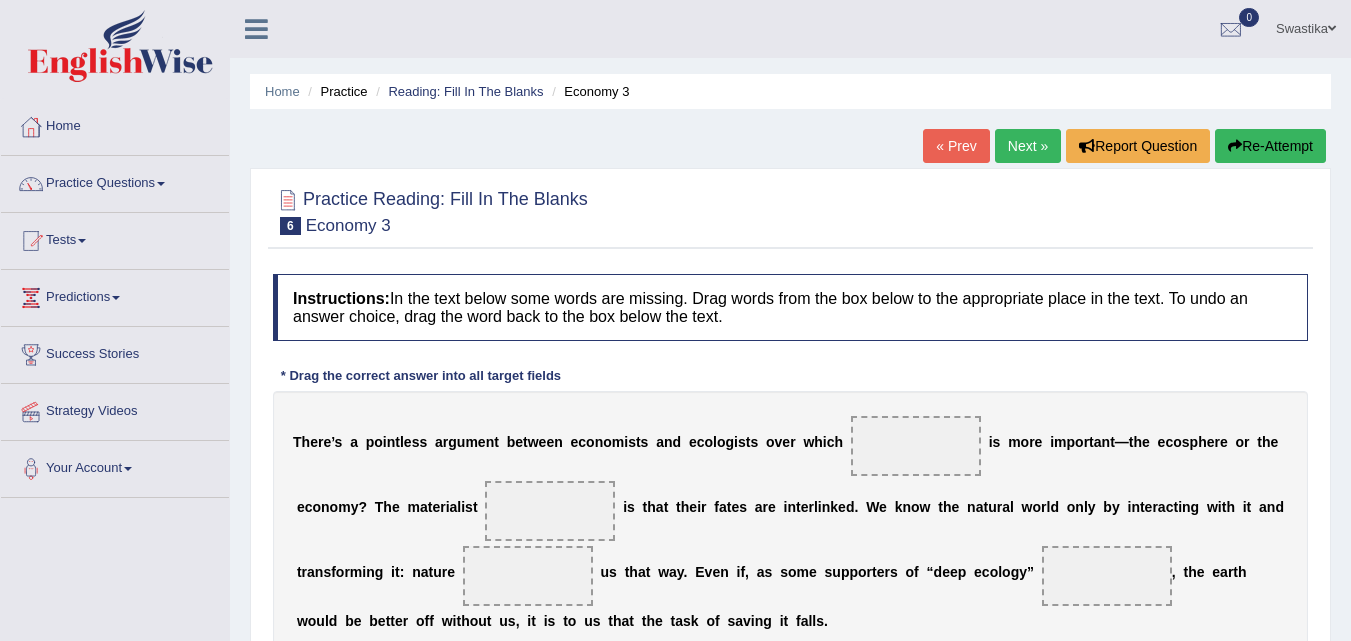 scroll, scrollTop: 0, scrollLeft: 0, axis: both 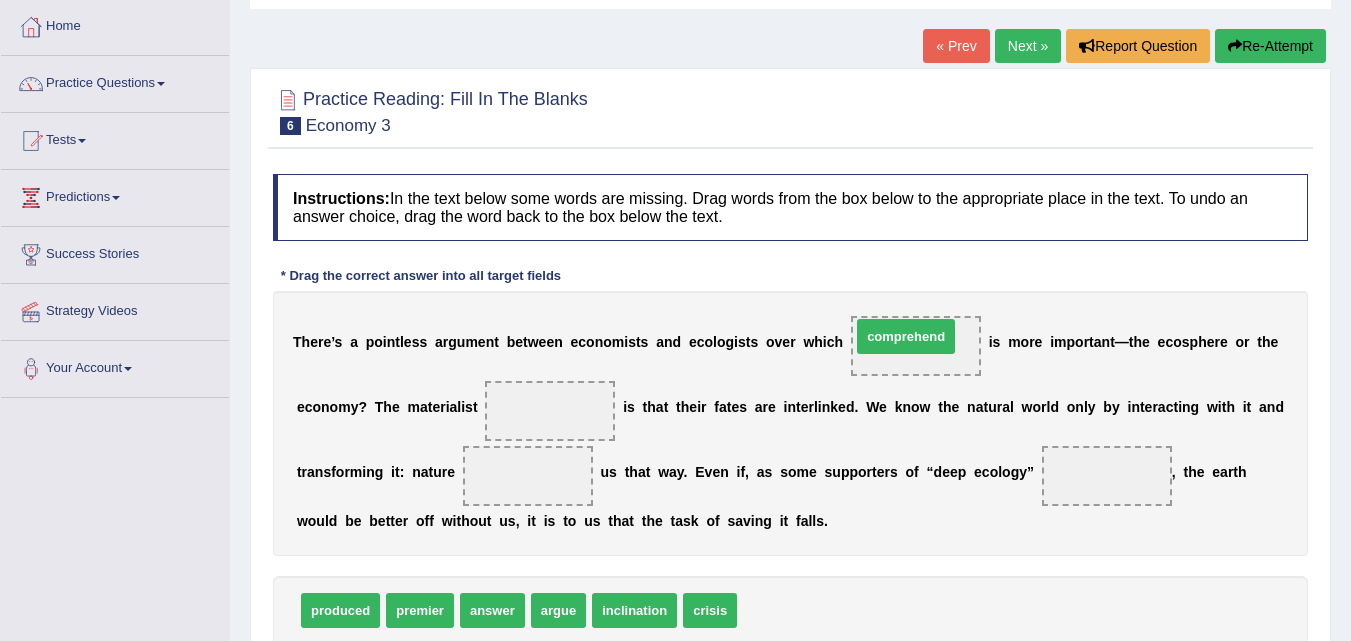 drag, startPoint x: 780, startPoint y: 607, endPoint x: 894, endPoint y: 333, distance: 296.76926 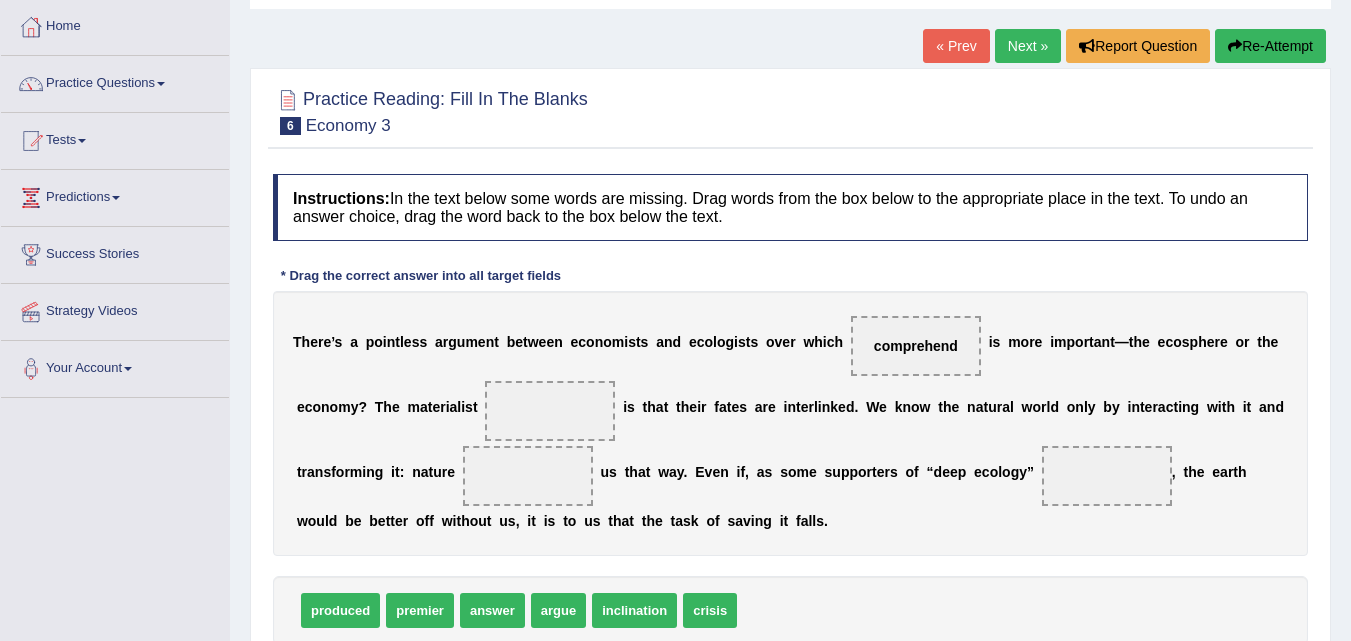 scroll, scrollTop: 200, scrollLeft: 0, axis: vertical 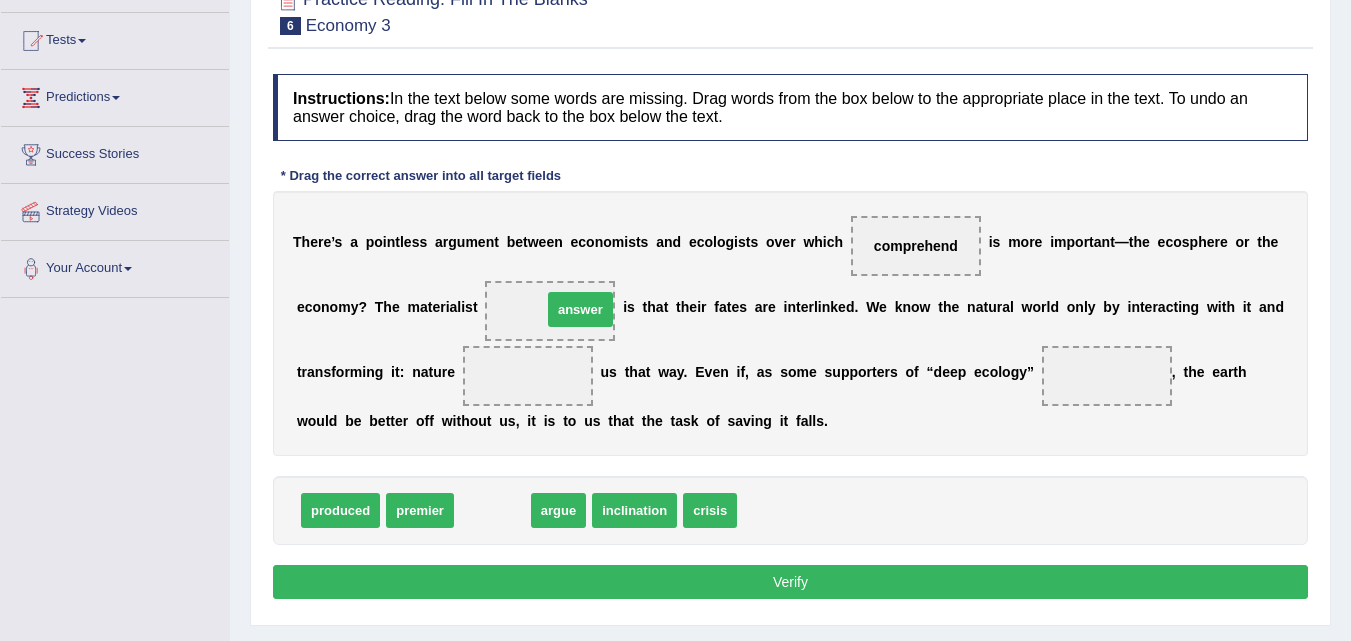 drag, startPoint x: 476, startPoint y: 513, endPoint x: 564, endPoint y: 312, distance: 219.4197 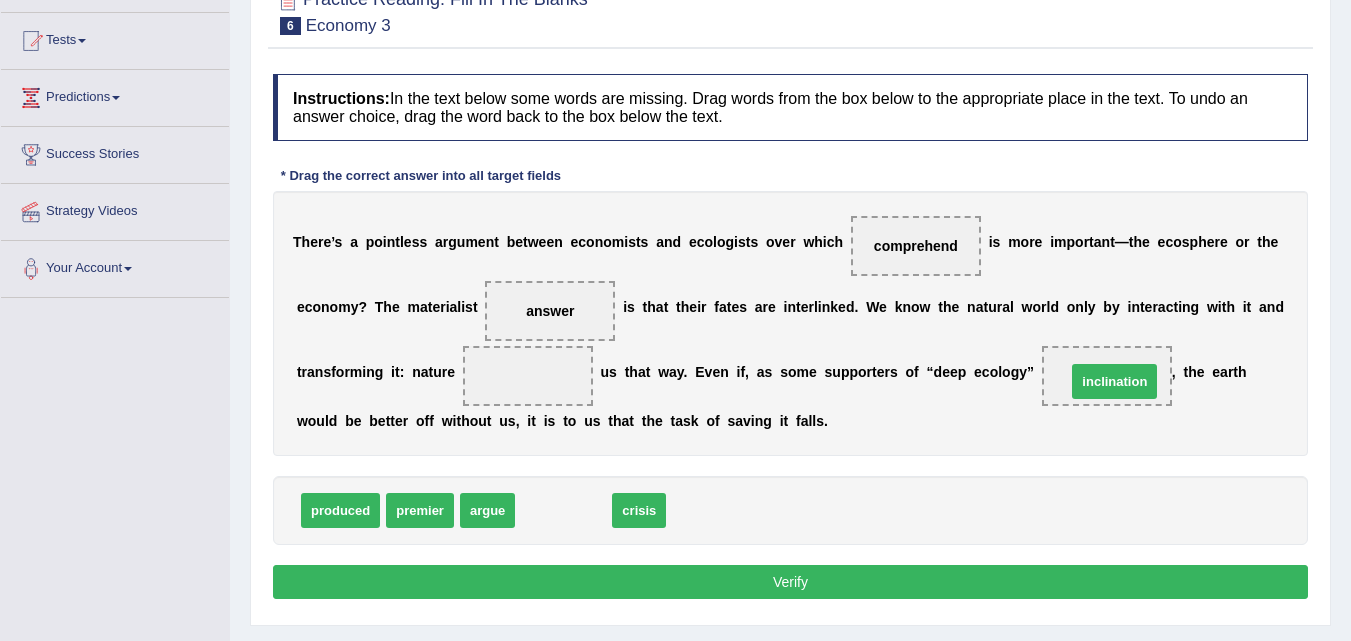 drag, startPoint x: 567, startPoint y: 501, endPoint x: 1118, endPoint y: 372, distance: 565.8993 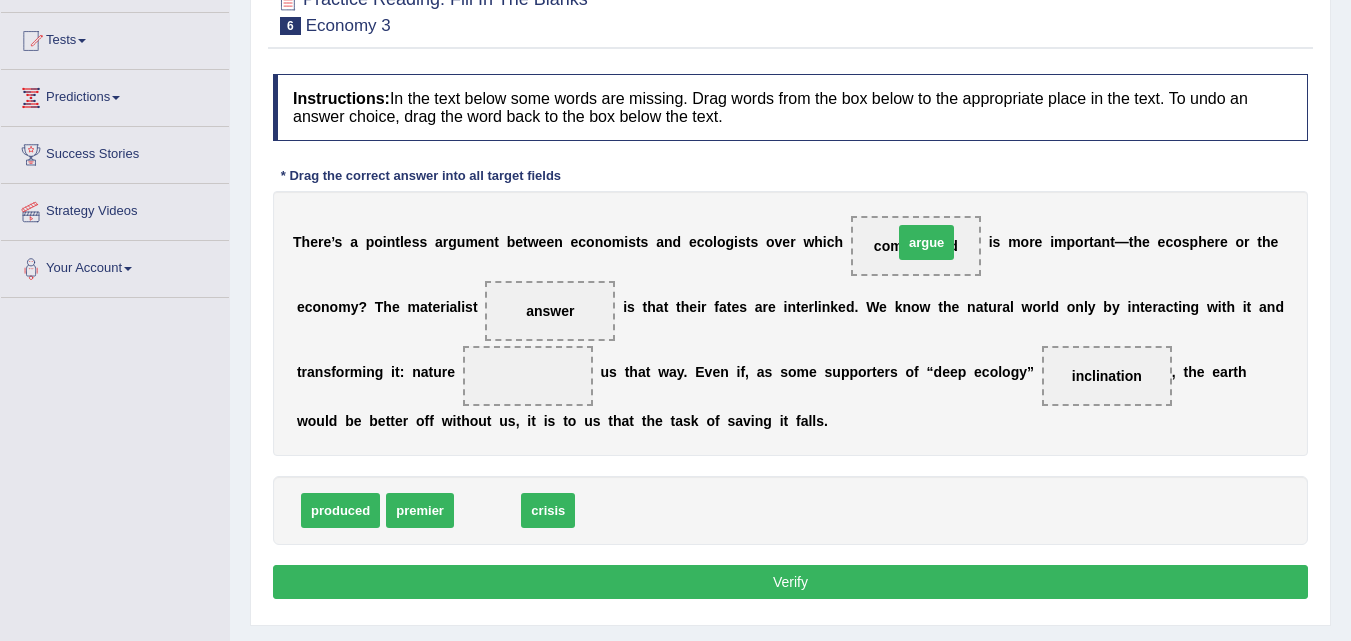 drag, startPoint x: 507, startPoint y: 514, endPoint x: 946, endPoint y: 246, distance: 514.33936 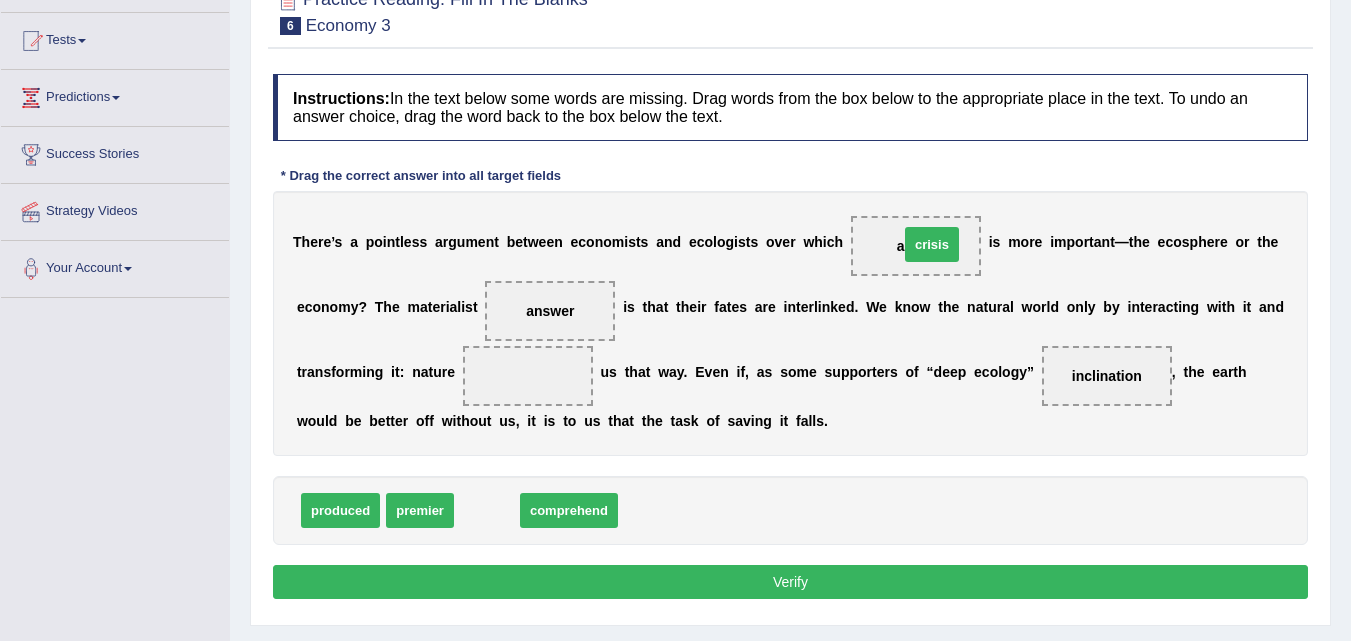 drag, startPoint x: 483, startPoint y: 508, endPoint x: 928, endPoint y: 242, distance: 518.4409 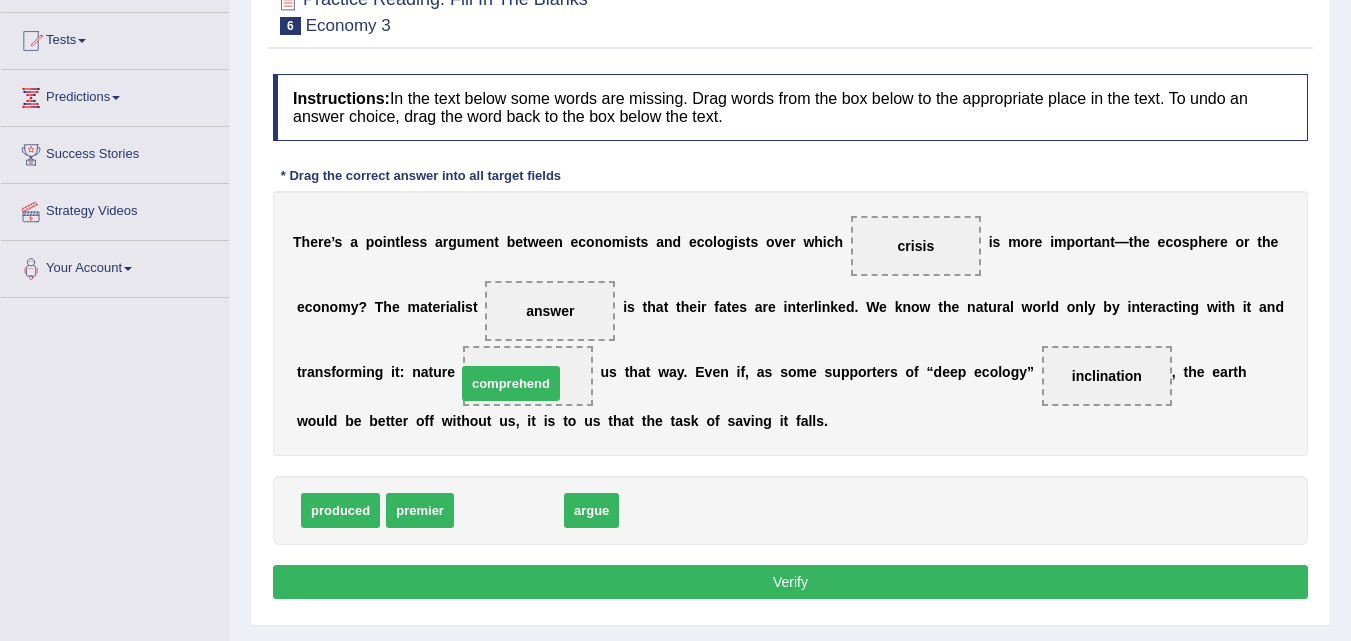 drag, startPoint x: 483, startPoint y: 505, endPoint x: 485, endPoint y: 378, distance: 127.01575 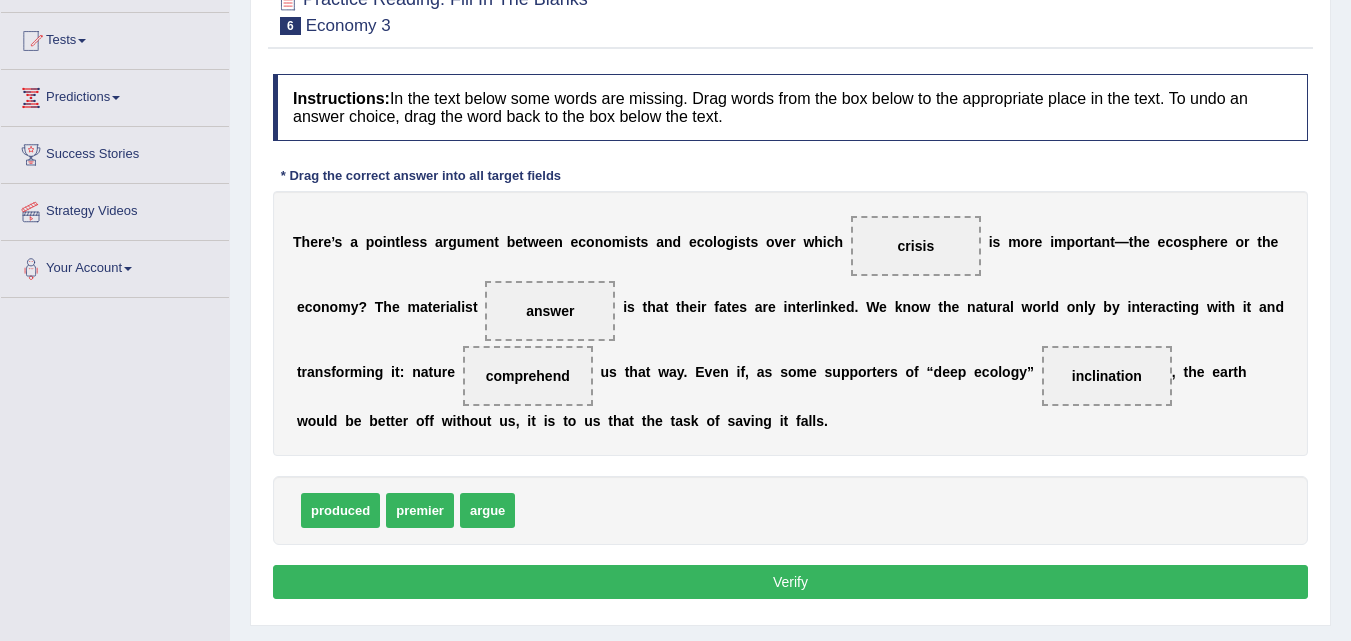 click on "Verify" at bounding box center (790, 582) 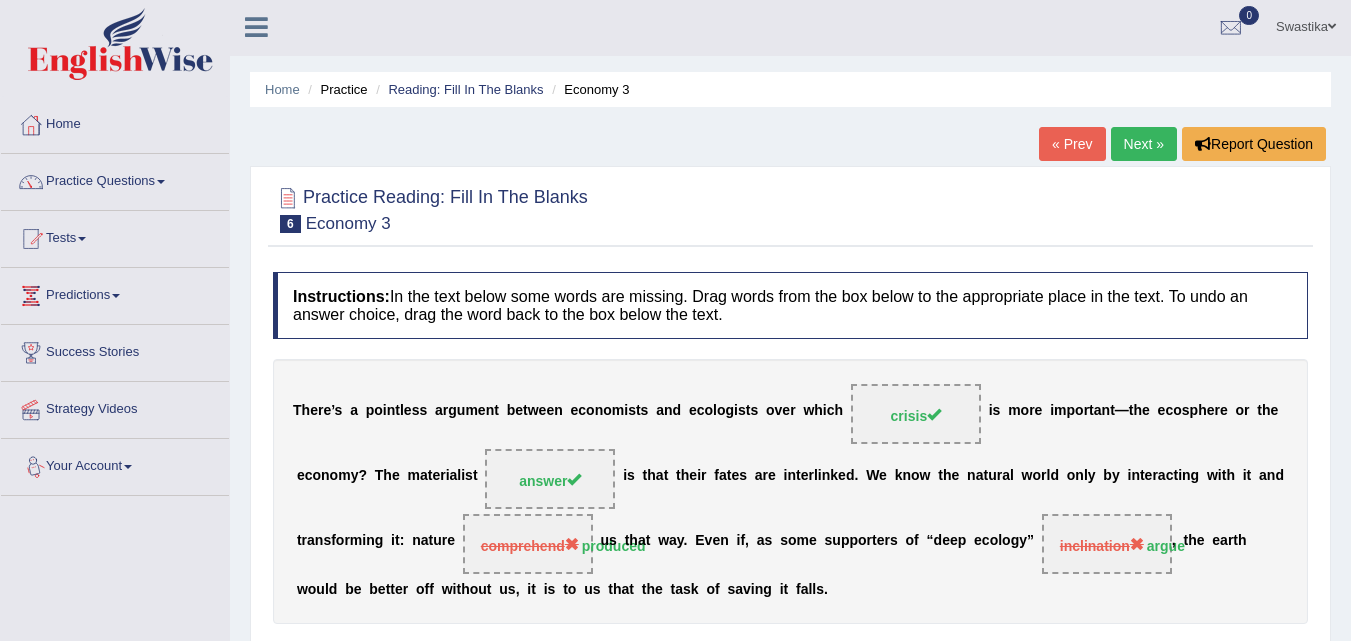 scroll, scrollTop: 0, scrollLeft: 0, axis: both 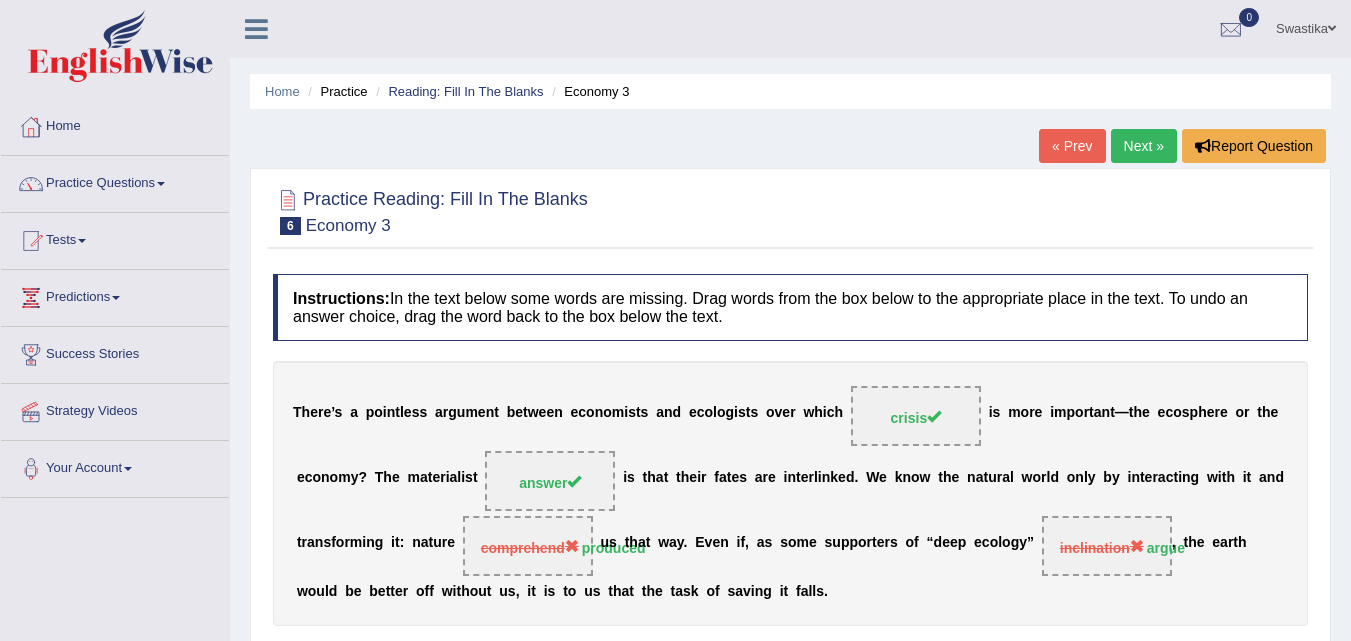 click on "Next »" at bounding box center [1144, 146] 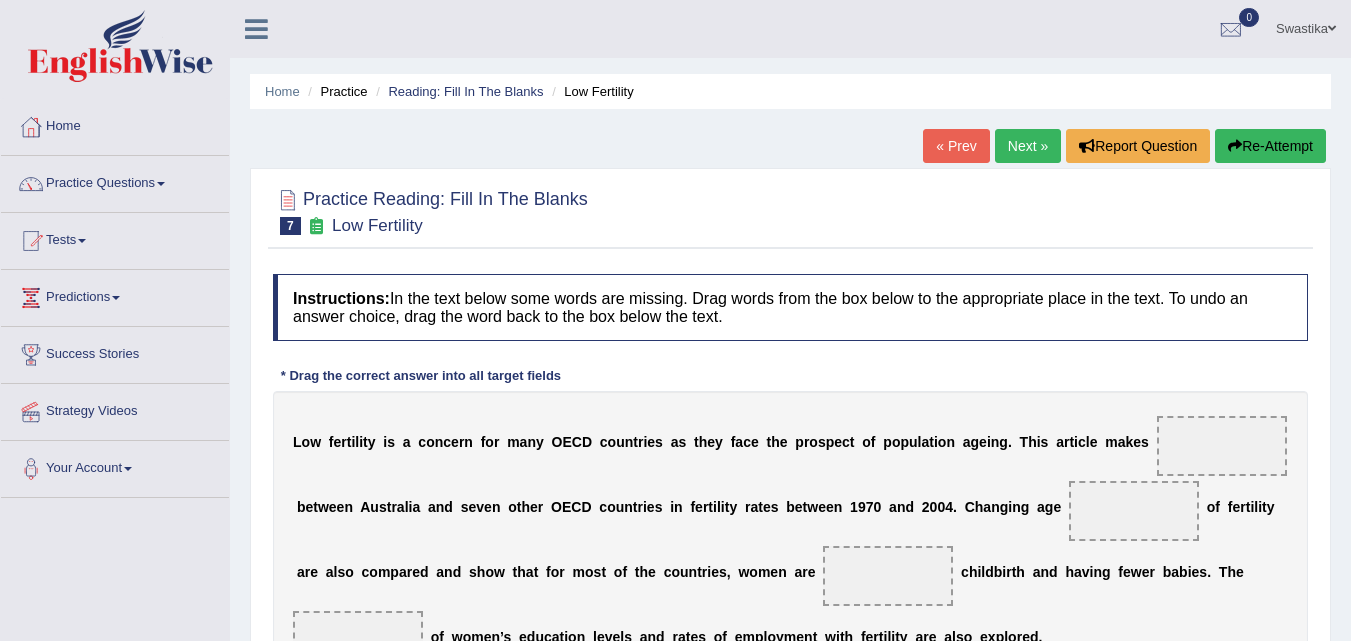 scroll, scrollTop: 200, scrollLeft: 0, axis: vertical 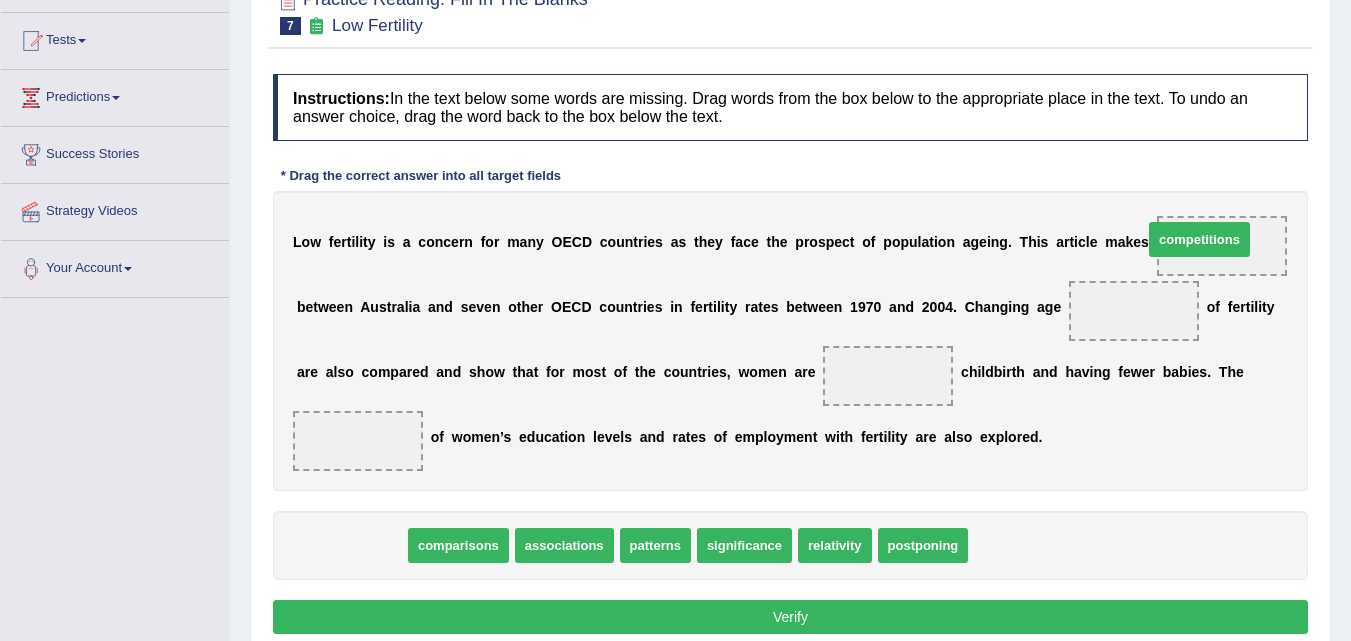 drag, startPoint x: 367, startPoint y: 544, endPoint x: 1215, endPoint y: 238, distance: 901.52094 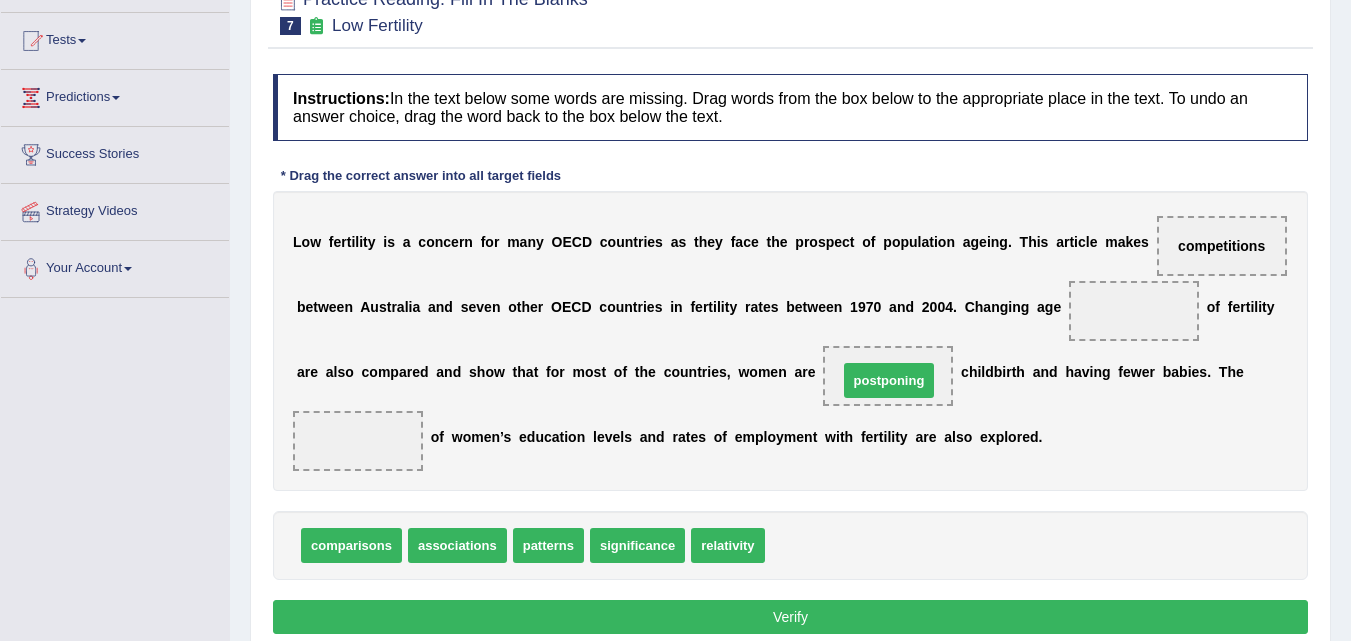 drag, startPoint x: 795, startPoint y: 547, endPoint x: 868, endPoint y: 382, distance: 180.42728 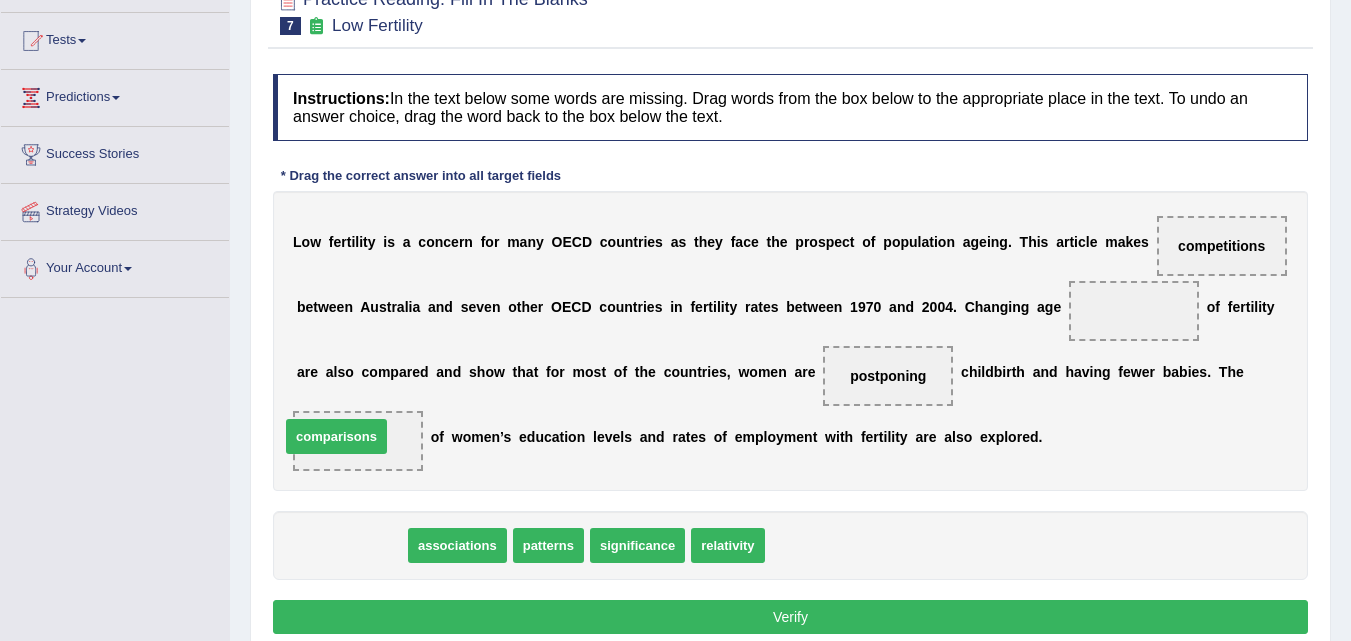 drag, startPoint x: 380, startPoint y: 552, endPoint x: 365, endPoint y: 443, distance: 110.02727 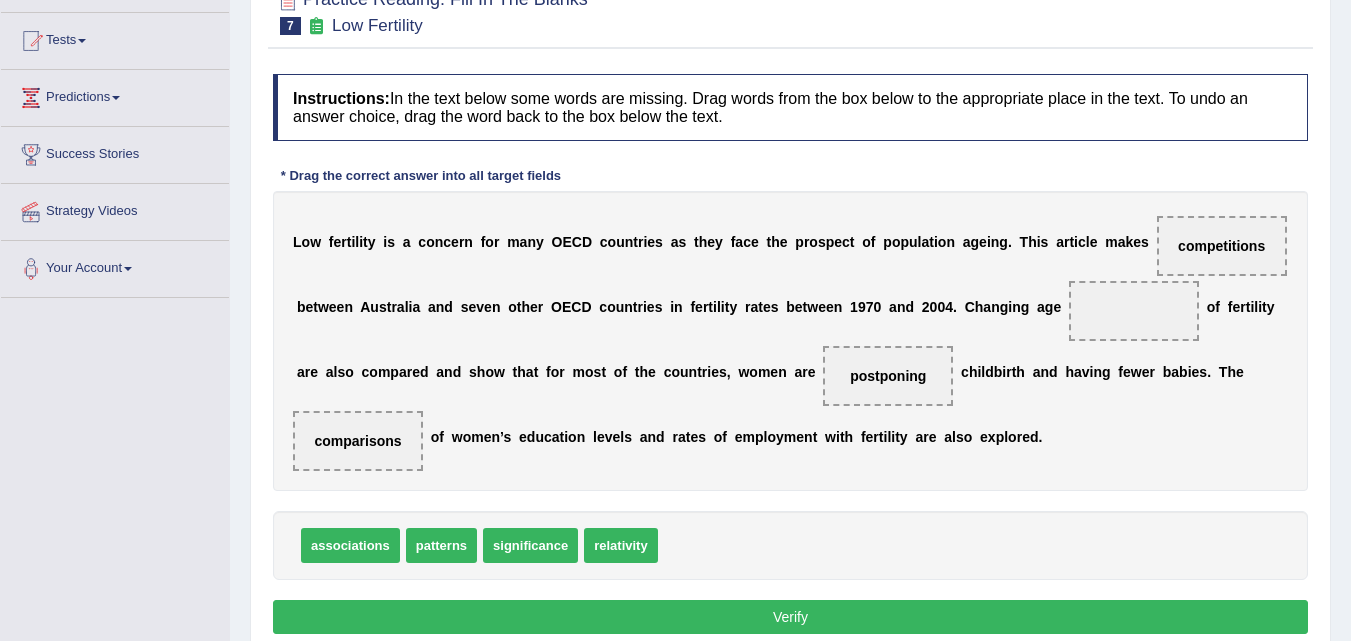 click on "comparisons" at bounding box center [357, 441] 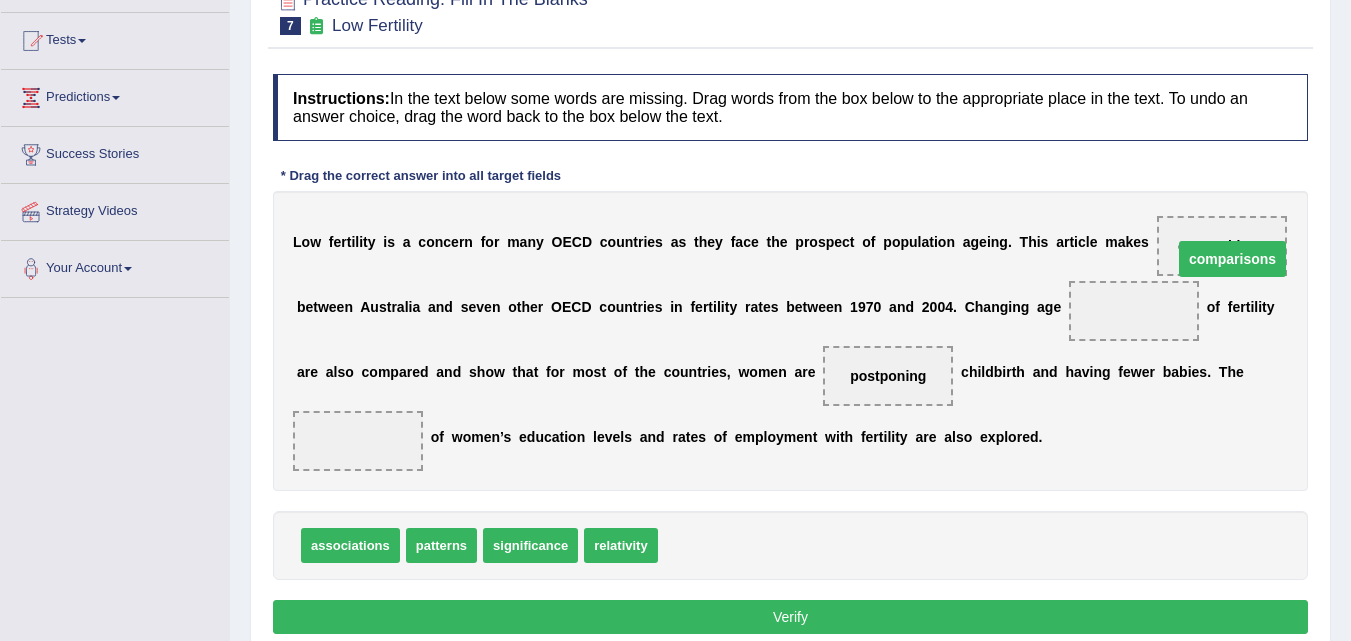 drag, startPoint x: 327, startPoint y: 435, endPoint x: 1195, endPoint y: 253, distance: 886.8754 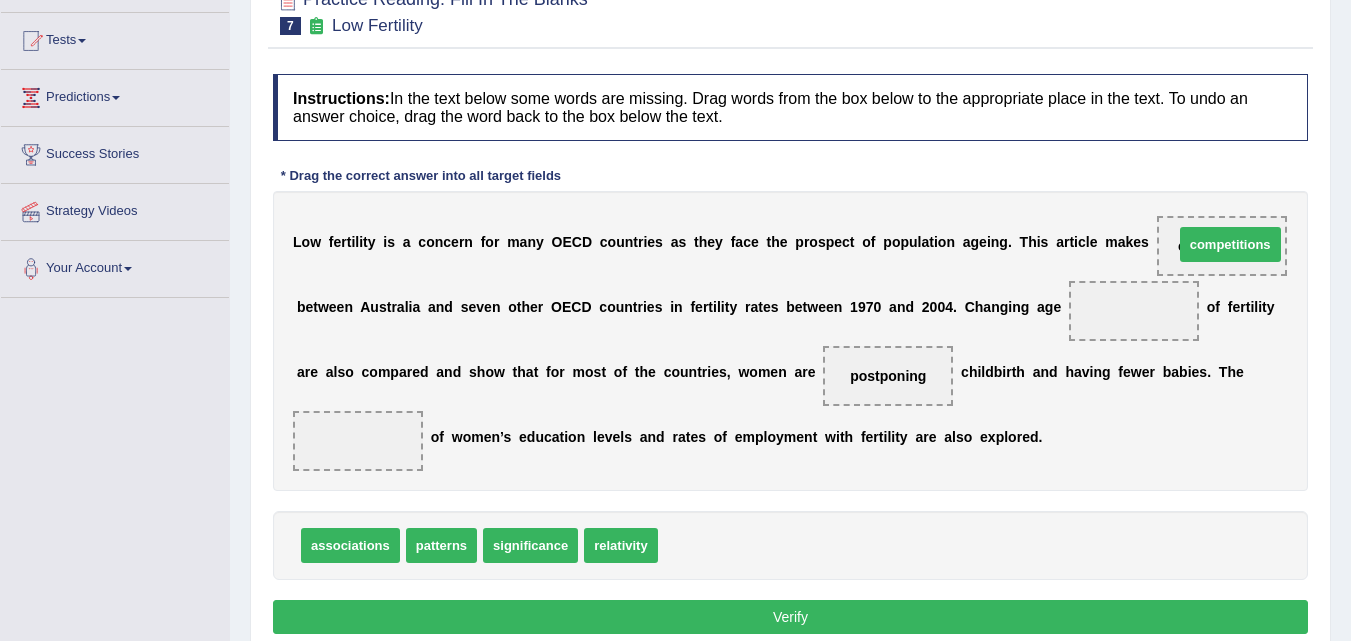 drag, startPoint x: 691, startPoint y: 544, endPoint x: 1207, endPoint y: 243, distance: 597.37506 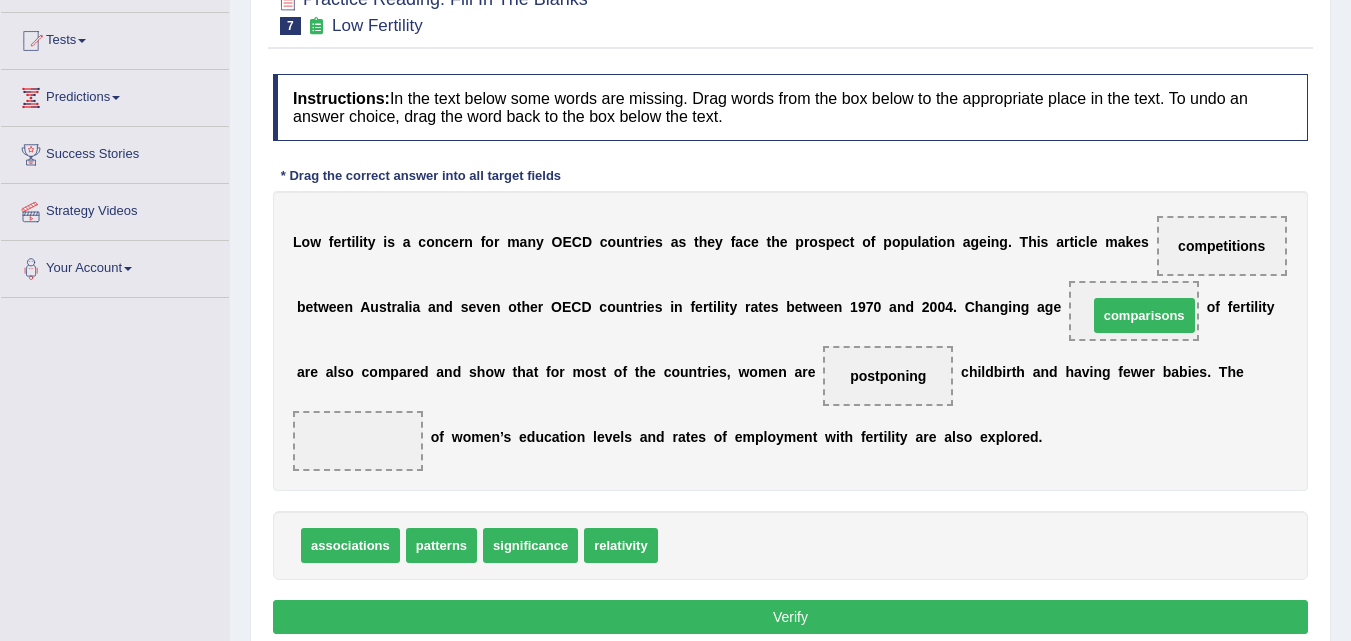drag, startPoint x: 711, startPoint y: 543, endPoint x: 1141, endPoint y: 313, distance: 487.6474 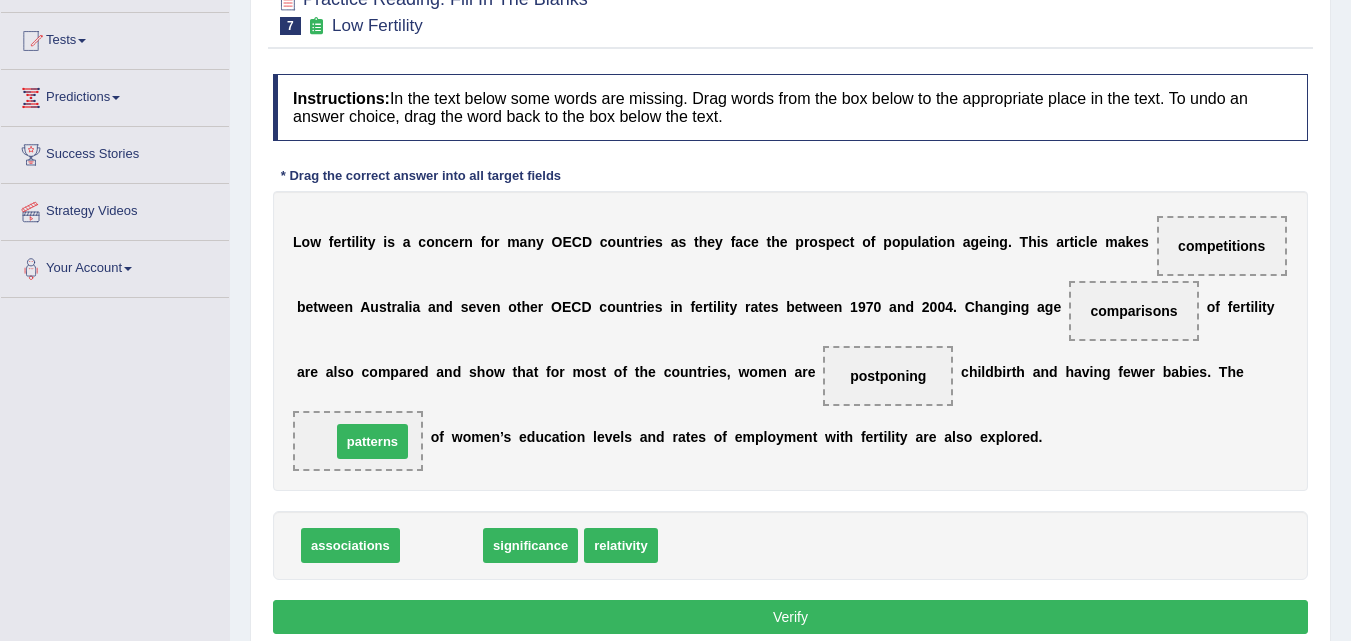 drag, startPoint x: 447, startPoint y: 542, endPoint x: 378, endPoint y: 438, distance: 124.80785 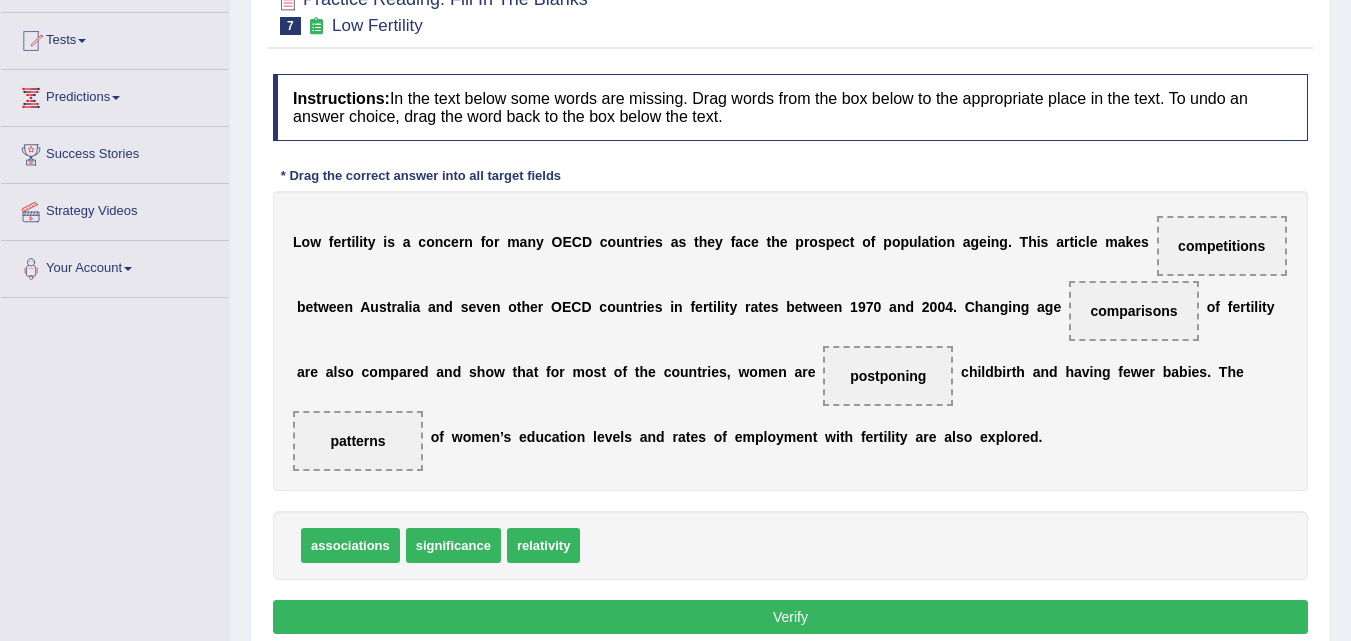 click on "Verify" at bounding box center [790, 617] 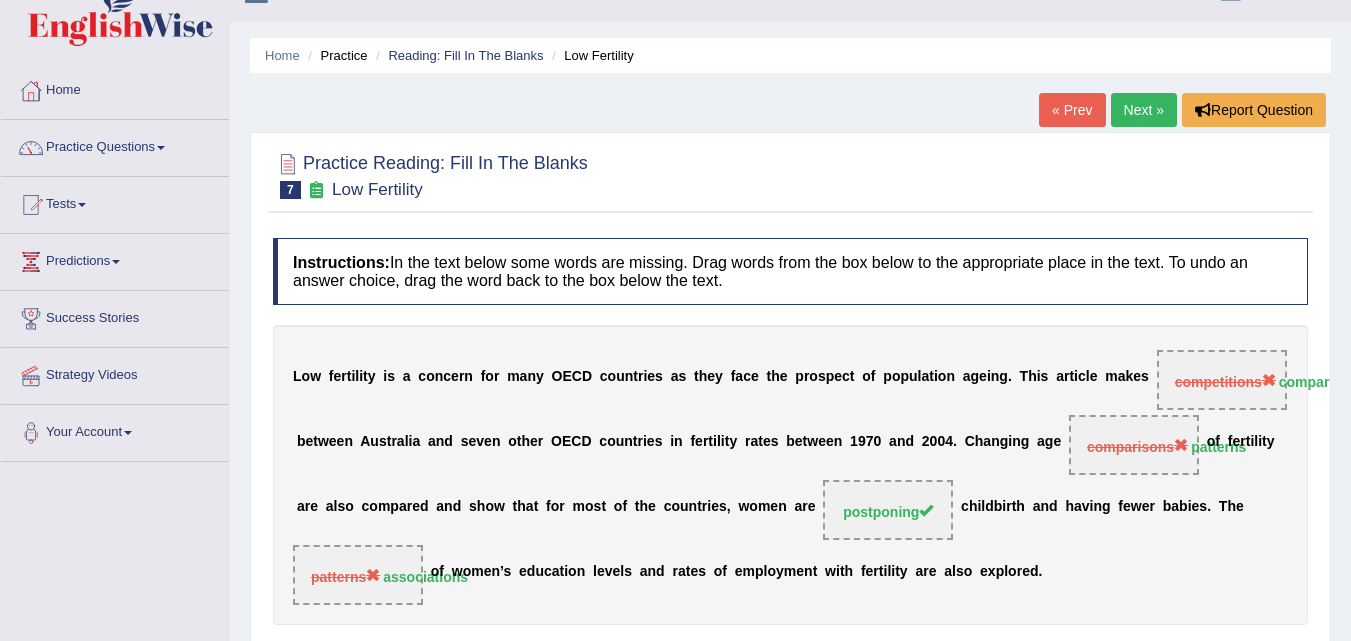 scroll, scrollTop: 0, scrollLeft: 0, axis: both 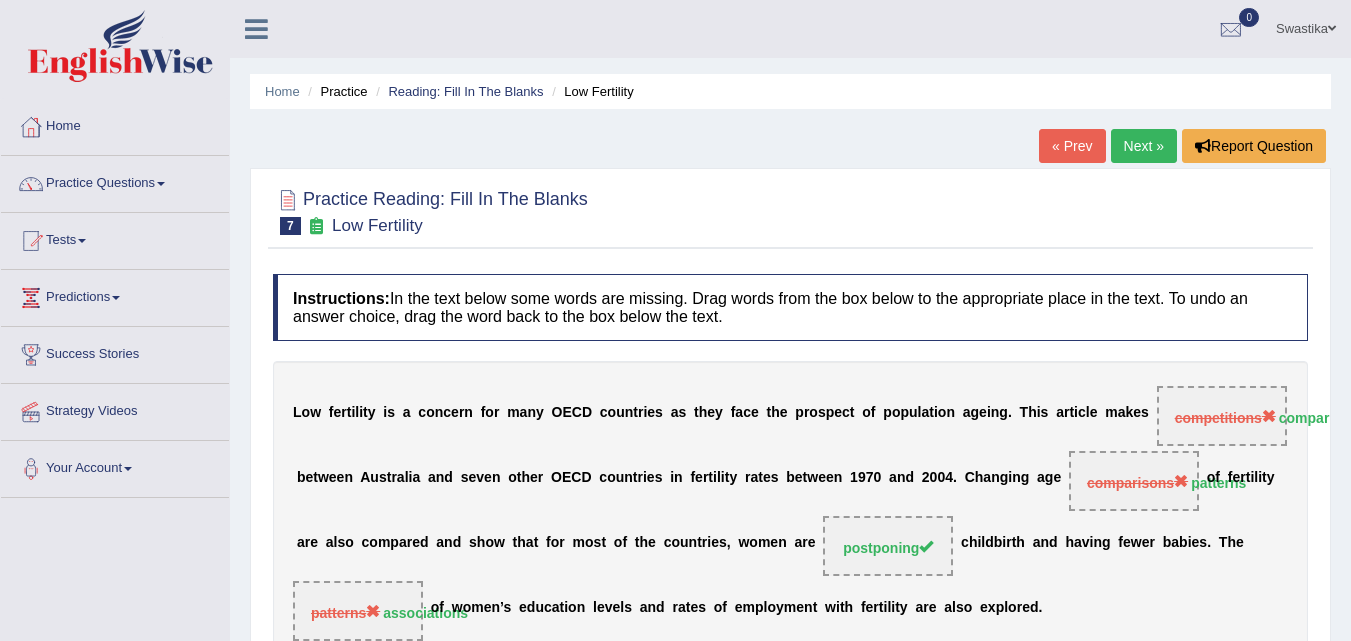 click on "Next »" at bounding box center [1144, 146] 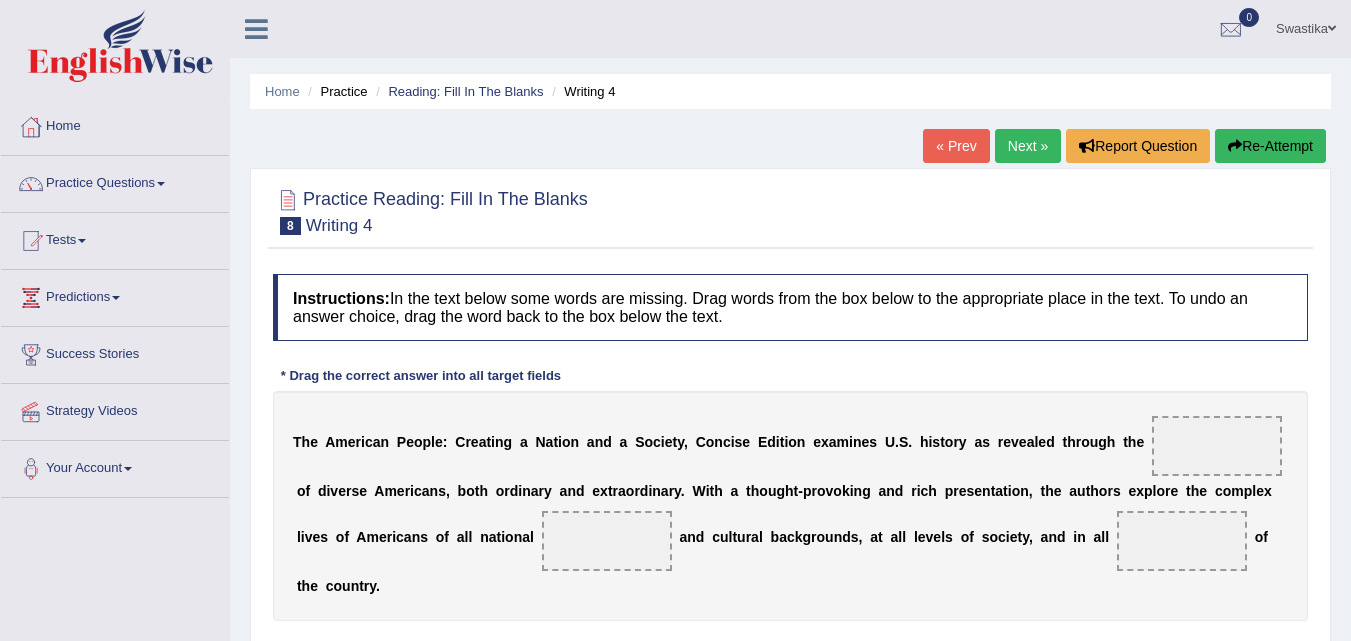 scroll, scrollTop: 0, scrollLeft: 0, axis: both 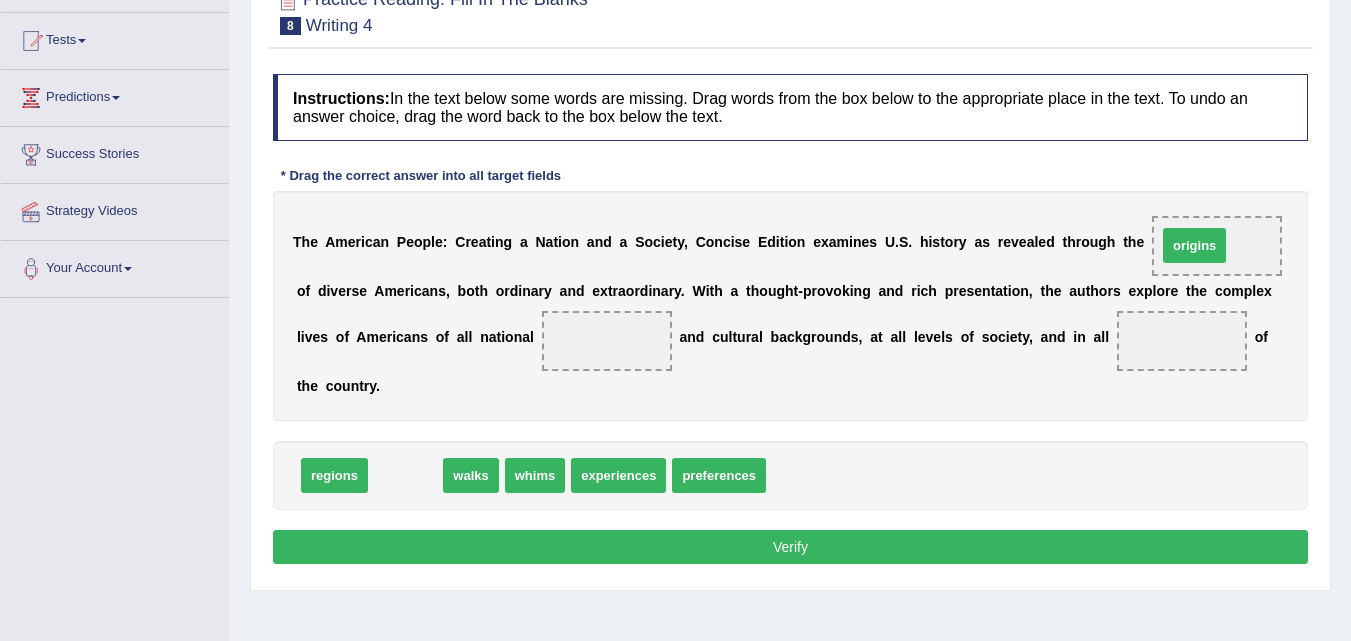 drag, startPoint x: 408, startPoint y: 474, endPoint x: 1197, endPoint y: 244, distance: 821.84 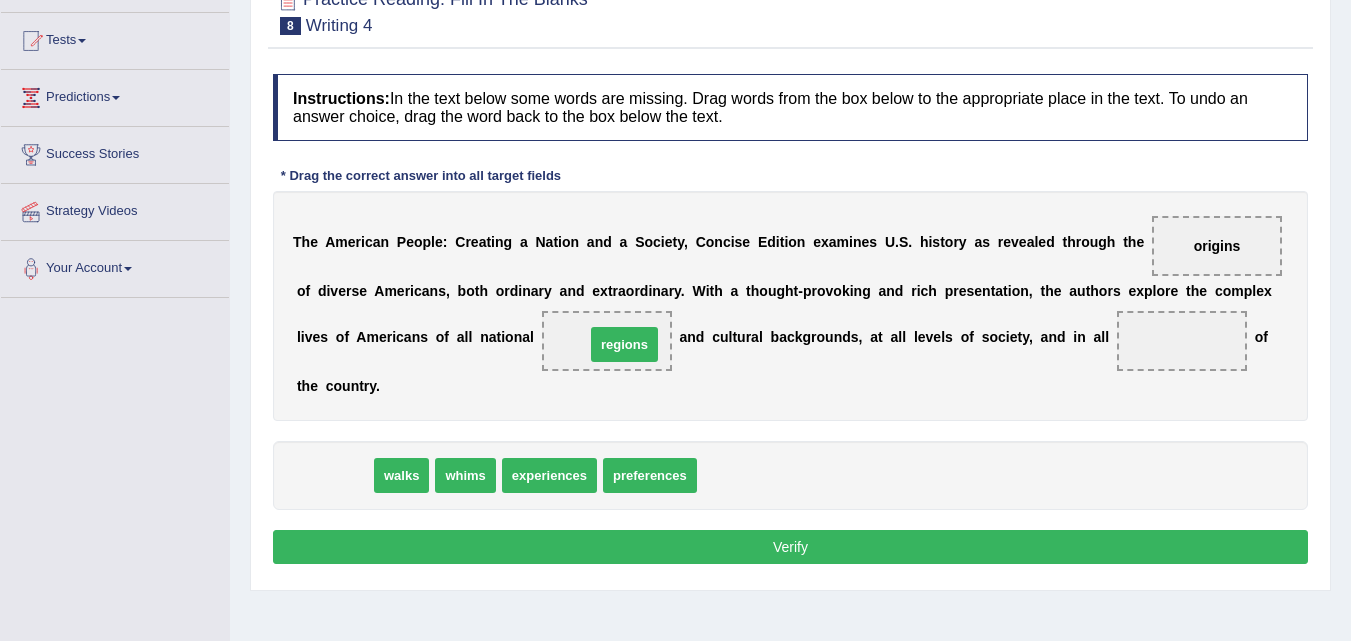 drag, startPoint x: 338, startPoint y: 485, endPoint x: 628, endPoint y: 354, distance: 318.21533 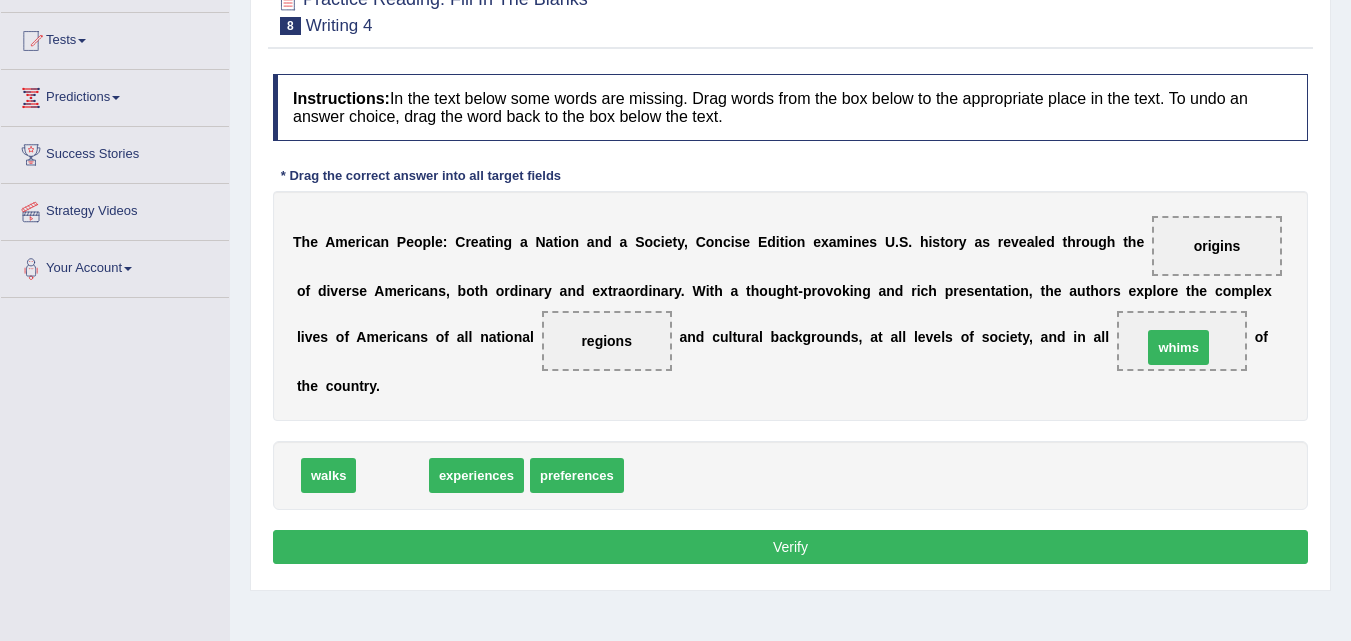drag, startPoint x: 398, startPoint y: 475, endPoint x: 1192, endPoint y: 344, distance: 804.73413 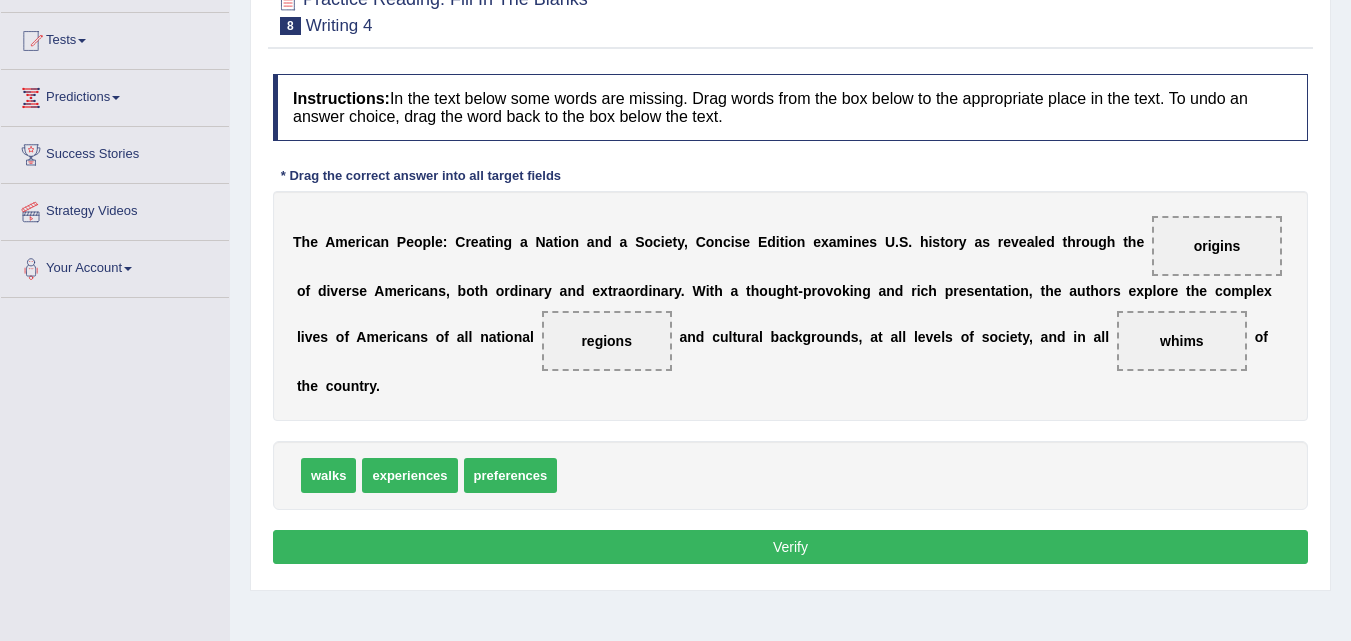 click on "Verify" at bounding box center [790, 547] 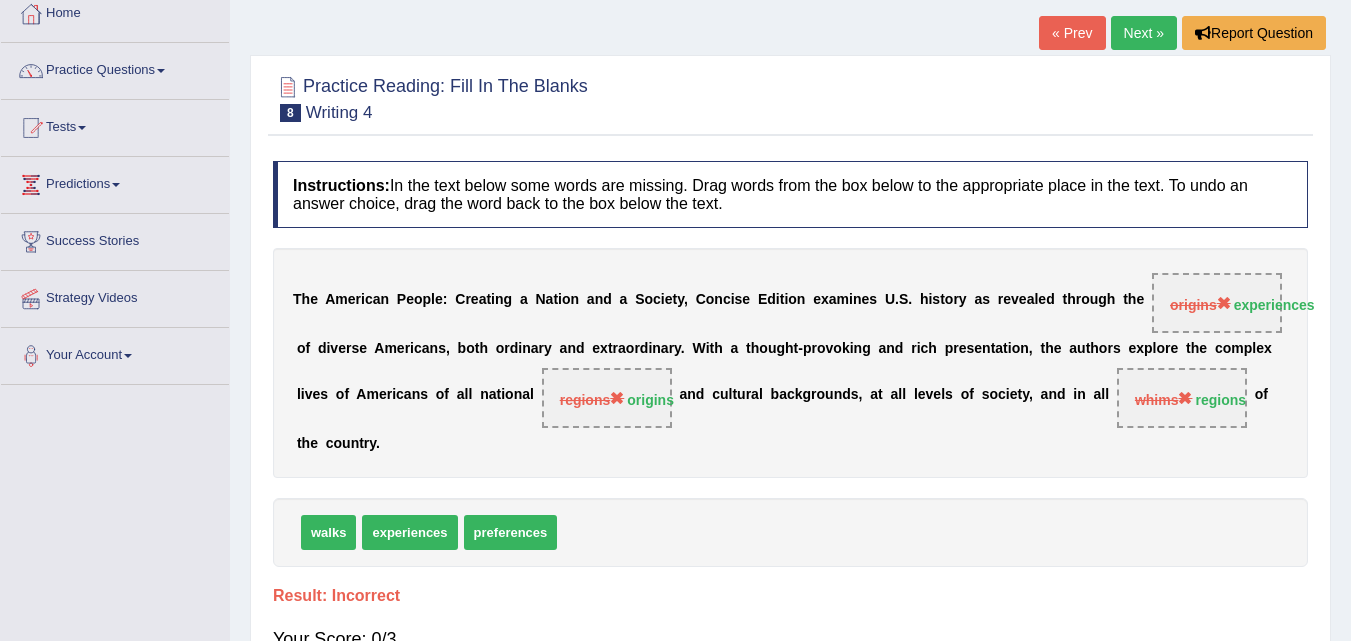 scroll, scrollTop: 0, scrollLeft: 0, axis: both 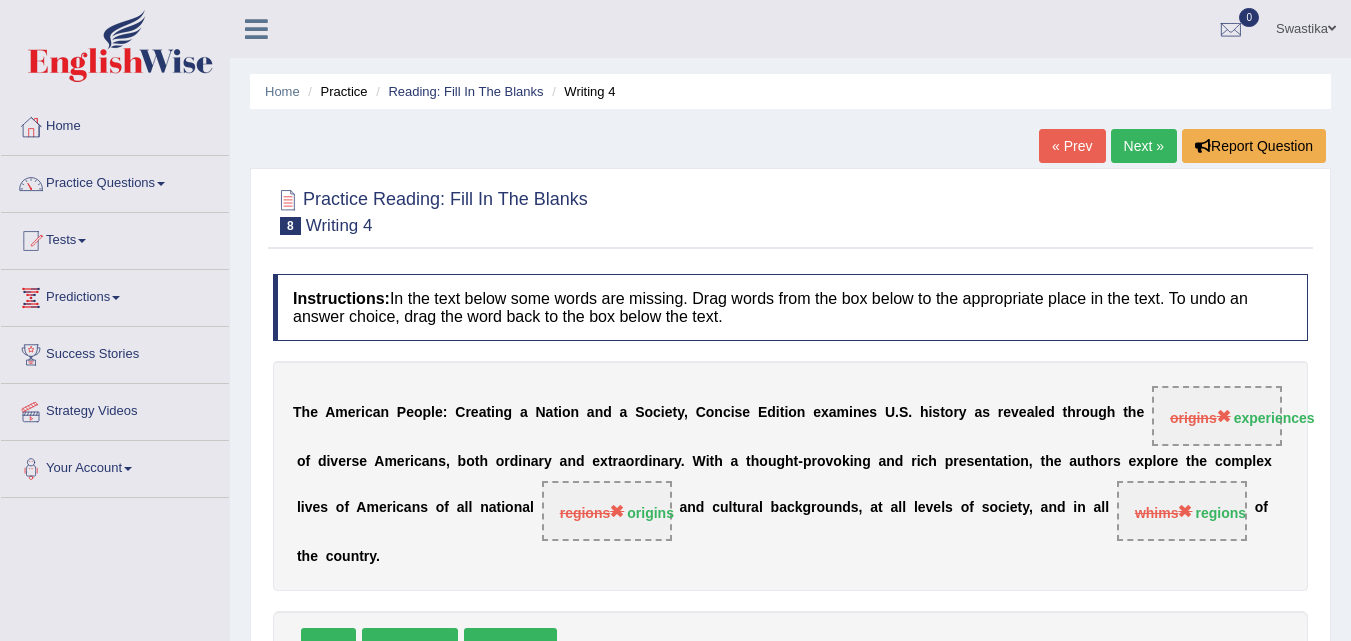 click on "Next »" at bounding box center (1144, 146) 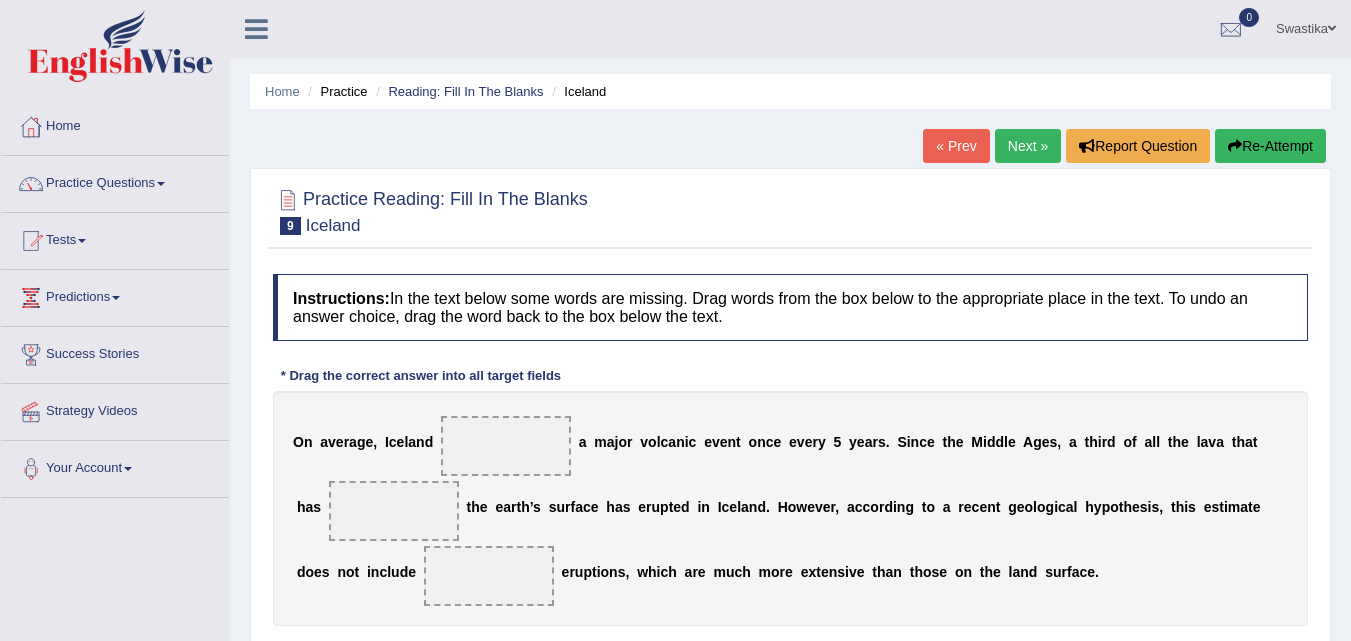 scroll, scrollTop: 0, scrollLeft: 0, axis: both 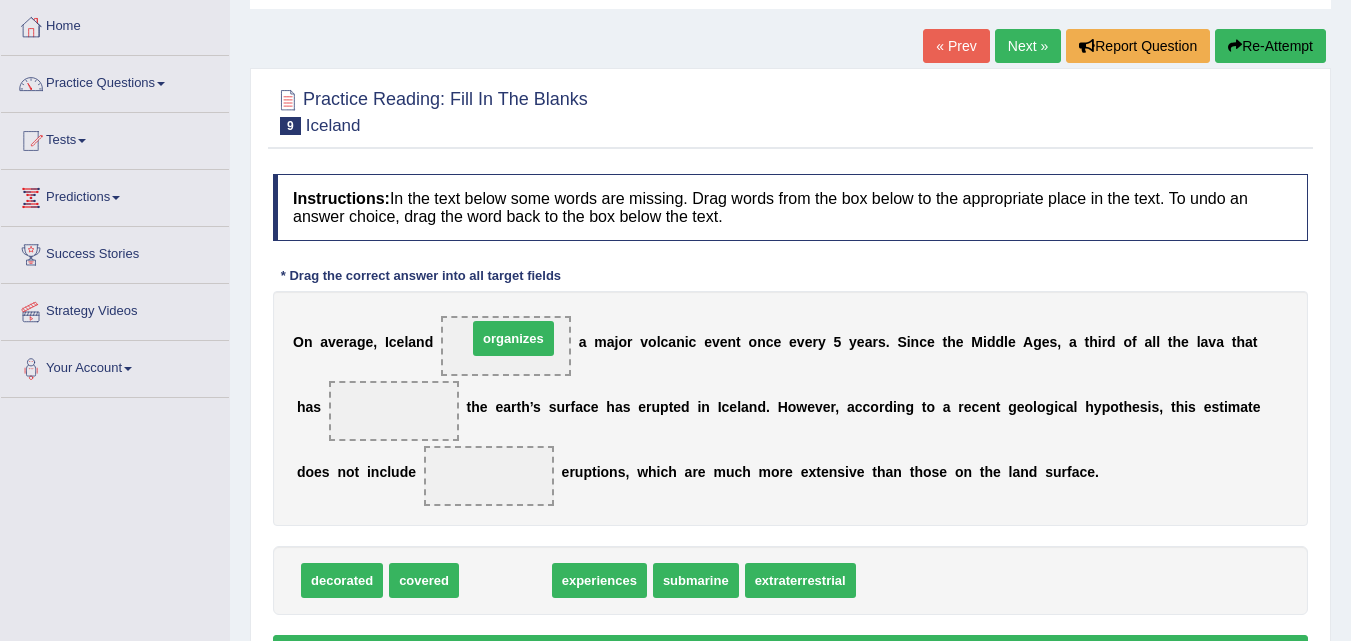 drag, startPoint x: 503, startPoint y: 579, endPoint x: 511, endPoint y: 337, distance: 242.1322 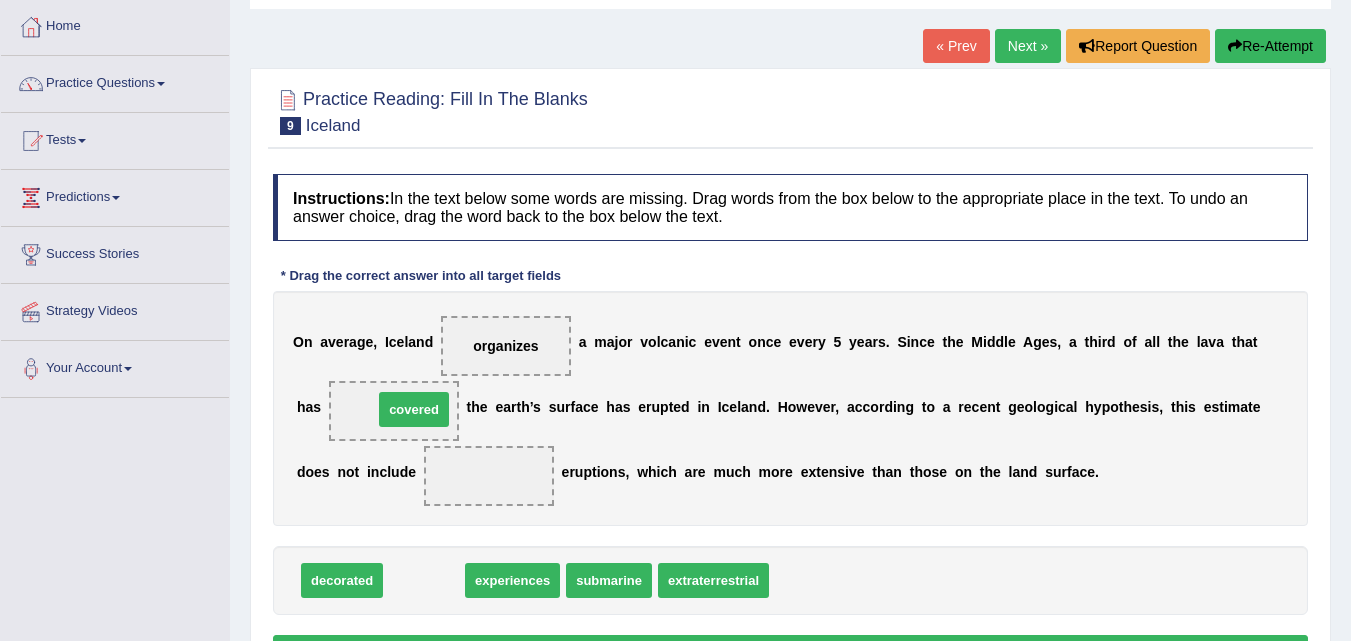 drag, startPoint x: 424, startPoint y: 580, endPoint x: 414, endPoint y: 416, distance: 164.3046 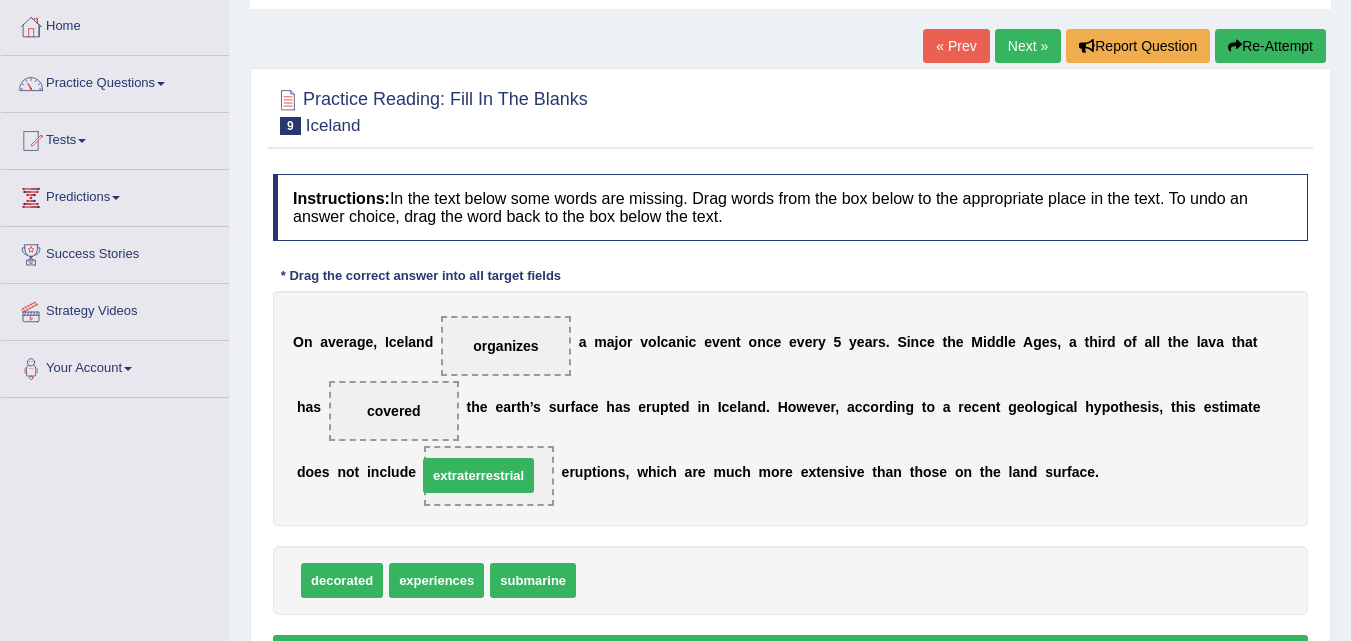 drag, startPoint x: 637, startPoint y: 582, endPoint x: 478, endPoint y: 477, distance: 190.54134 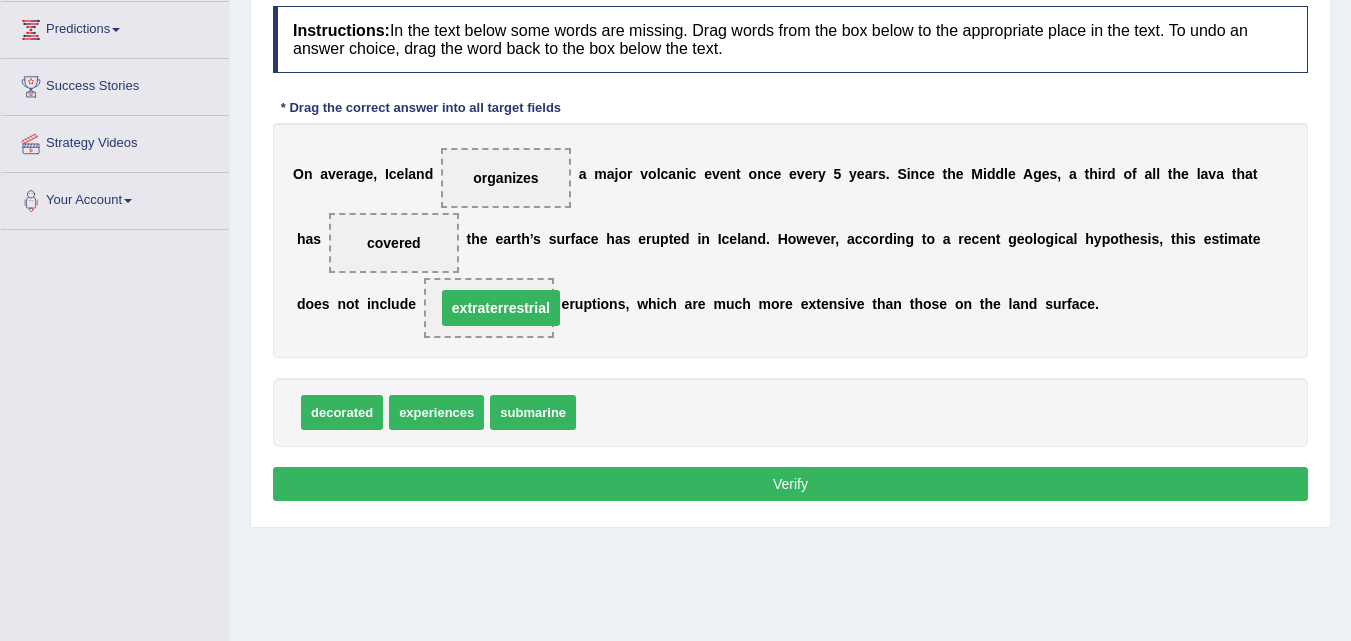 scroll, scrollTop: 300, scrollLeft: 0, axis: vertical 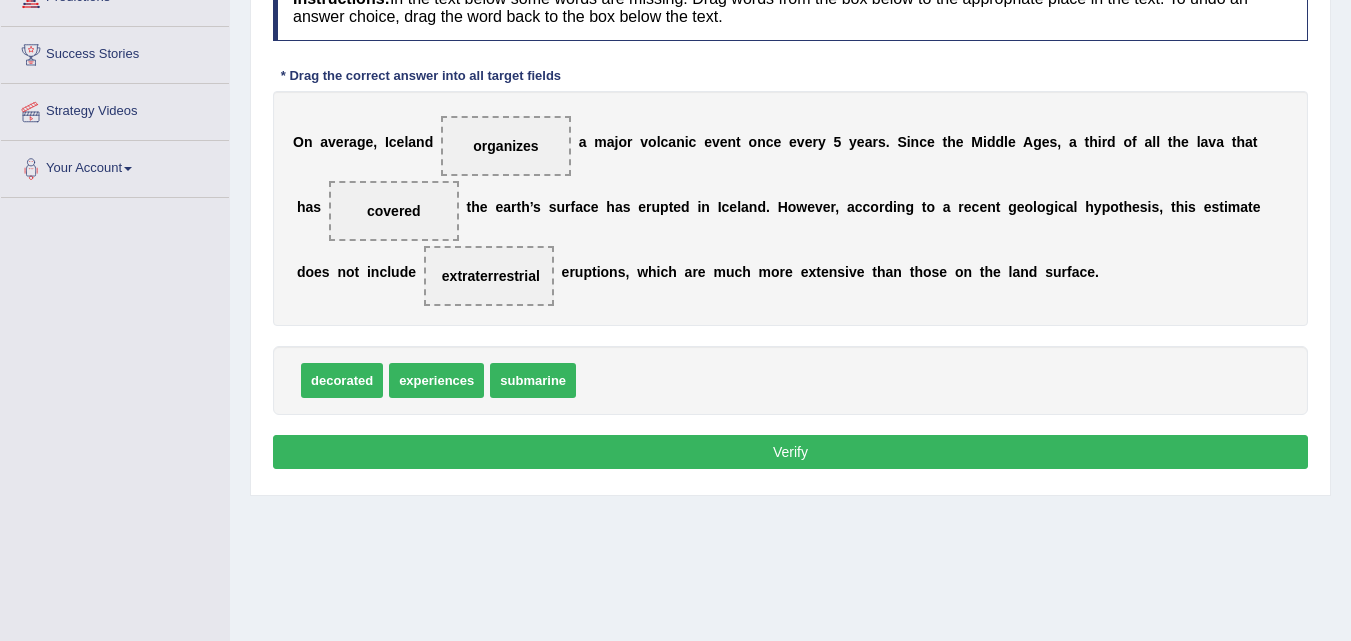 click on "Verify" at bounding box center [790, 452] 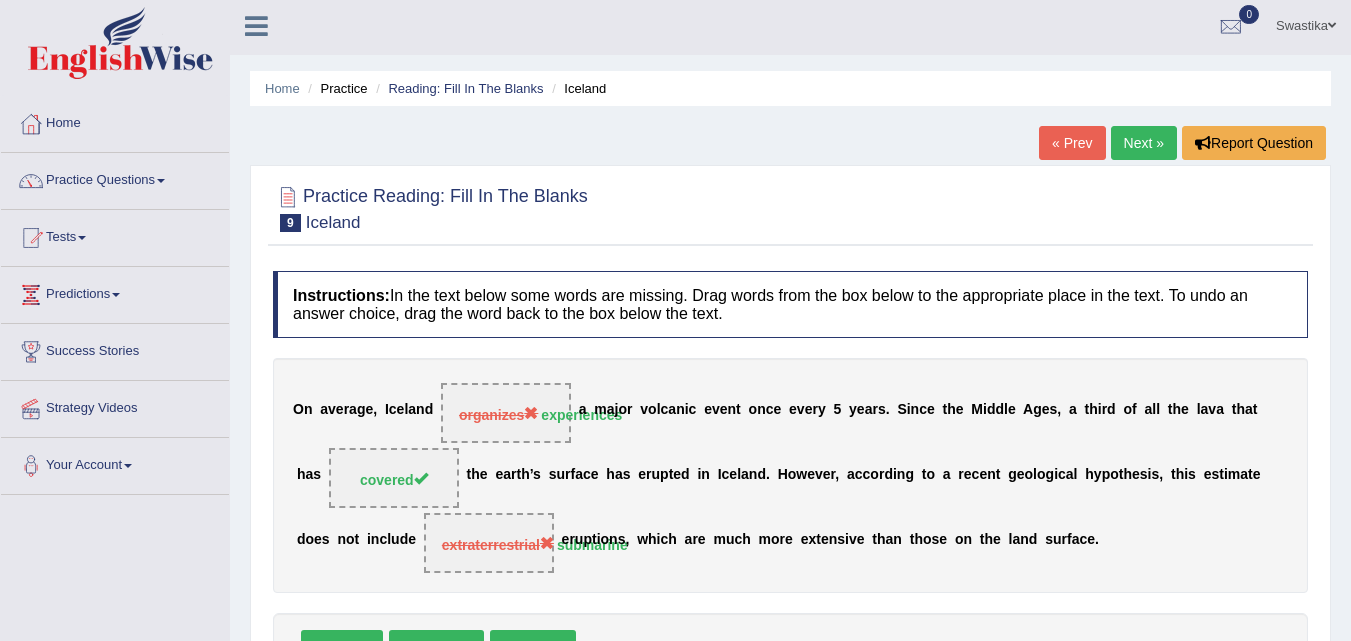 scroll, scrollTop: 0, scrollLeft: 0, axis: both 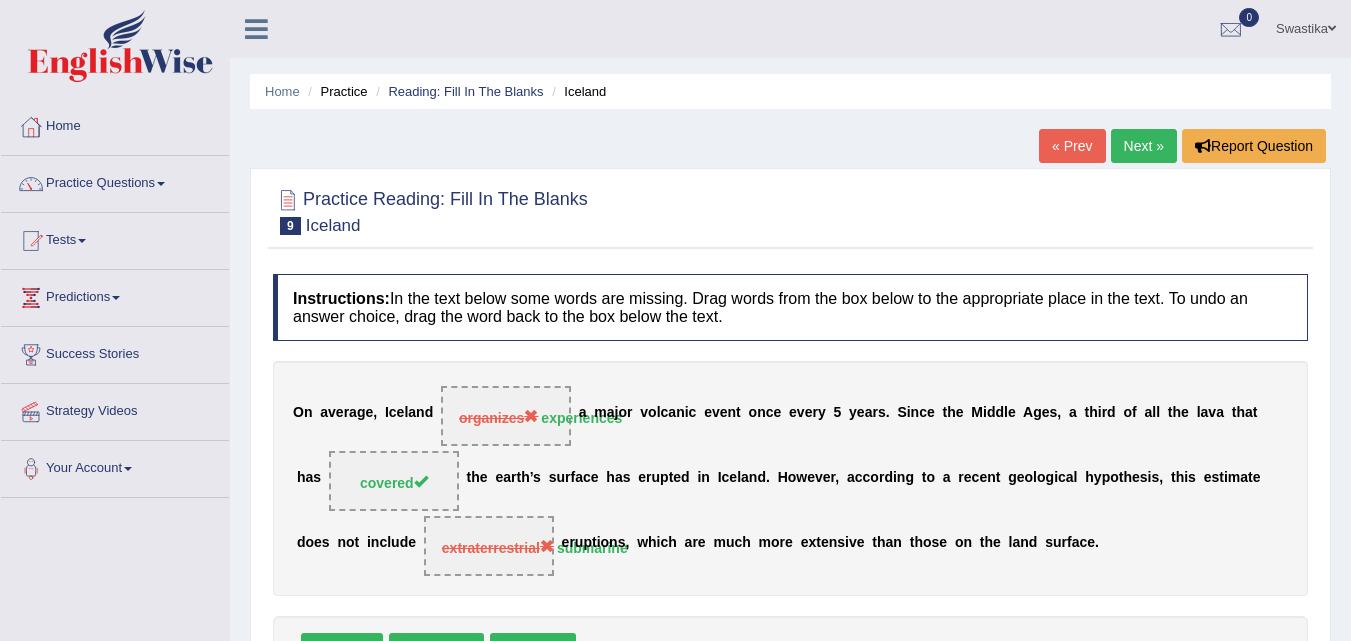 click on "Next »" at bounding box center (1144, 146) 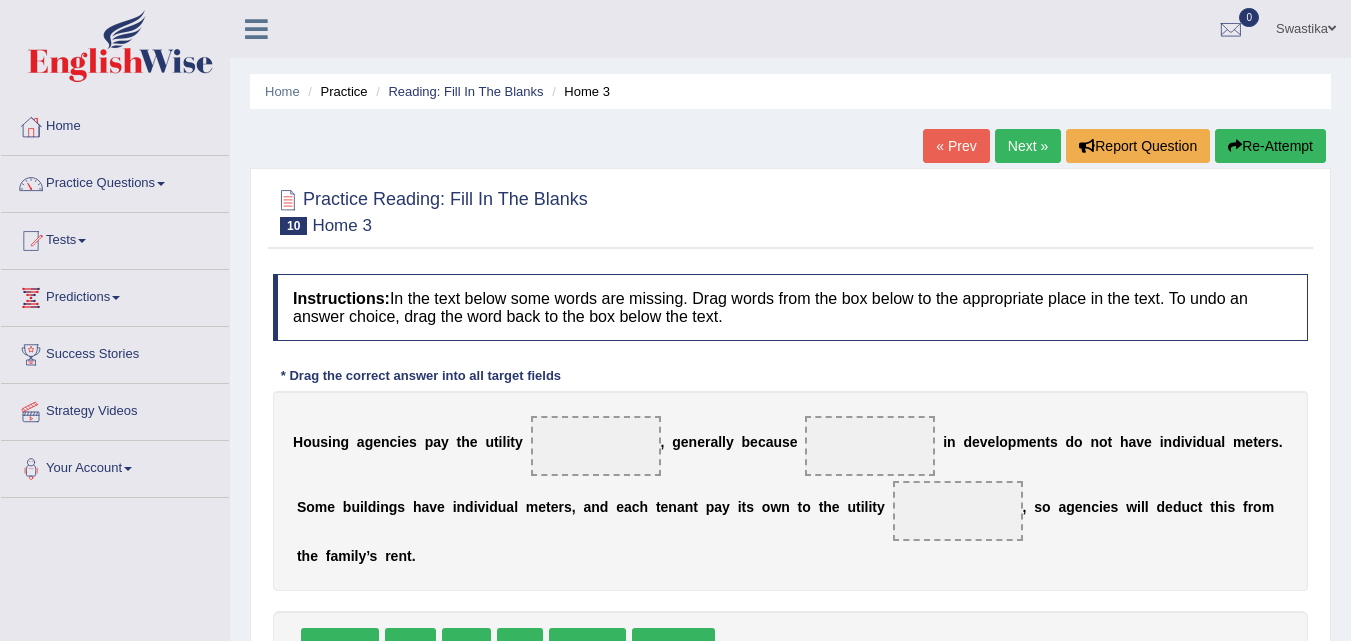 scroll, scrollTop: 0, scrollLeft: 0, axis: both 